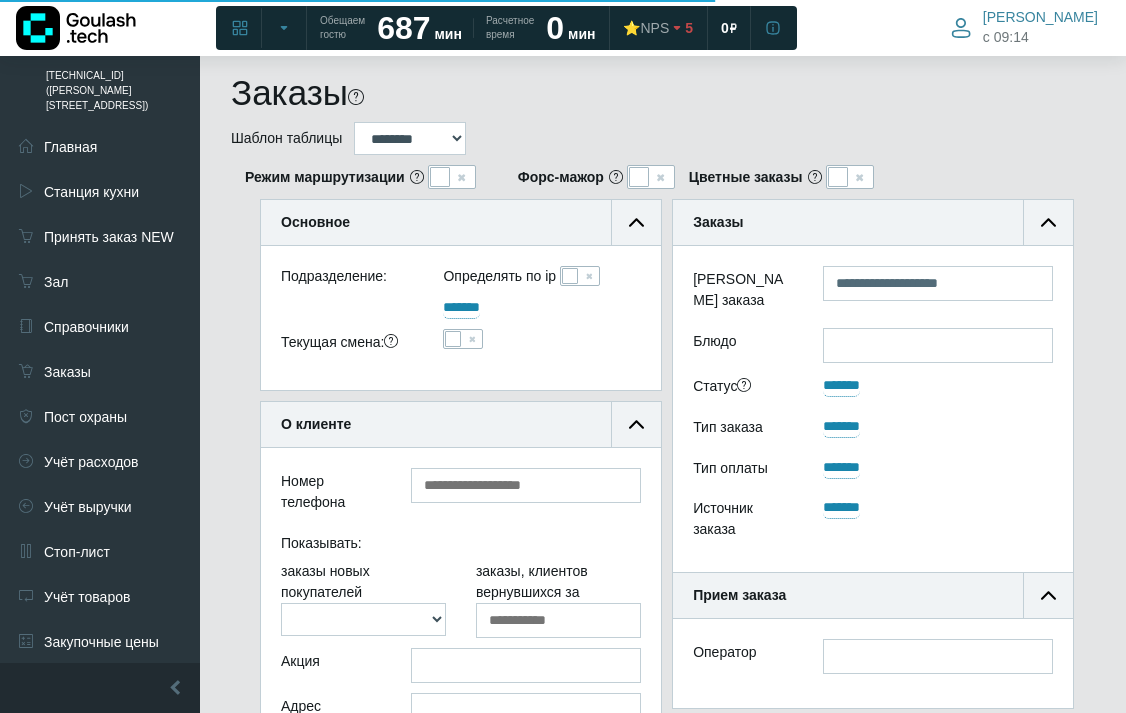 scroll, scrollTop: 764, scrollLeft: 277, axis: both 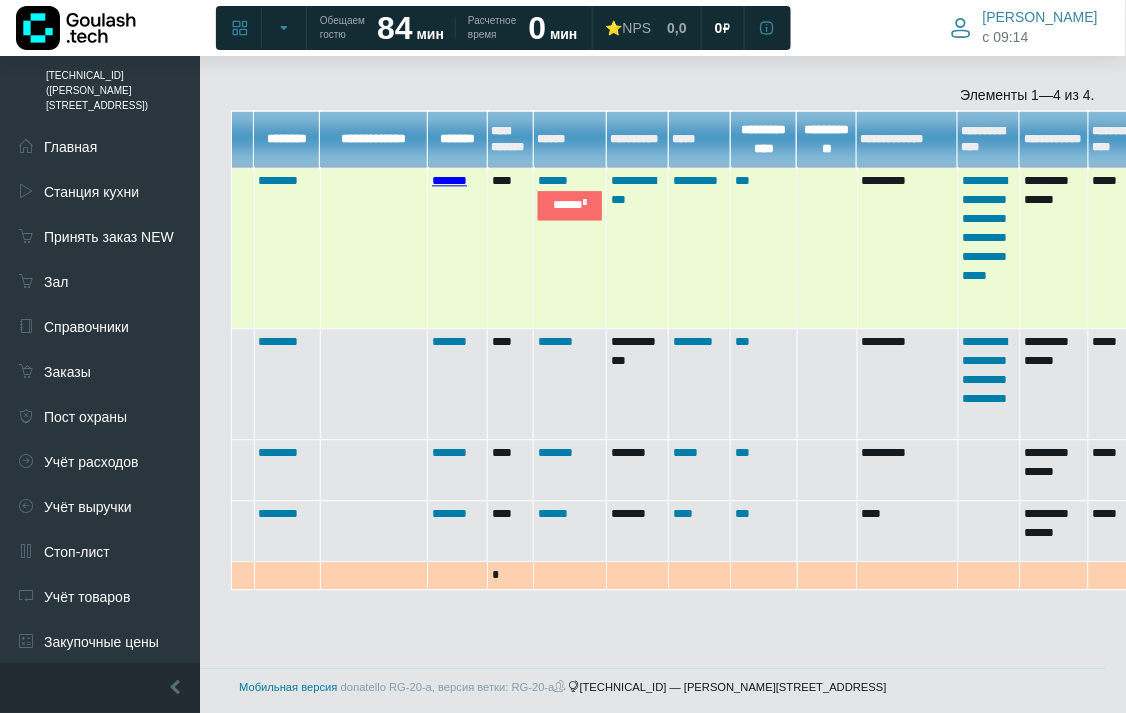 click on "*******" at bounding box center (449, 180) 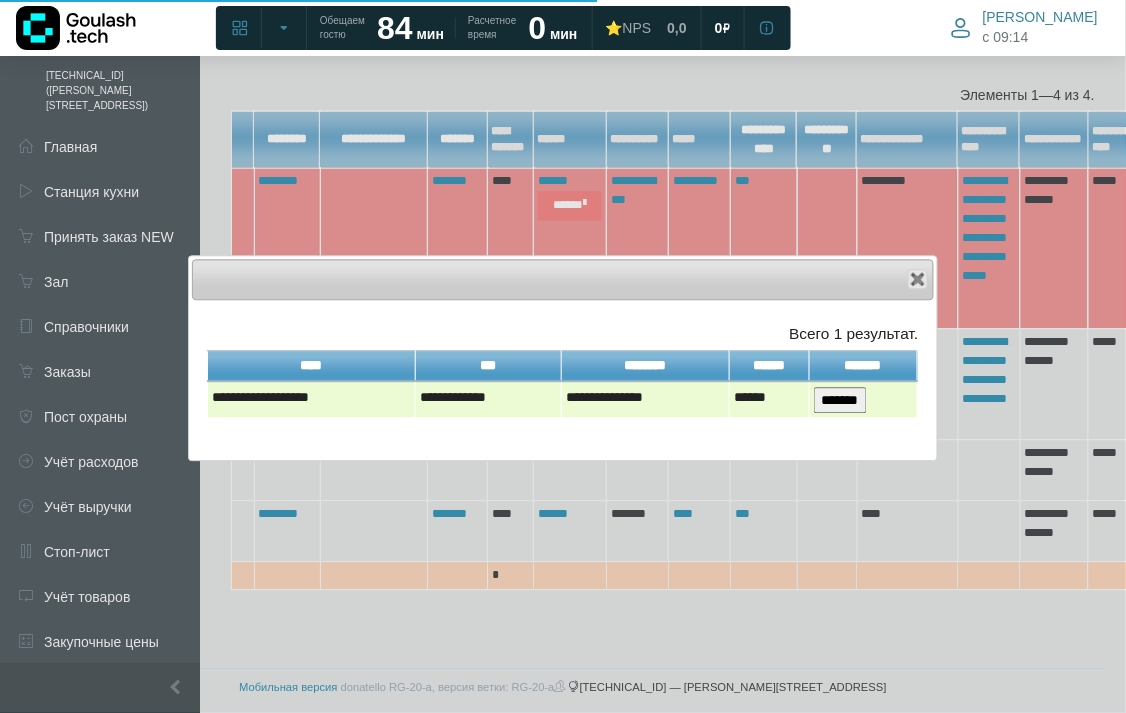 click on "*******" at bounding box center (840, 400) 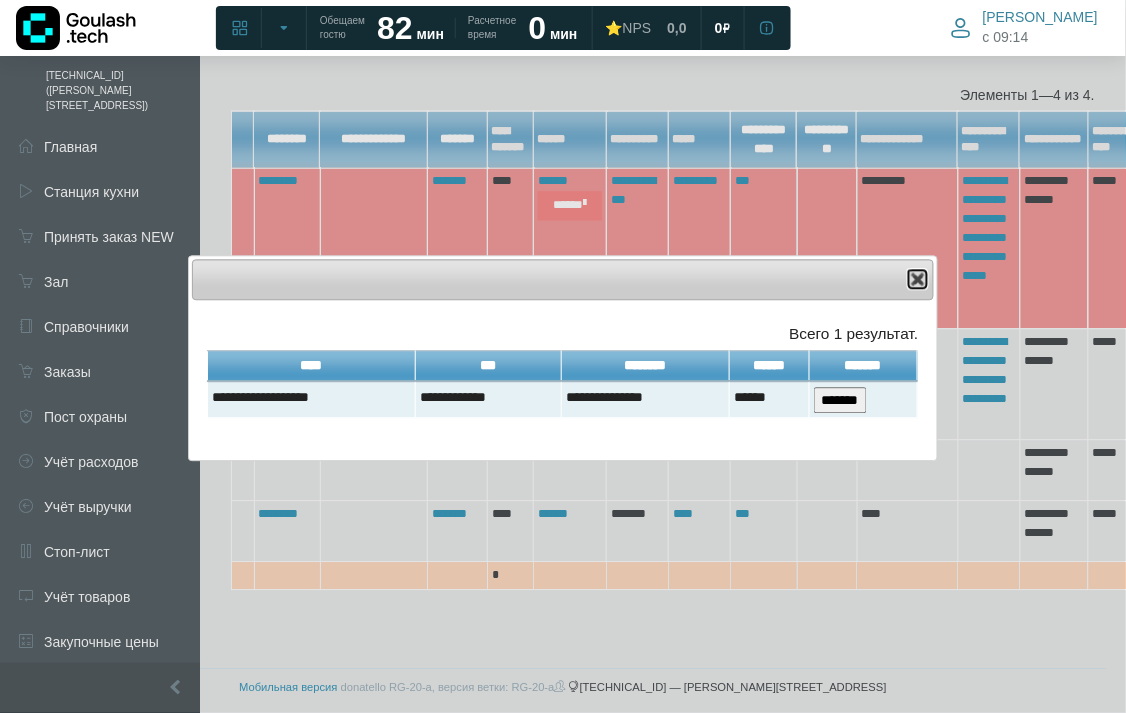 click at bounding box center (918, 279) 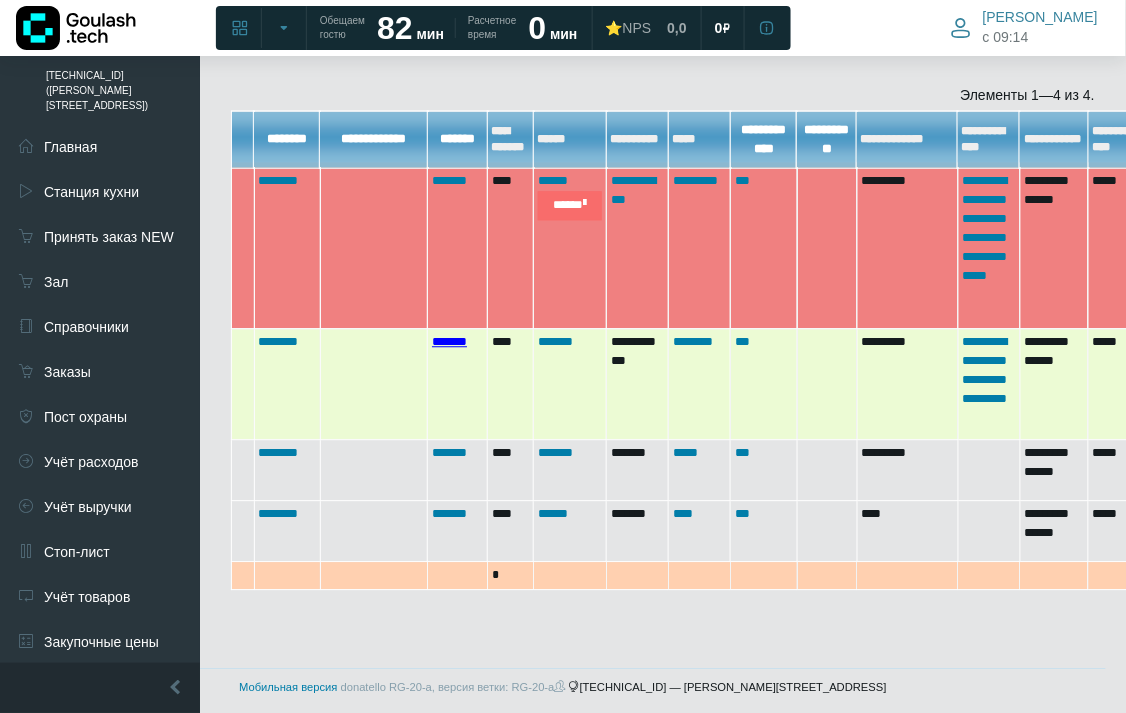 click on "*******" at bounding box center [449, 341] 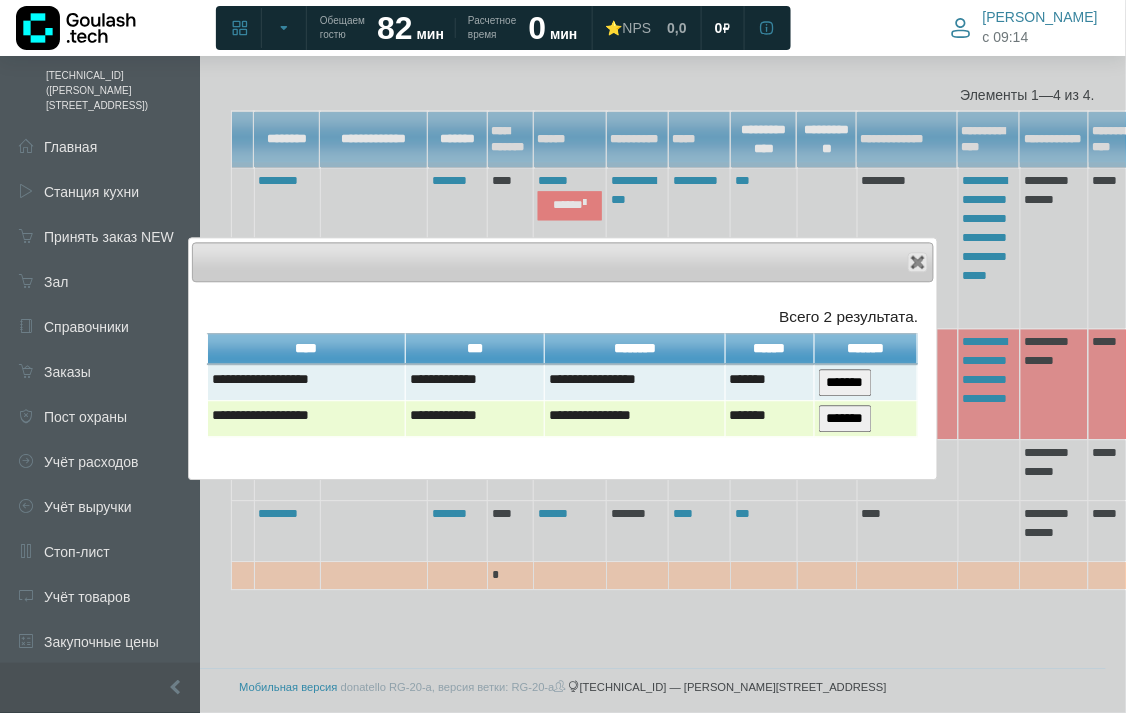 click on "*******" at bounding box center [845, 418] 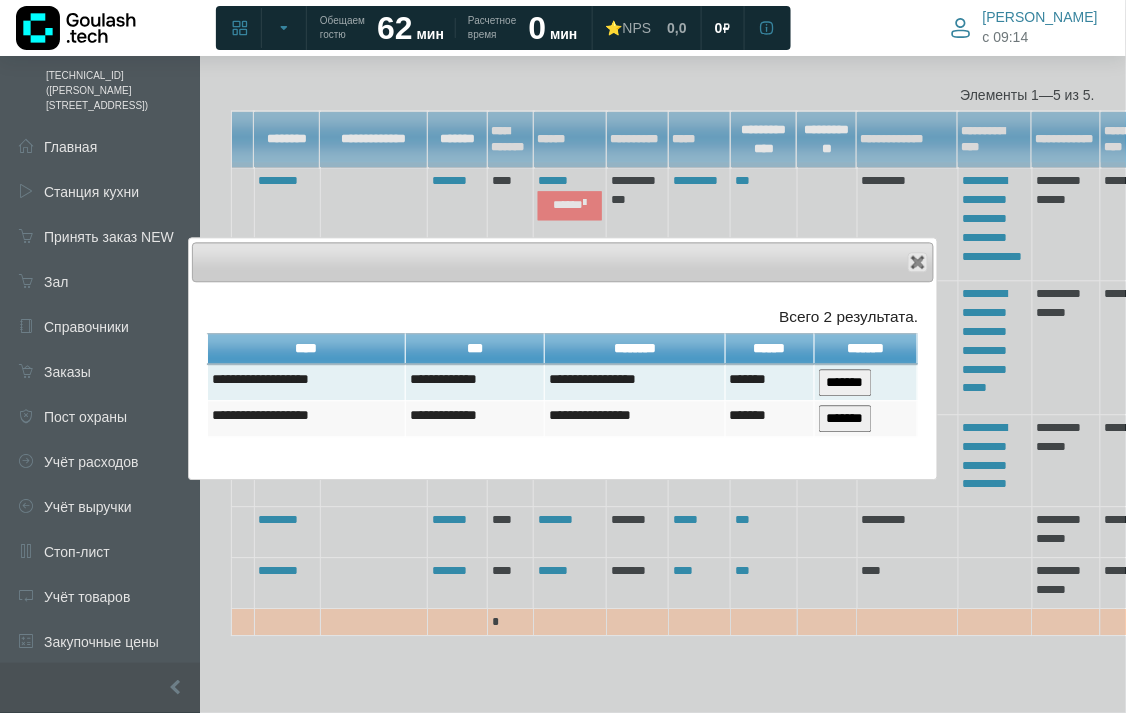 click at bounding box center (563, 356) 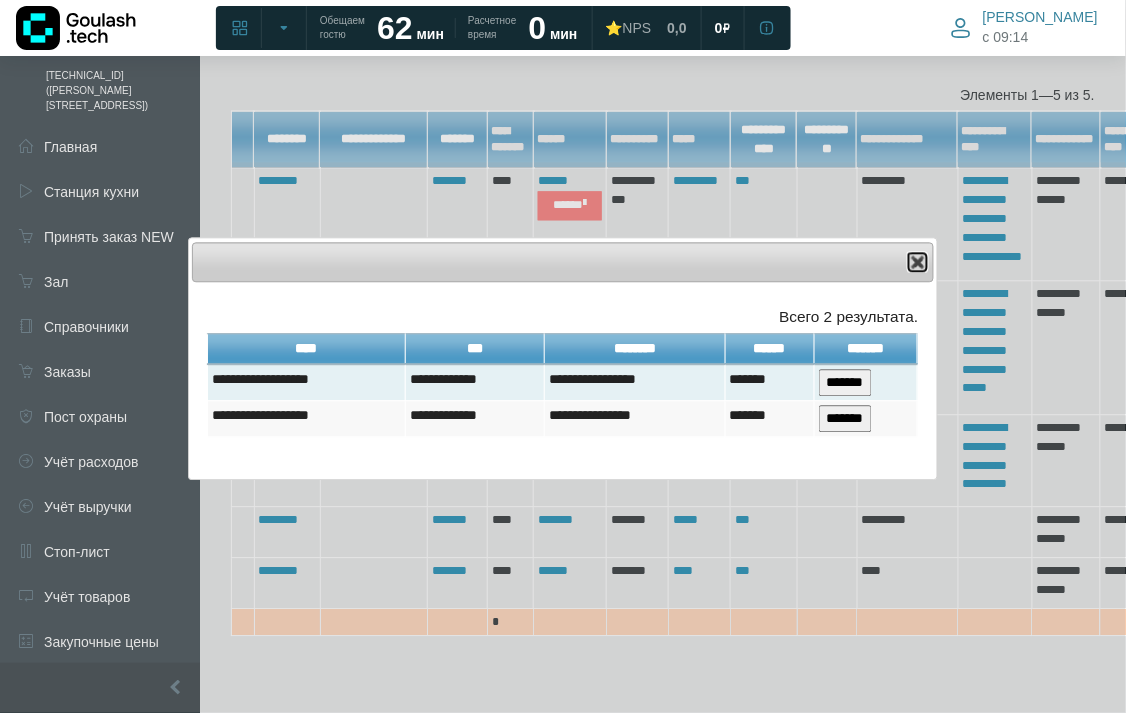 click at bounding box center [918, 262] 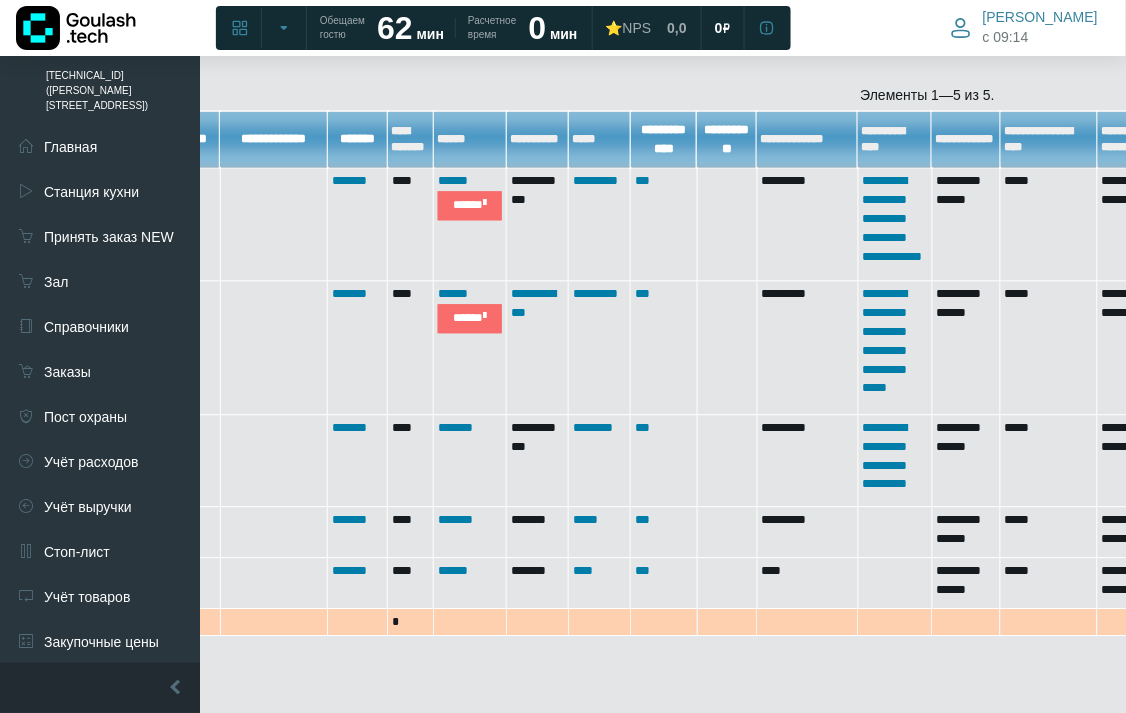 scroll, scrollTop: 924, scrollLeft: 103, axis: both 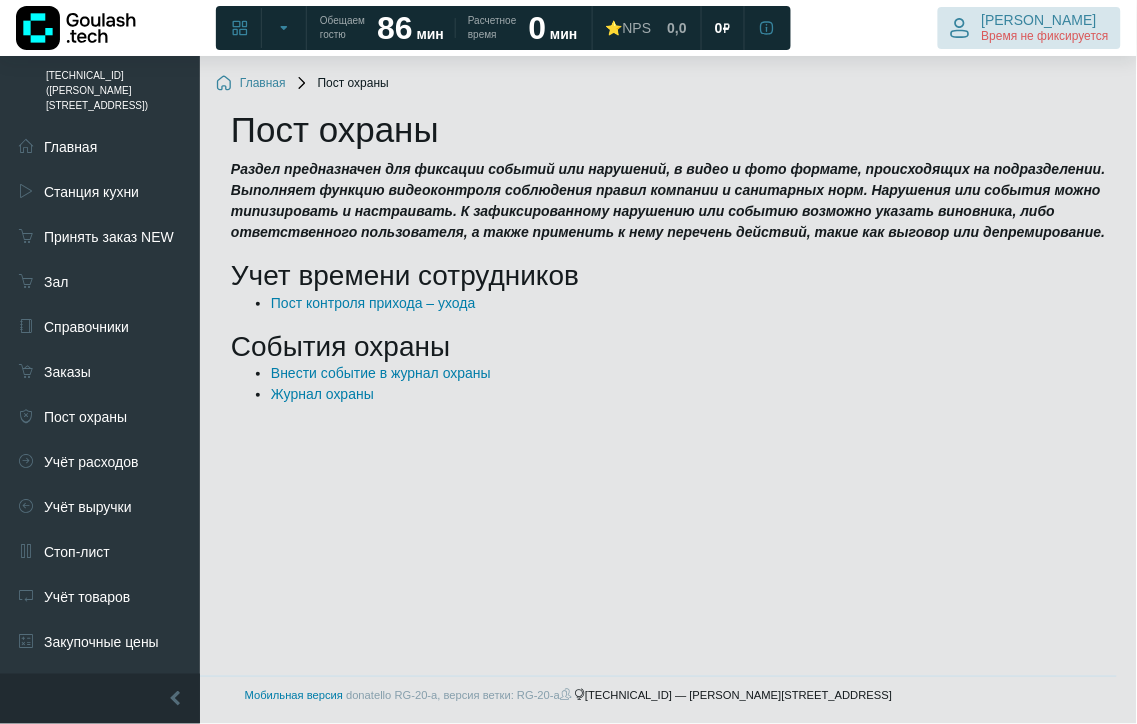 drag, startPoint x: 1008, startPoint y: 35, endPoint x: 1011, endPoint y: 46, distance: 11.401754 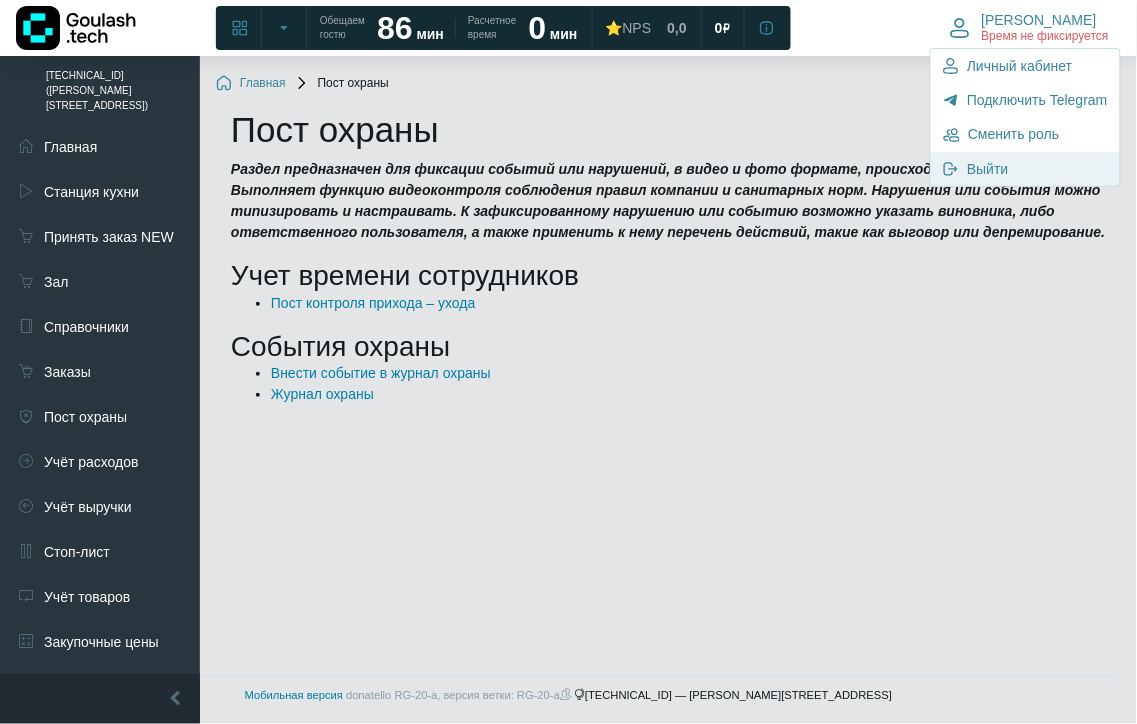 click on "Выйти" at bounding box center [987, 169] 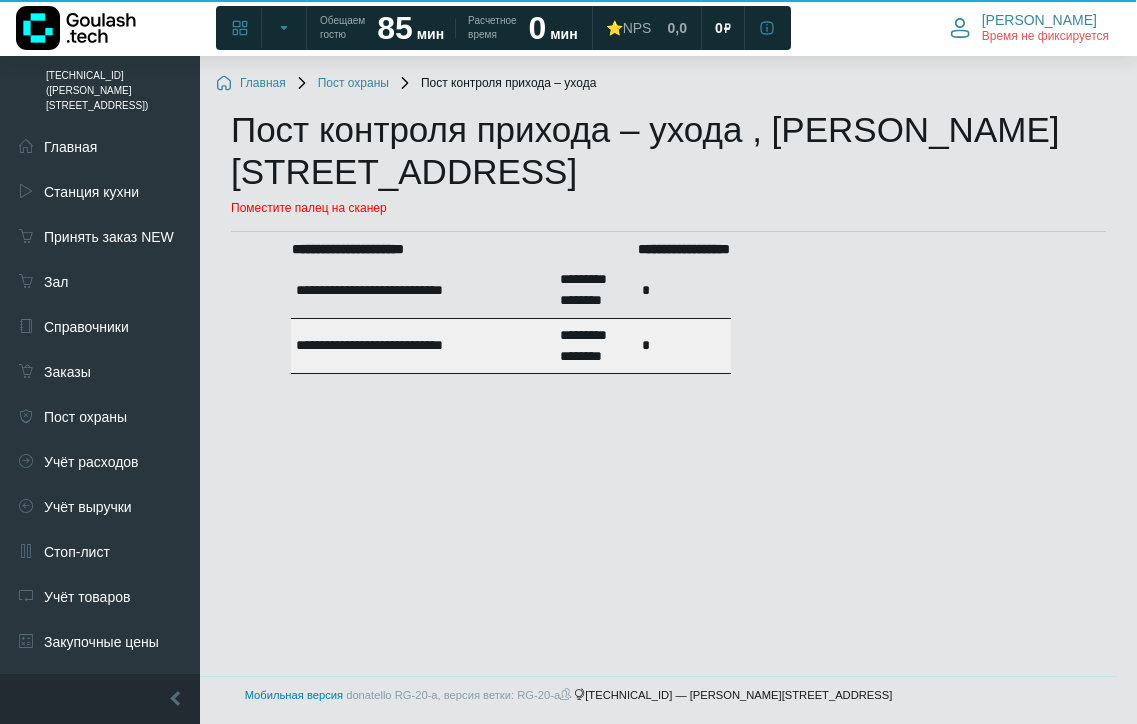 scroll, scrollTop: 0, scrollLeft: 0, axis: both 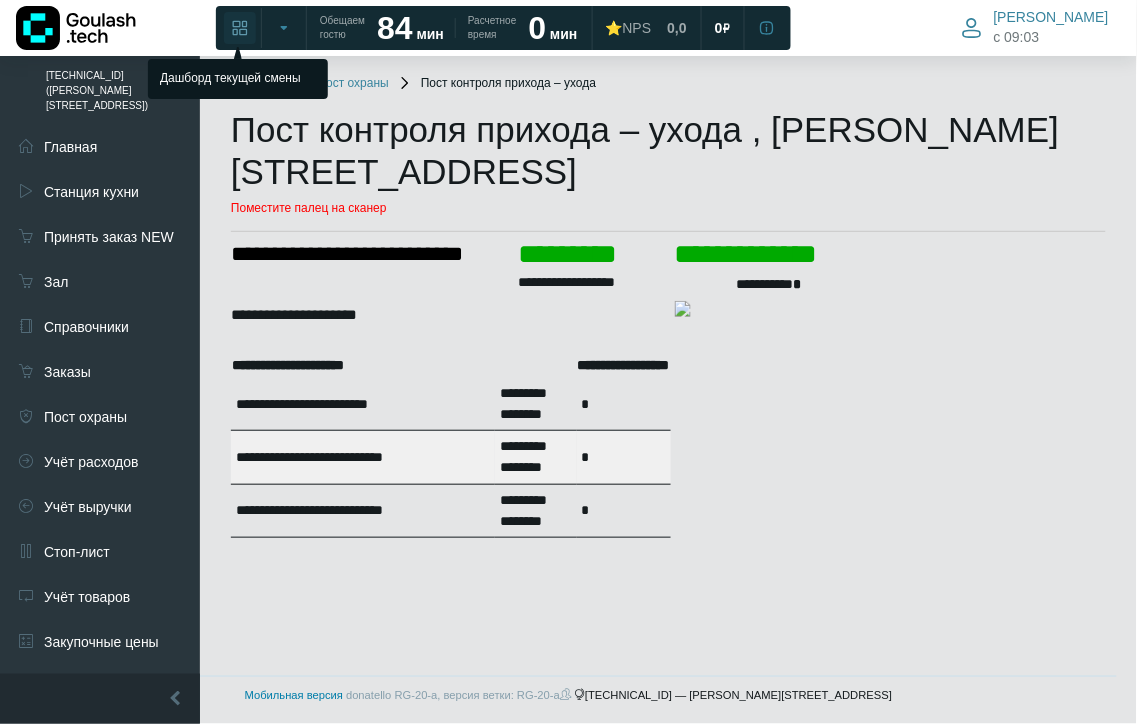 click at bounding box center [240, 28] 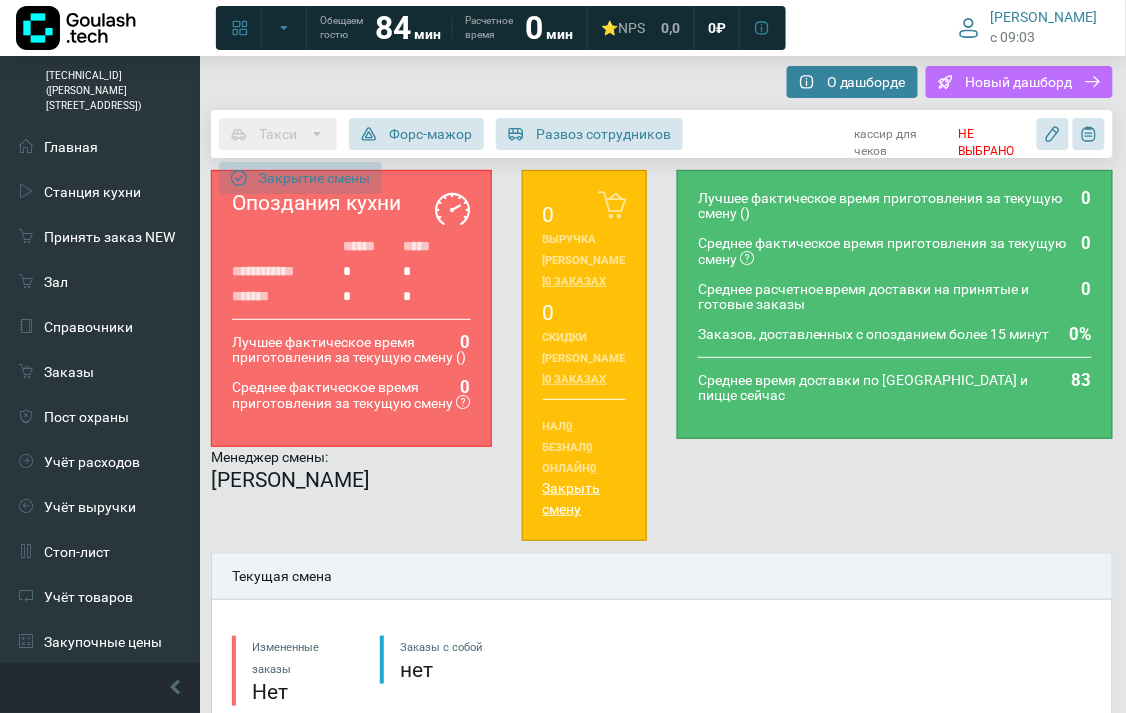 scroll, scrollTop: 444, scrollLeft: 0, axis: vertical 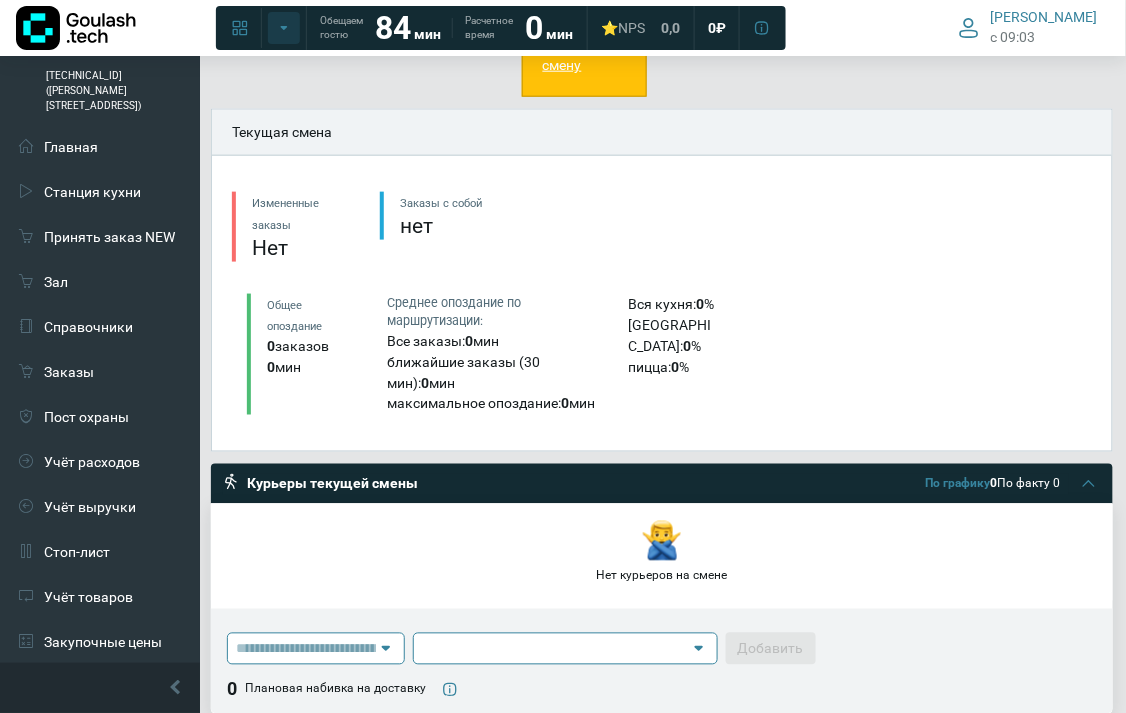 click 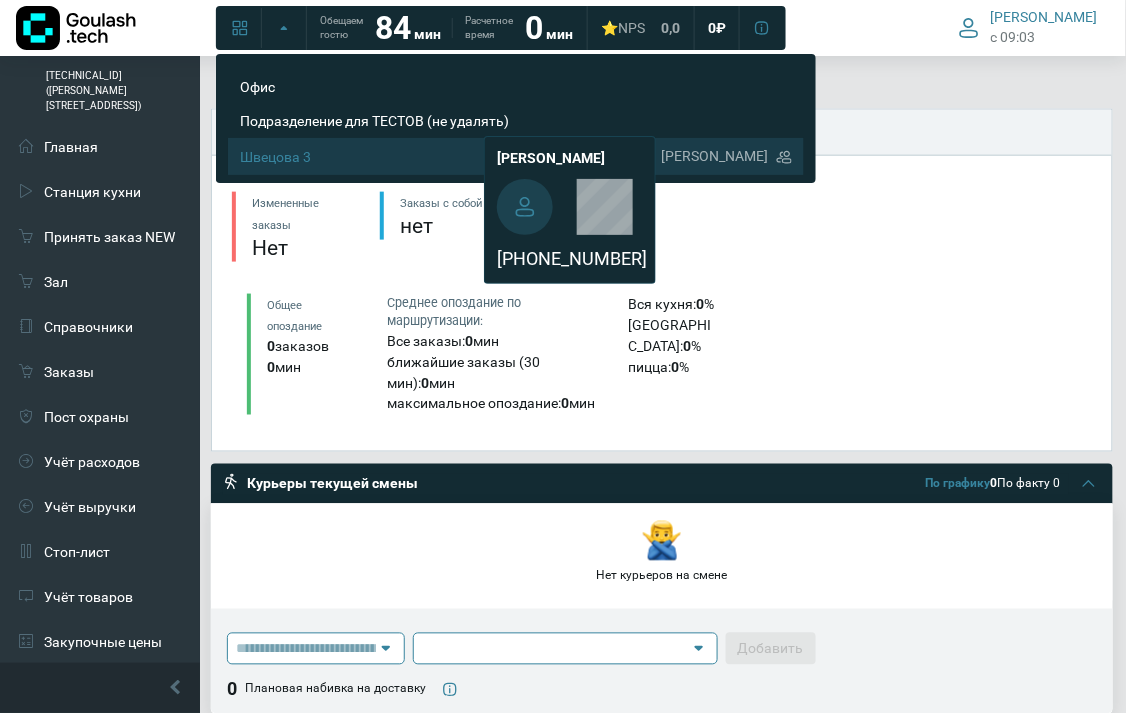 click on "Швецова 3" at bounding box center (446, 157) 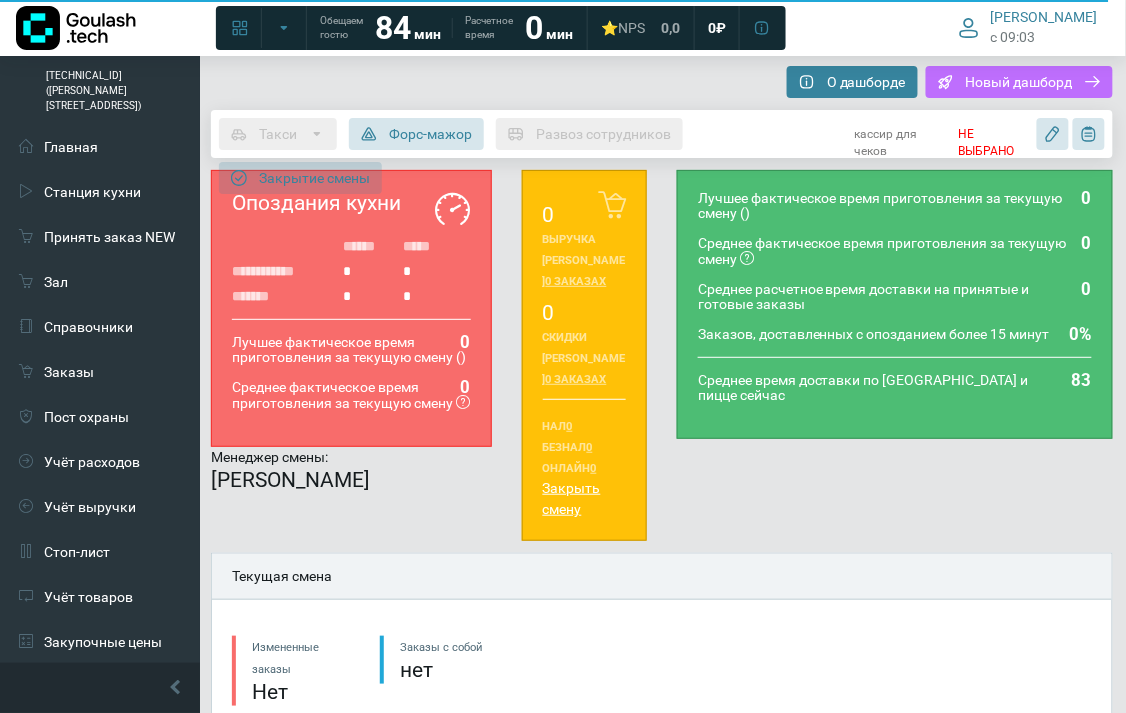 scroll, scrollTop: 444, scrollLeft: 0, axis: vertical 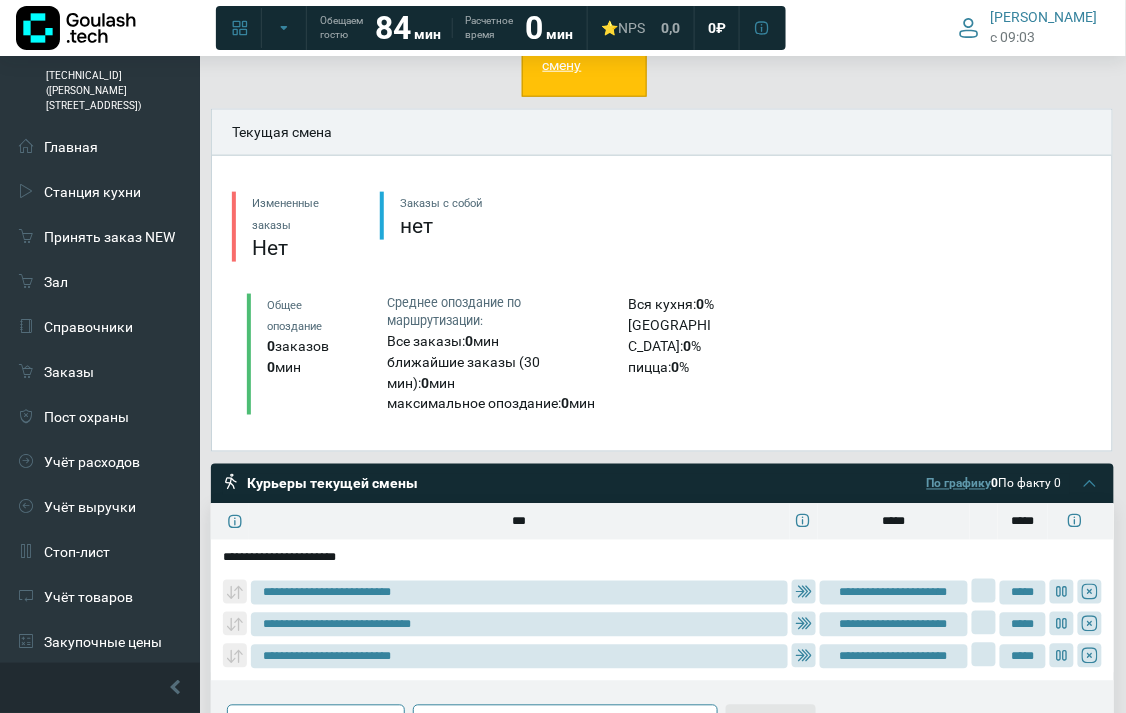 click on "По графику" at bounding box center [959, 484] 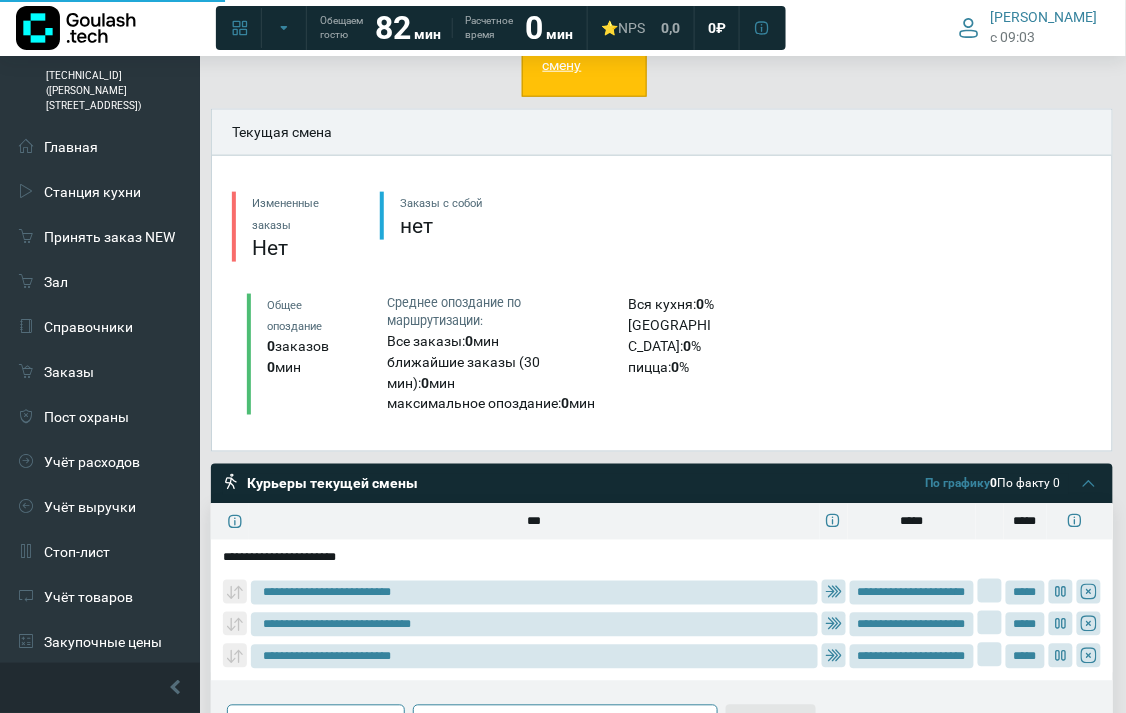type on "**********" 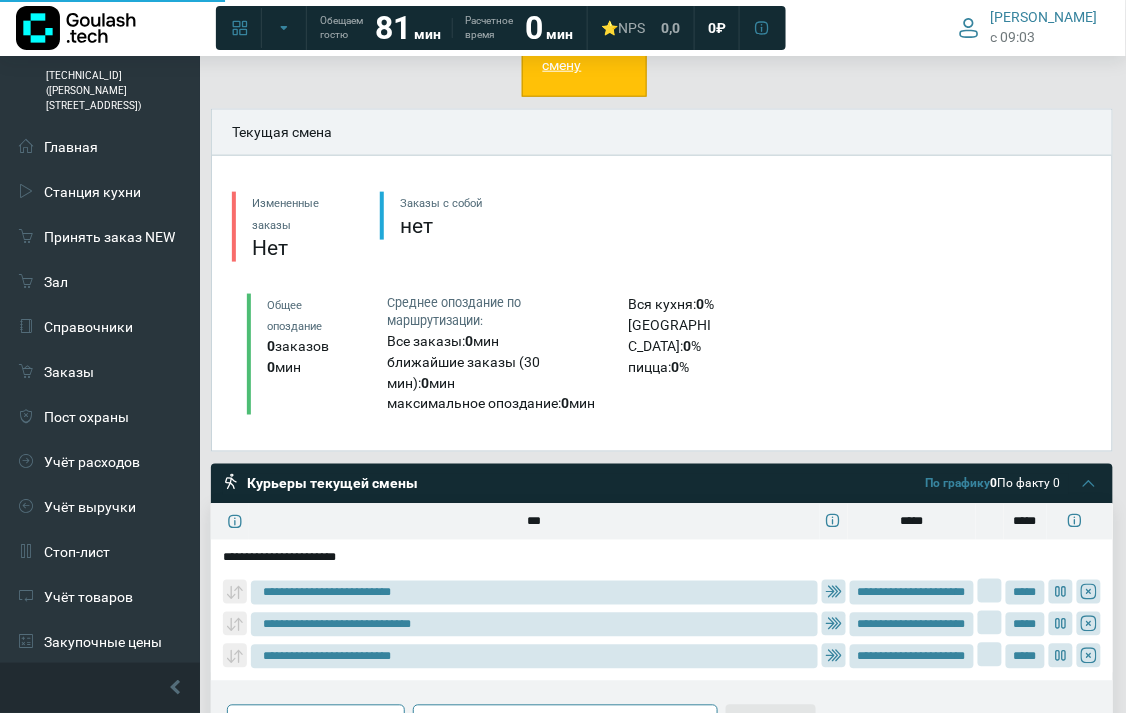 type on "**********" 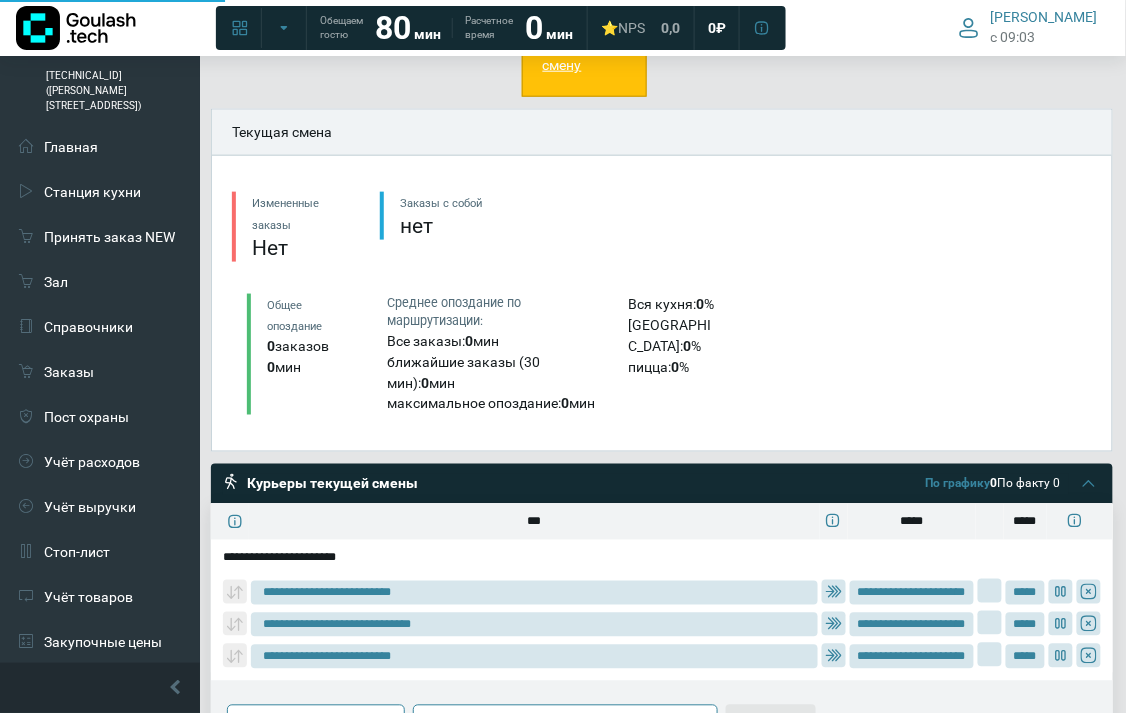 type on "**********" 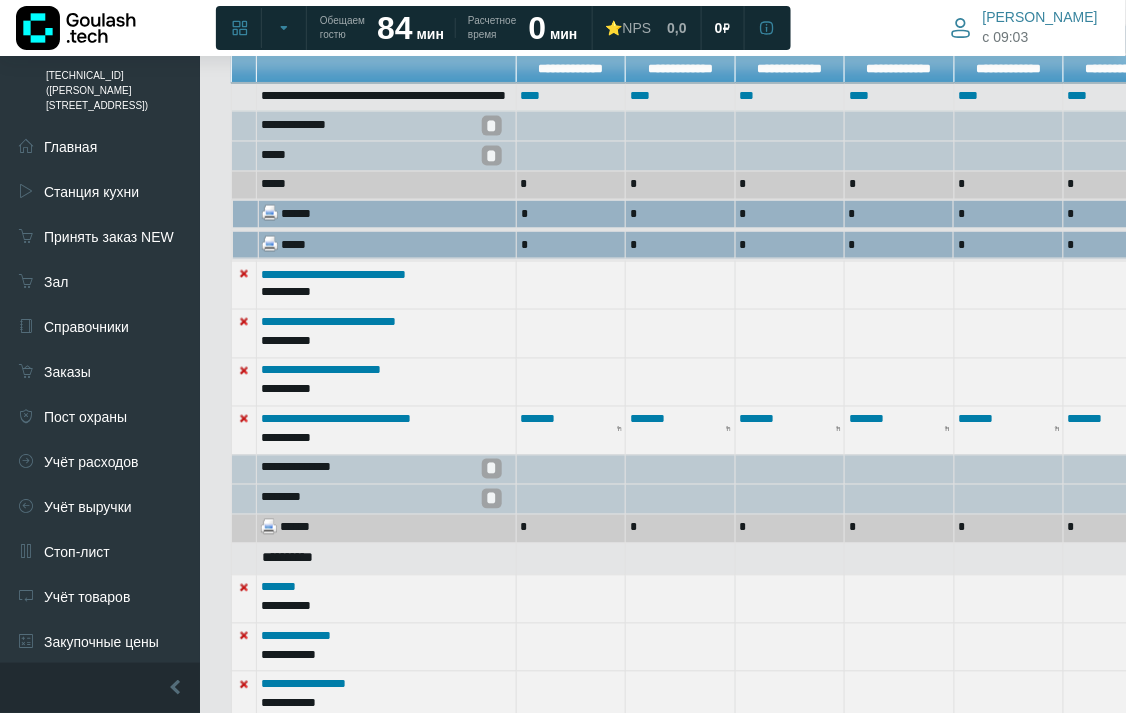 scroll, scrollTop: 445, scrollLeft: 0, axis: vertical 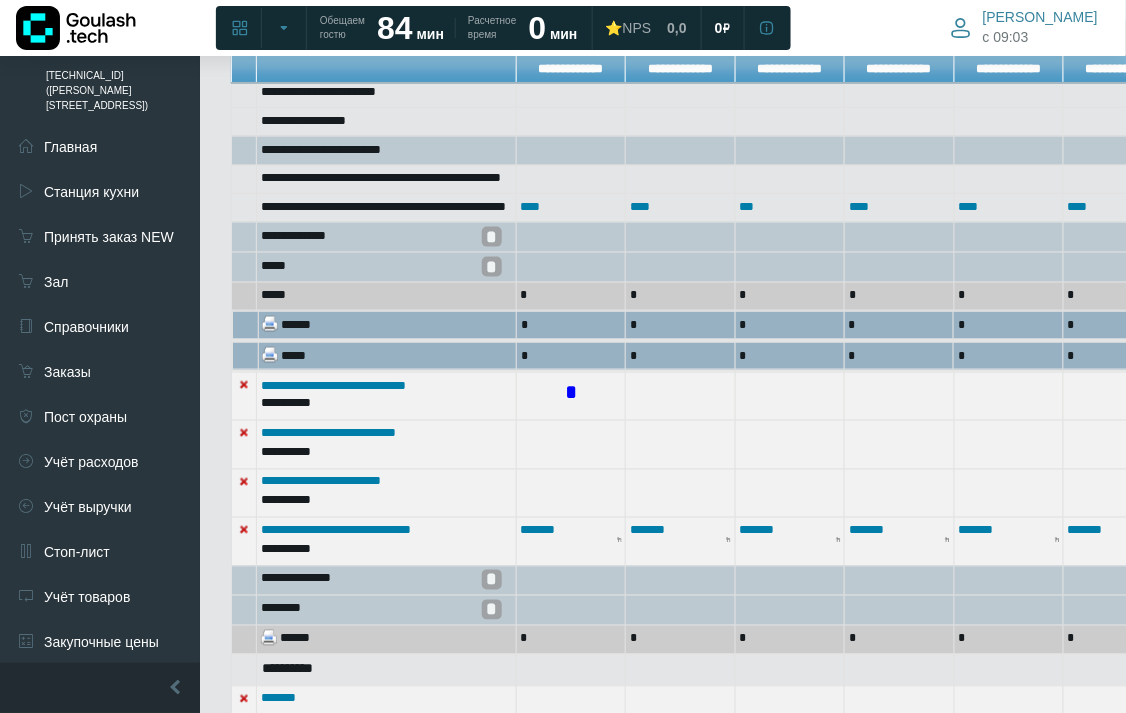 click on "*" at bounding box center [571, 393] 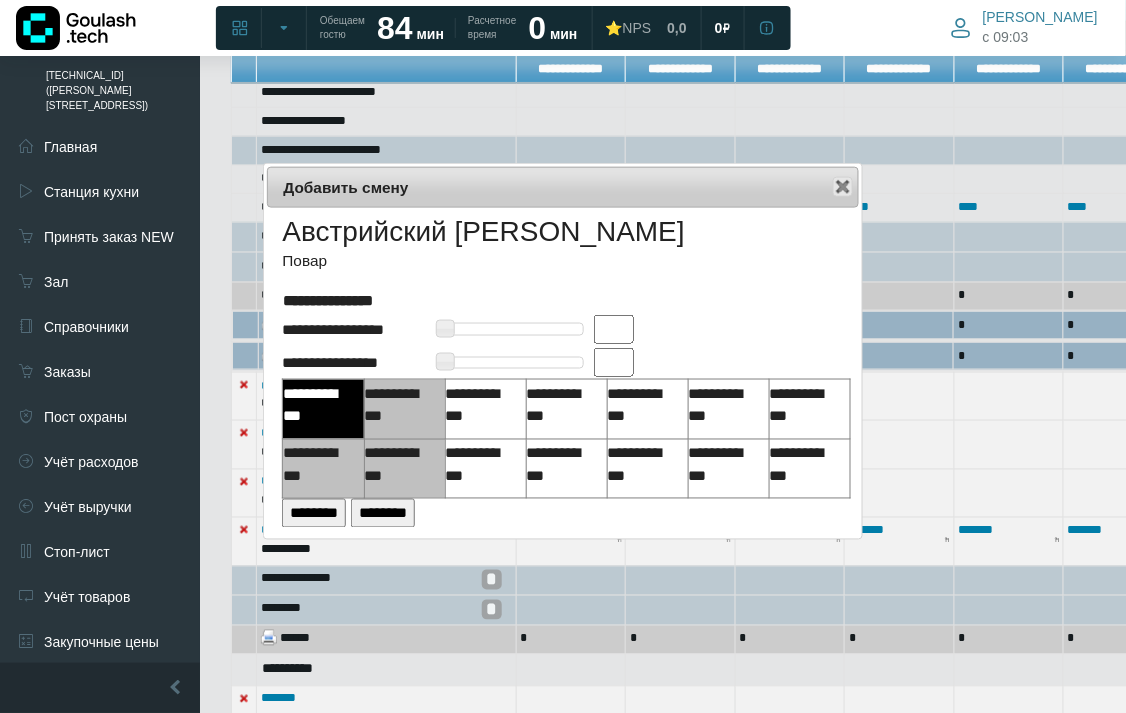 click at bounding box center (614, 329) 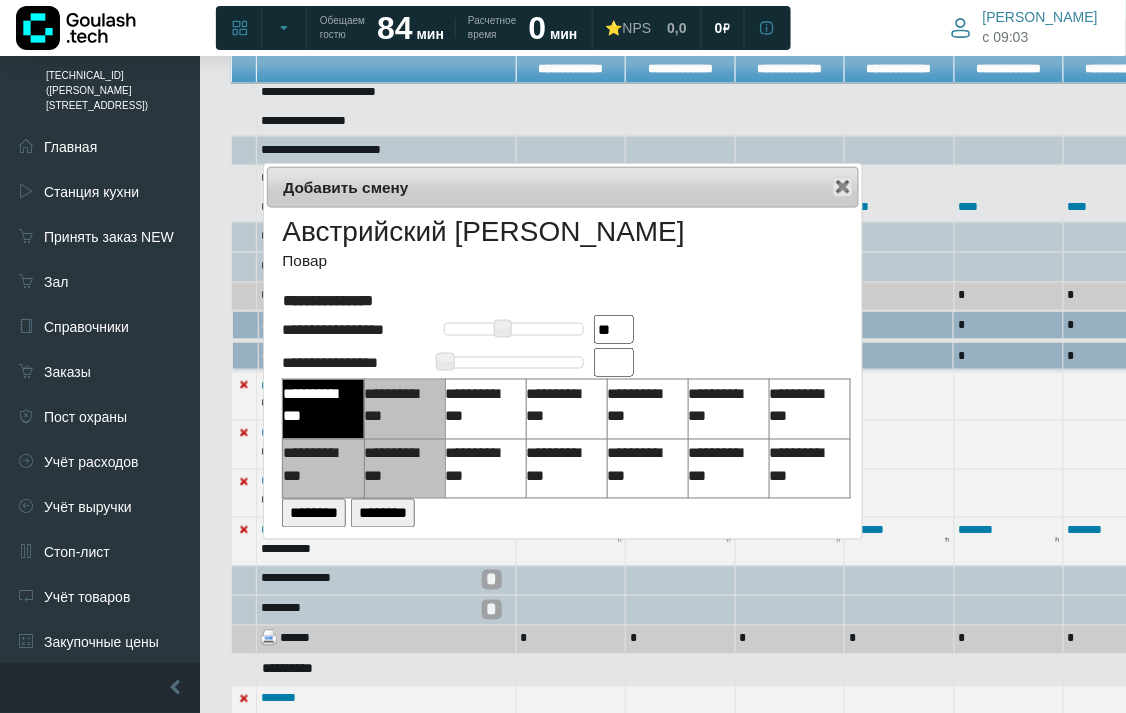 click at bounding box center [614, 362] 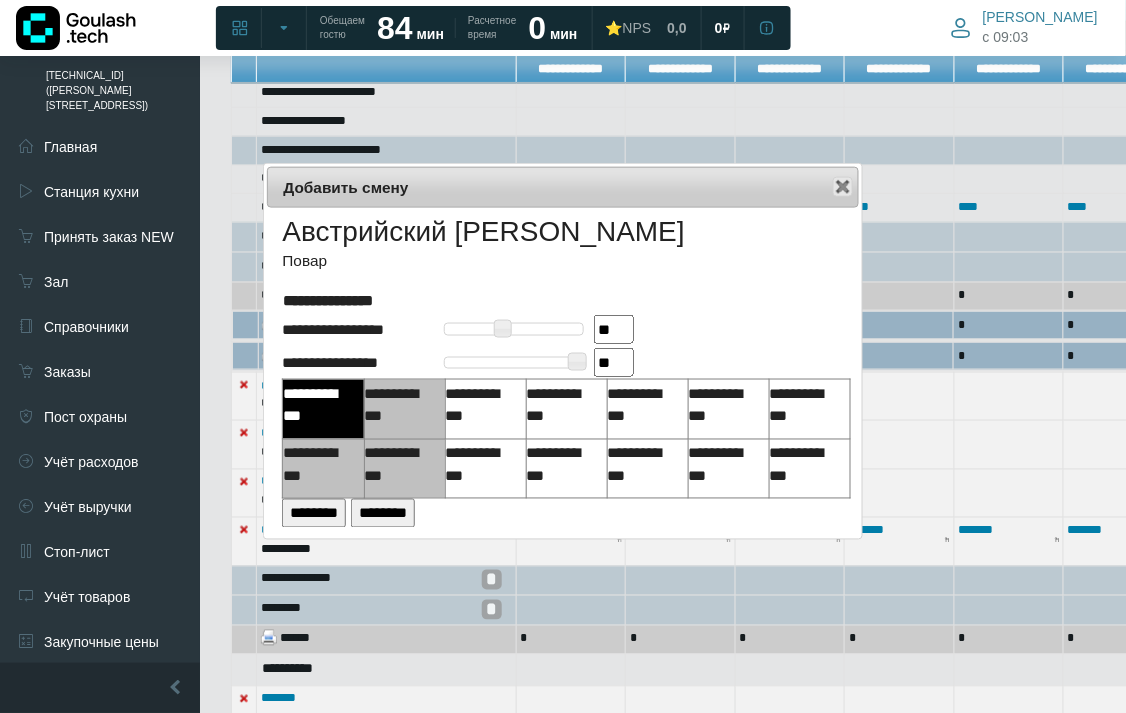 click on "********" at bounding box center (314, 513) 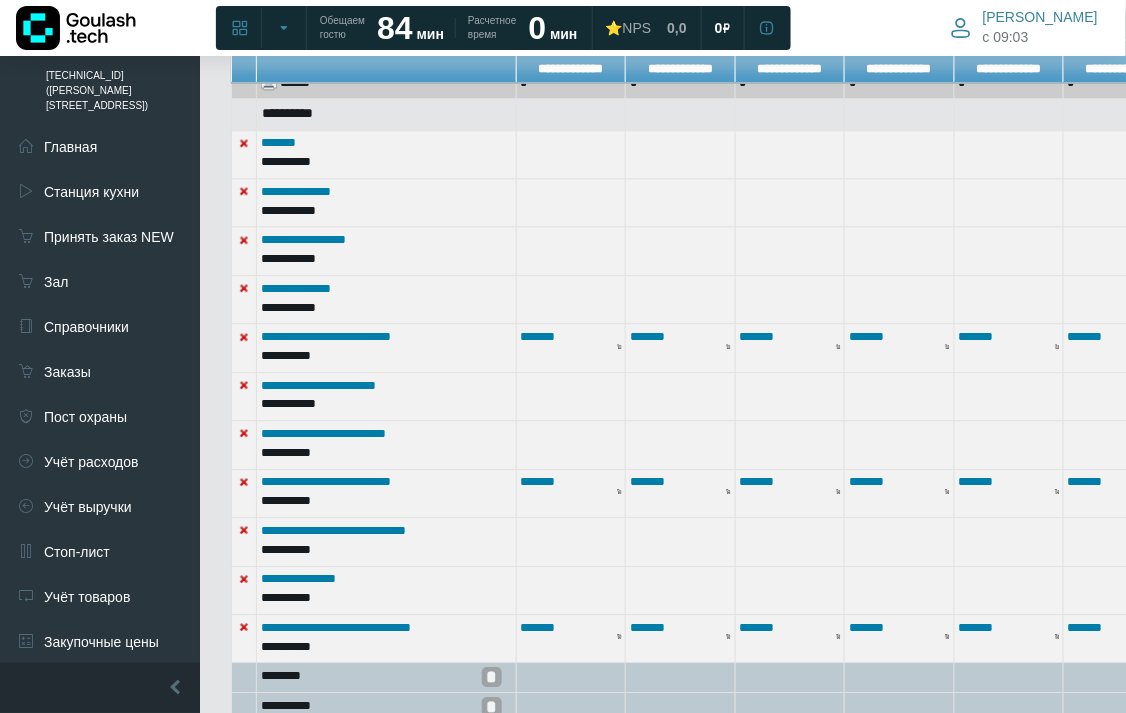scroll, scrollTop: 556, scrollLeft: 0, axis: vertical 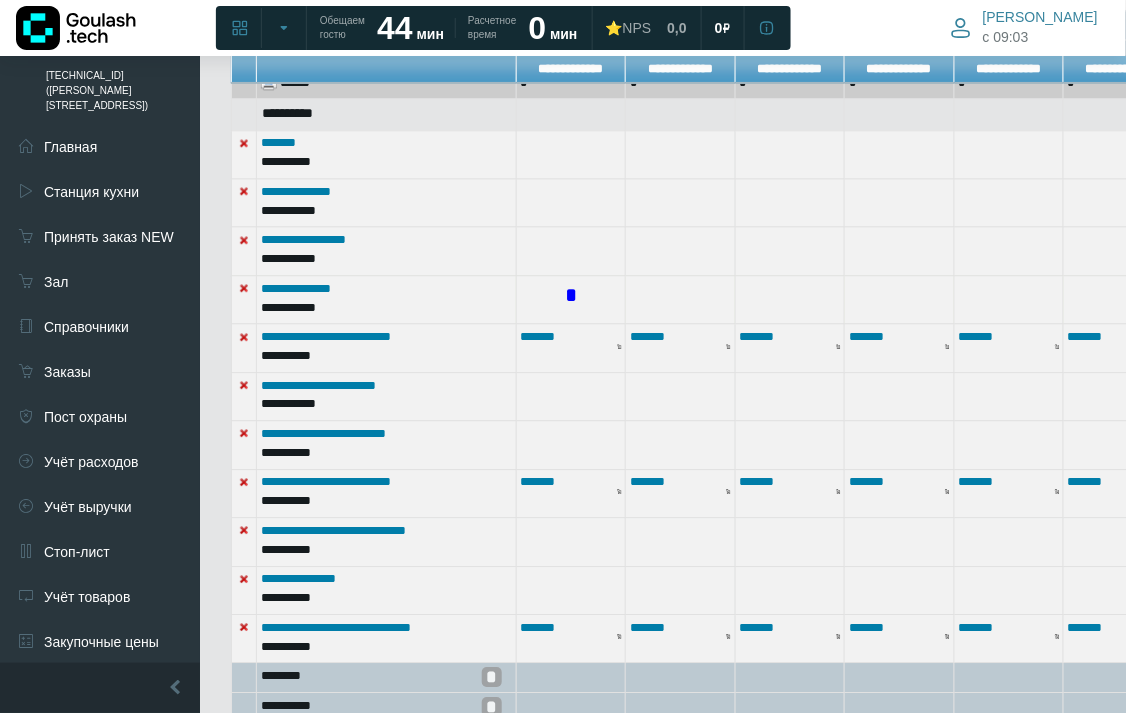 click on "*" at bounding box center (571, 296) 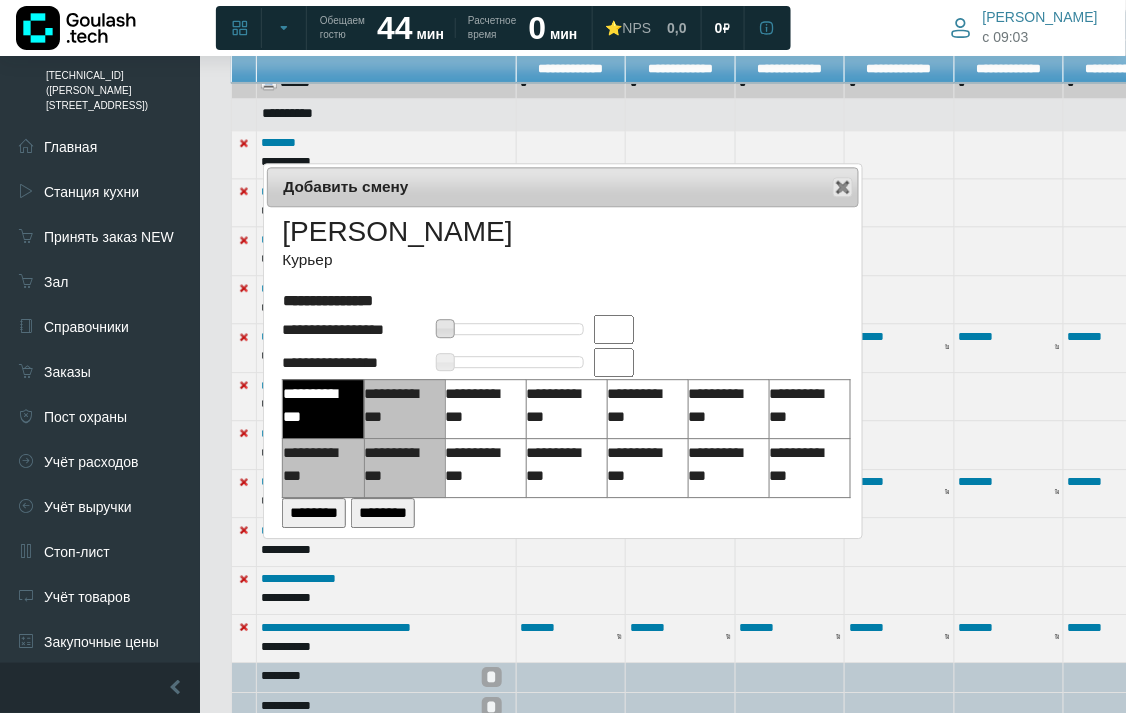 click at bounding box center [614, 329] 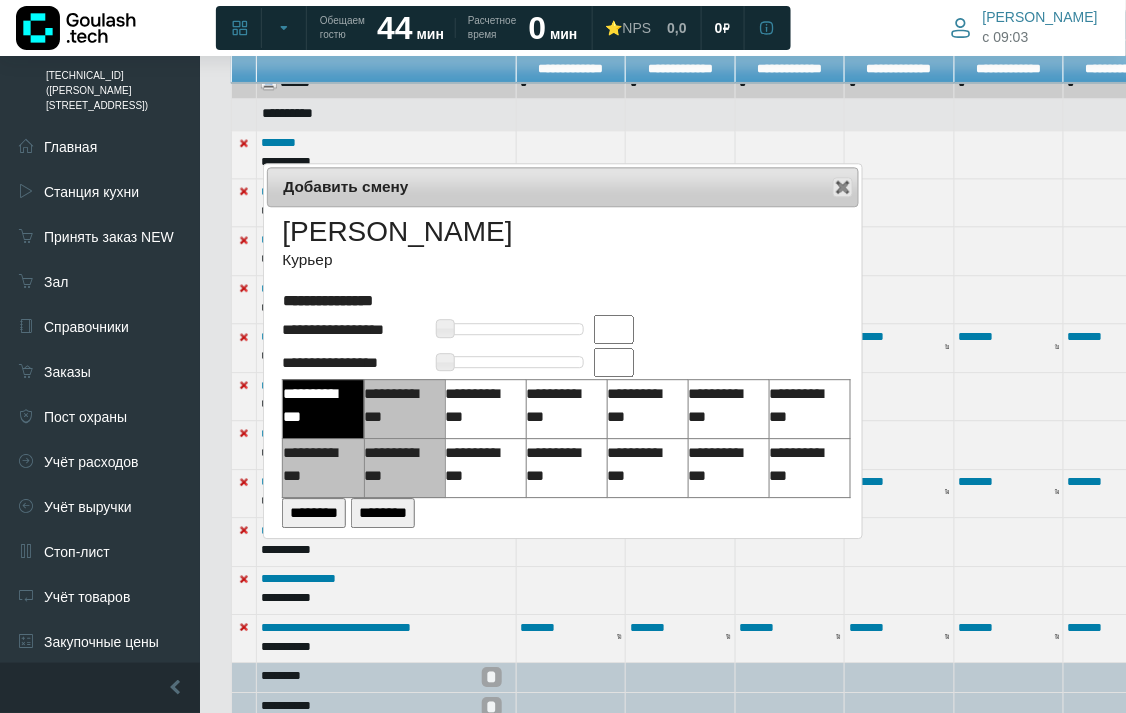 type on "**" 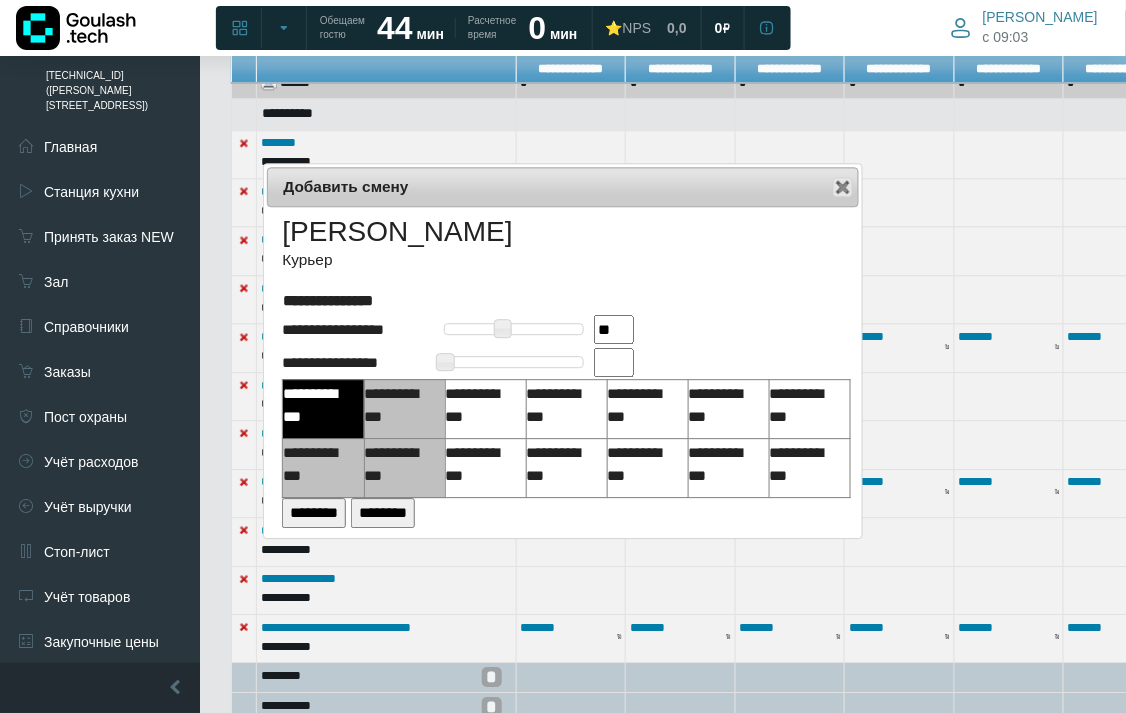 click at bounding box center [614, 362] 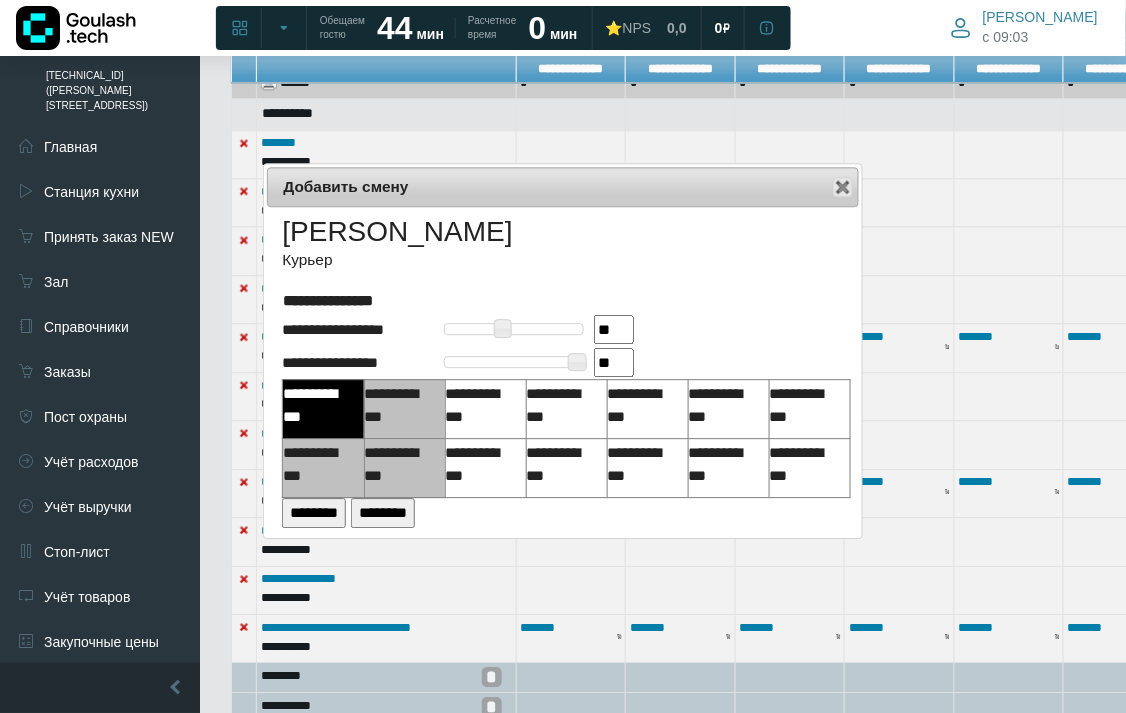 click on "********" at bounding box center (314, 512) 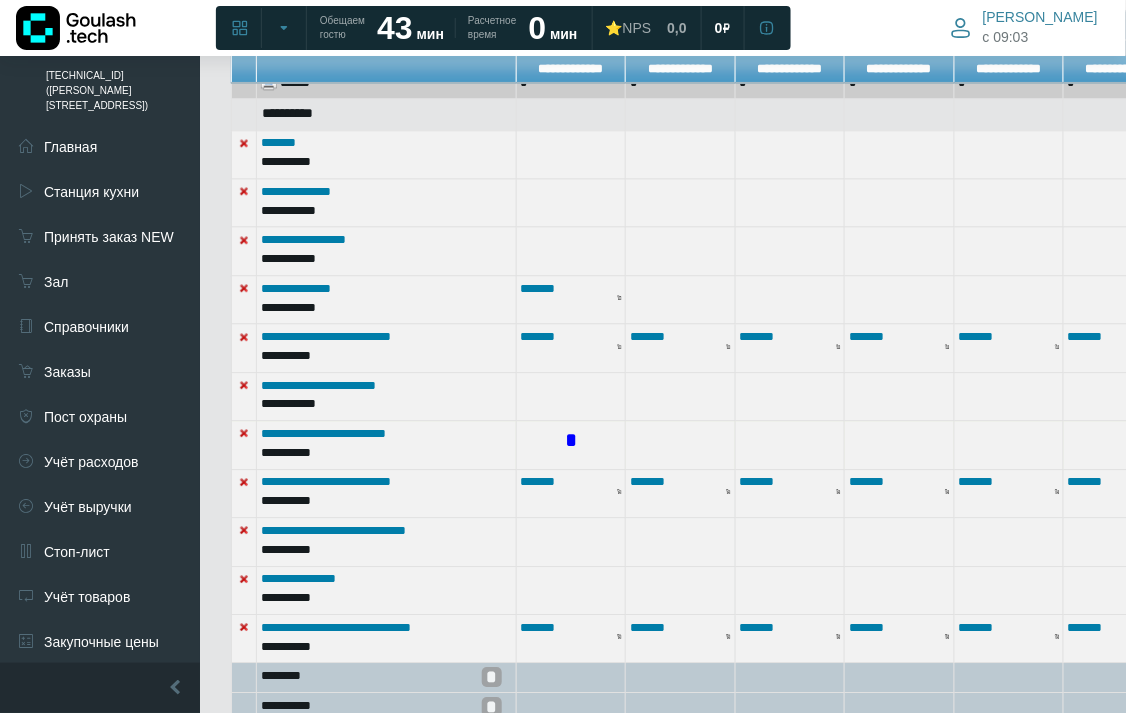 click on "*" at bounding box center [571, 441] 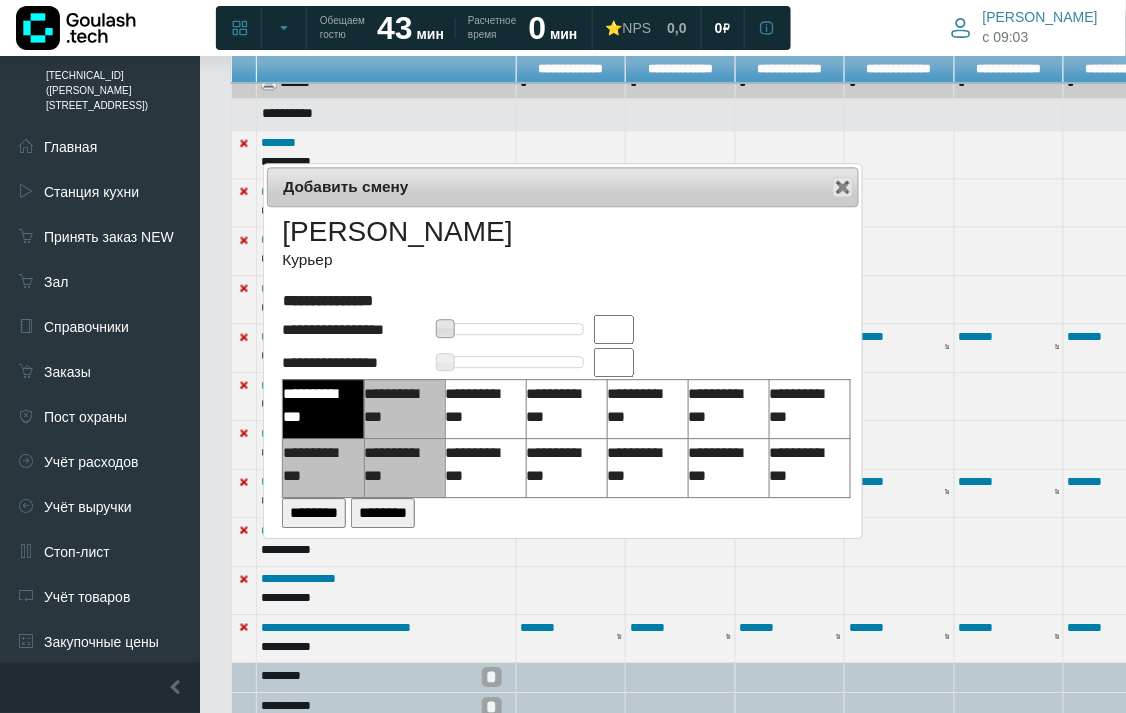 drag, startPoint x: 607, startPoint y: 332, endPoint x: 614, endPoint y: 340, distance: 10.630146 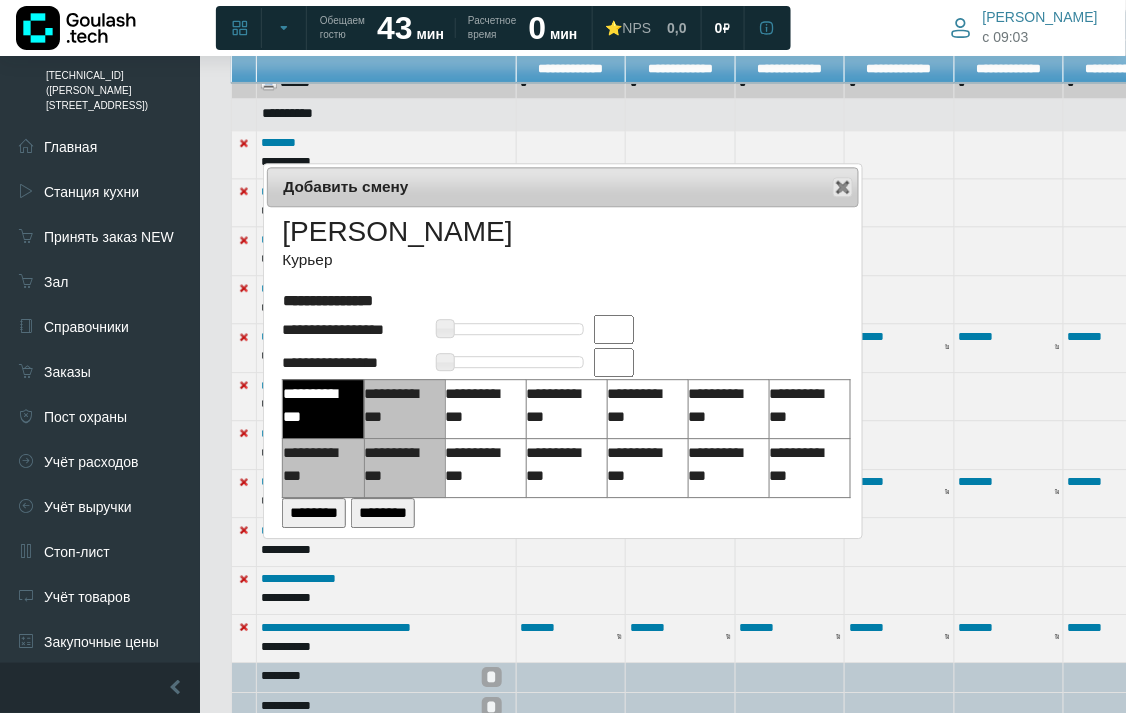 type on "**" 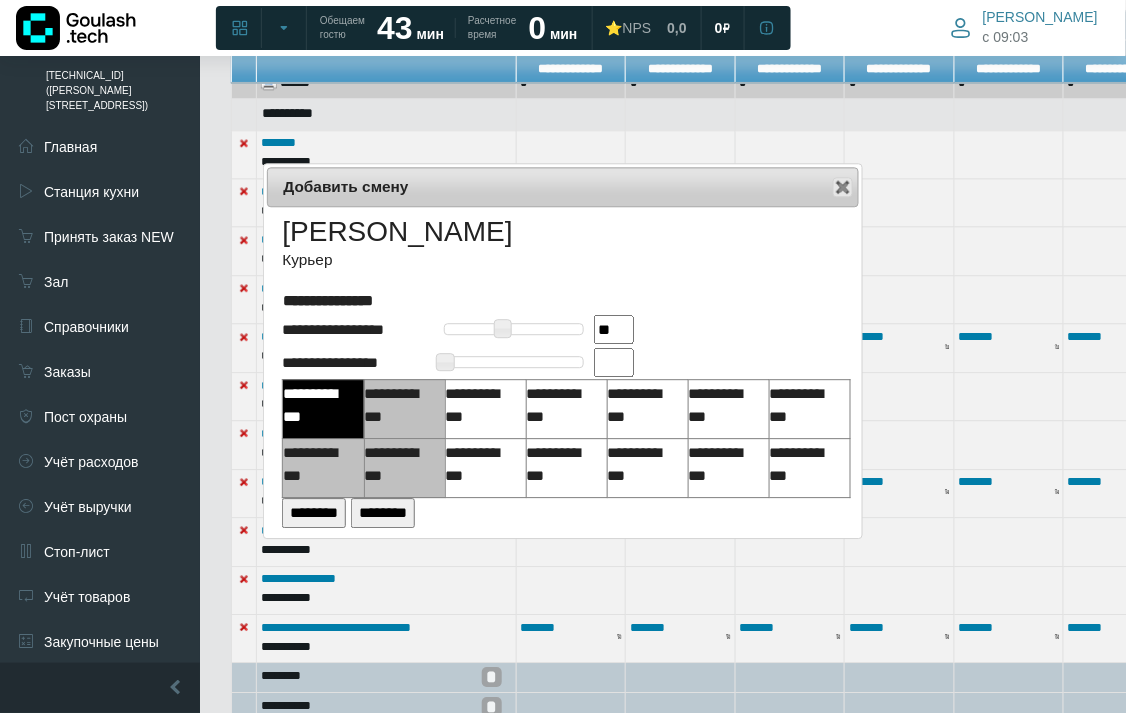 drag, startPoint x: 620, startPoint y: 356, endPoint x: 628, endPoint y: 364, distance: 11.313708 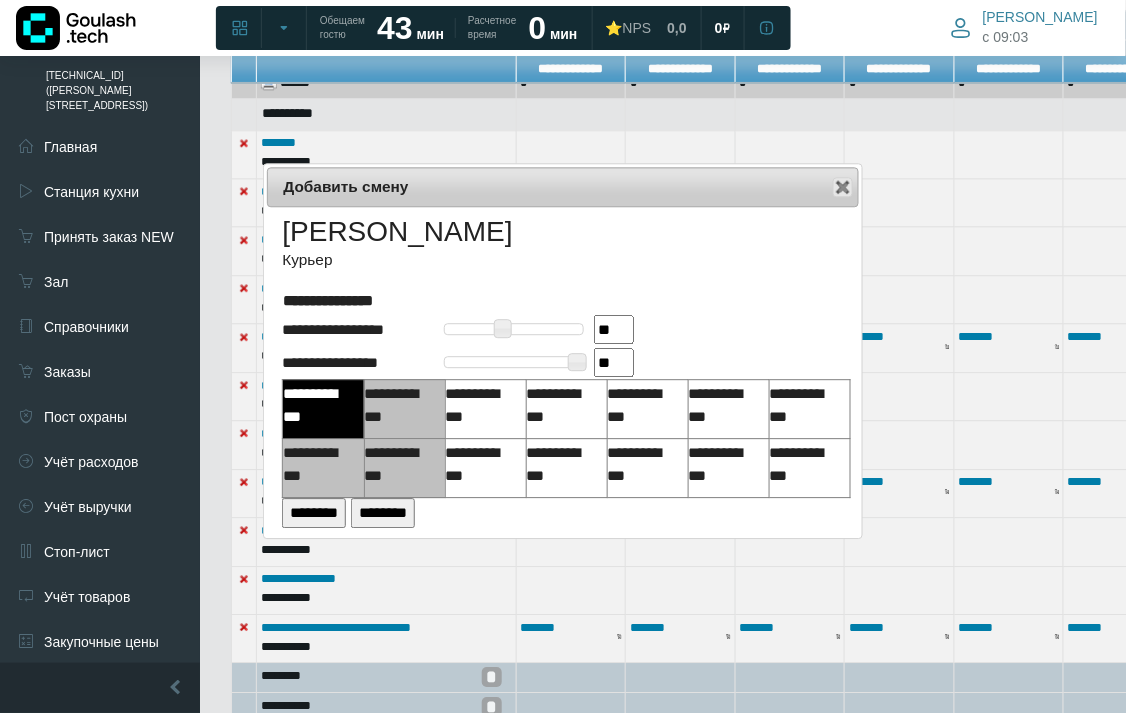 click on "********" at bounding box center [314, 512] 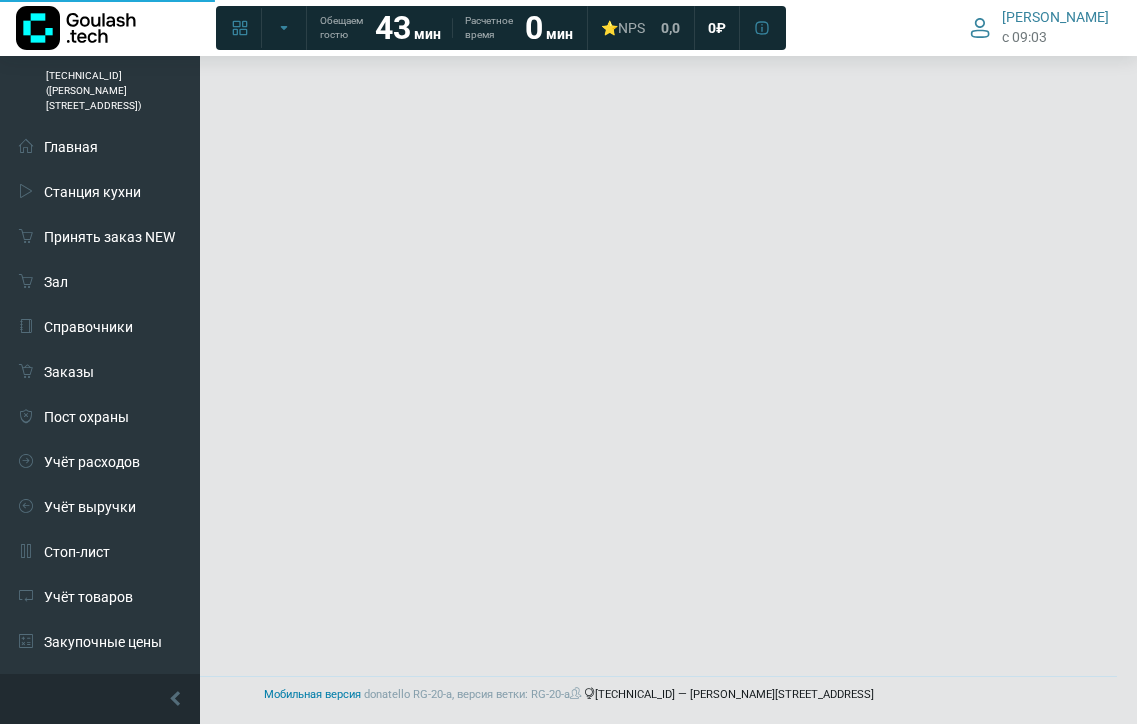 scroll, scrollTop: 0, scrollLeft: 0, axis: both 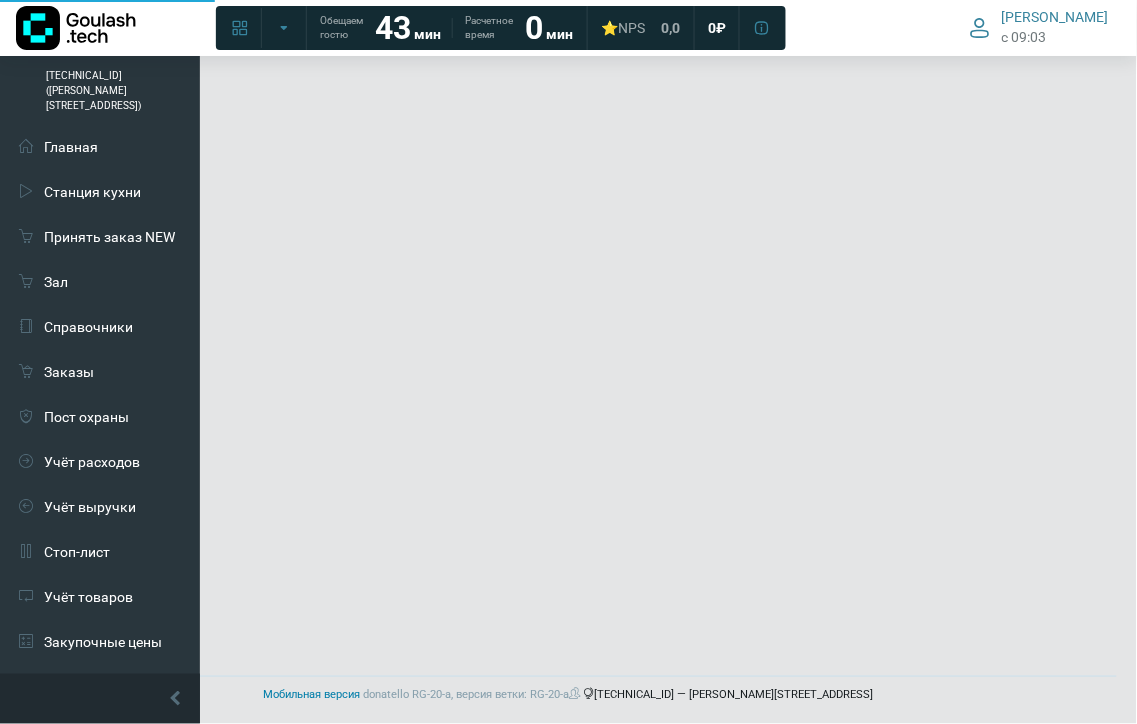 click on "Пост охраны" at bounding box center (100, 417) 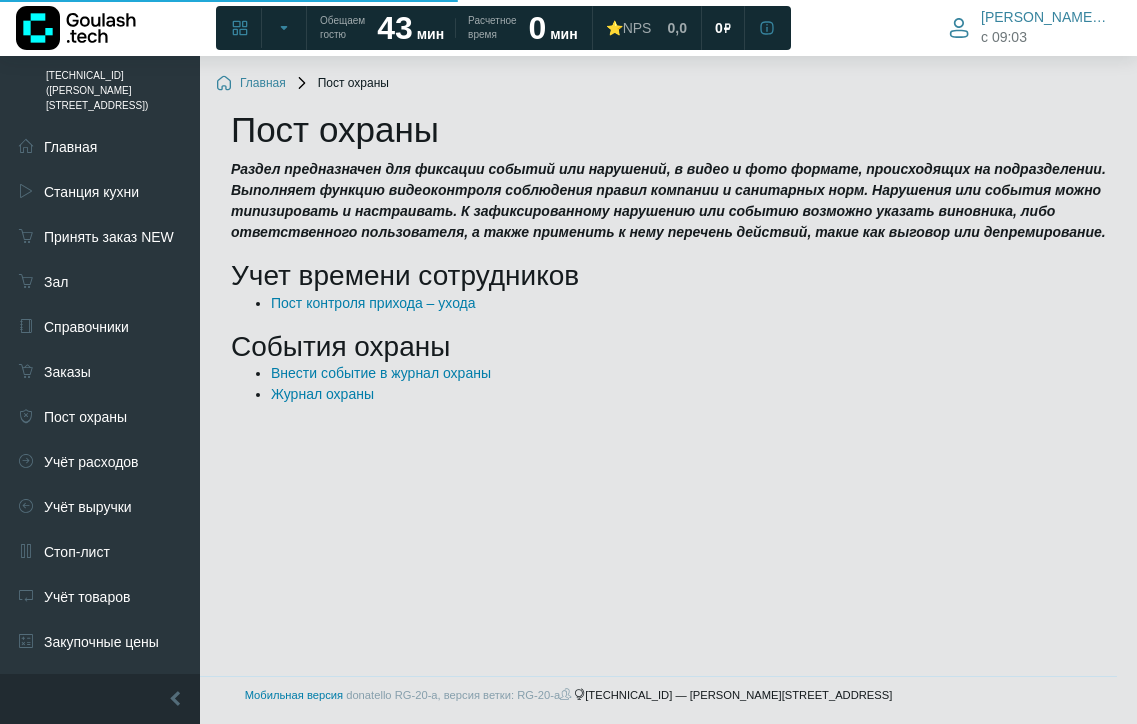 scroll, scrollTop: 0, scrollLeft: 0, axis: both 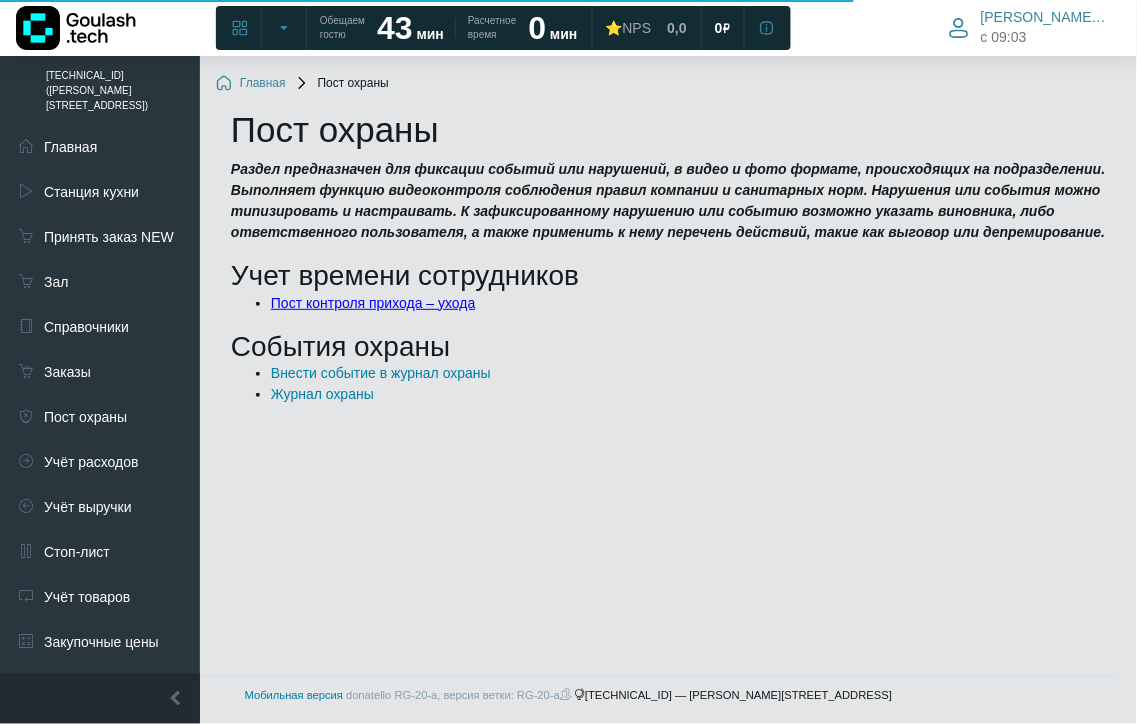 click on "Пост контроля прихода – ухода" at bounding box center (373, 303) 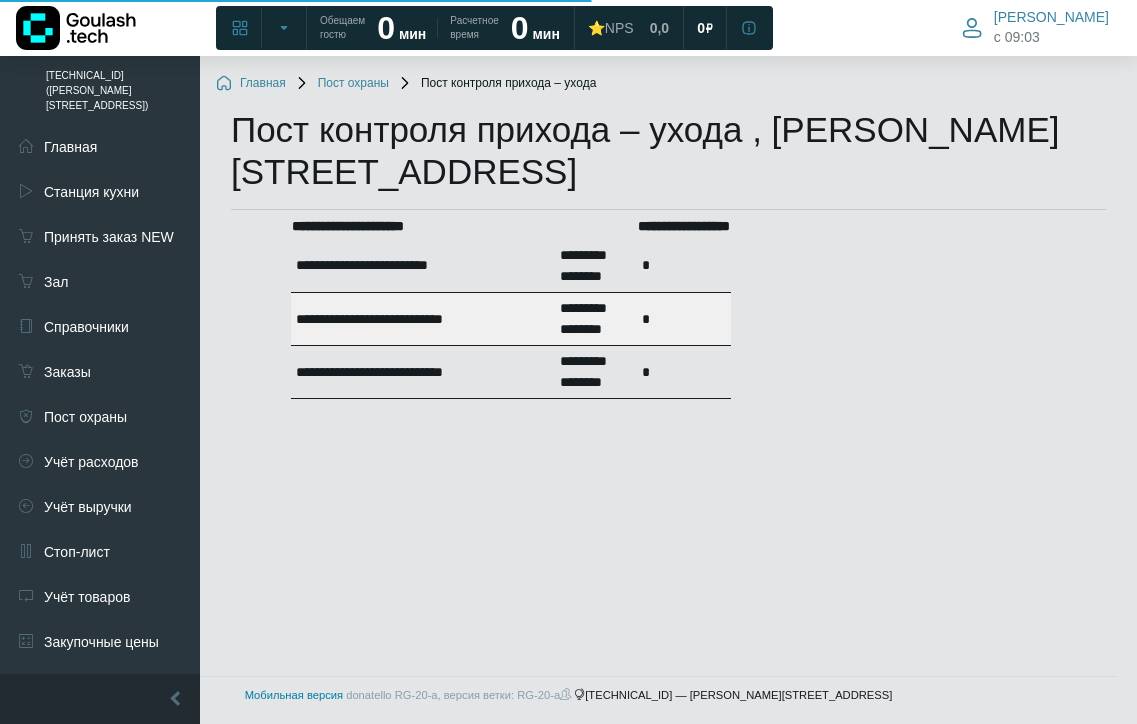 scroll, scrollTop: 0, scrollLeft: 0, axis: both 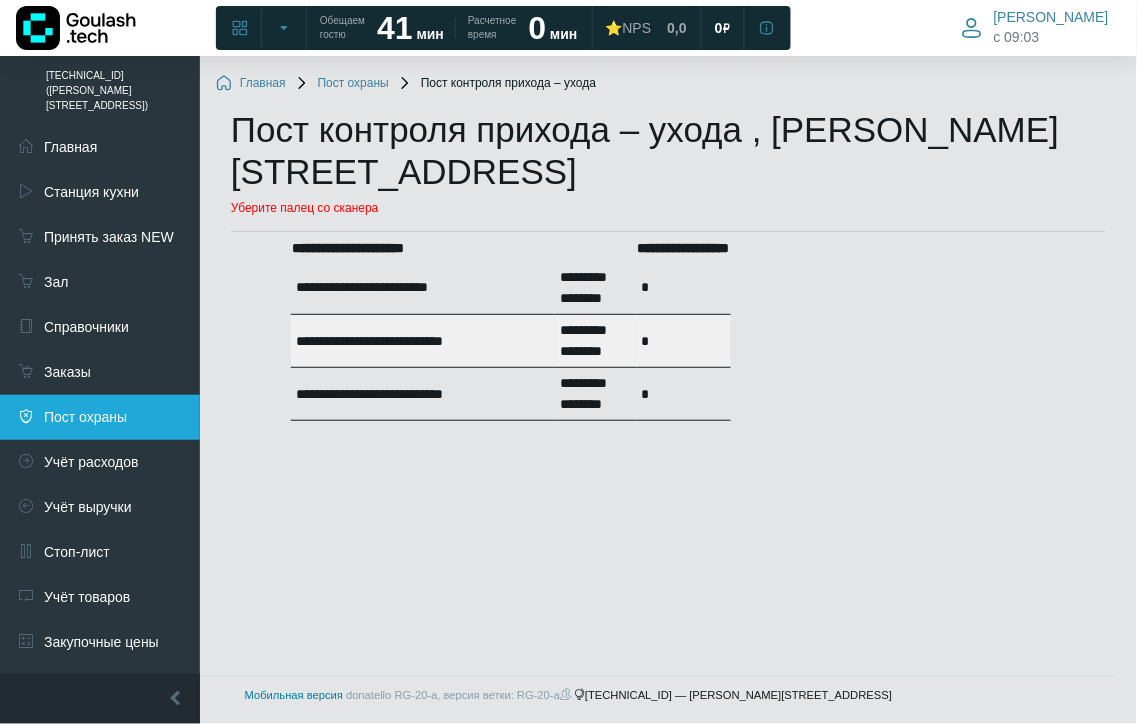 click on "Пост охраны" 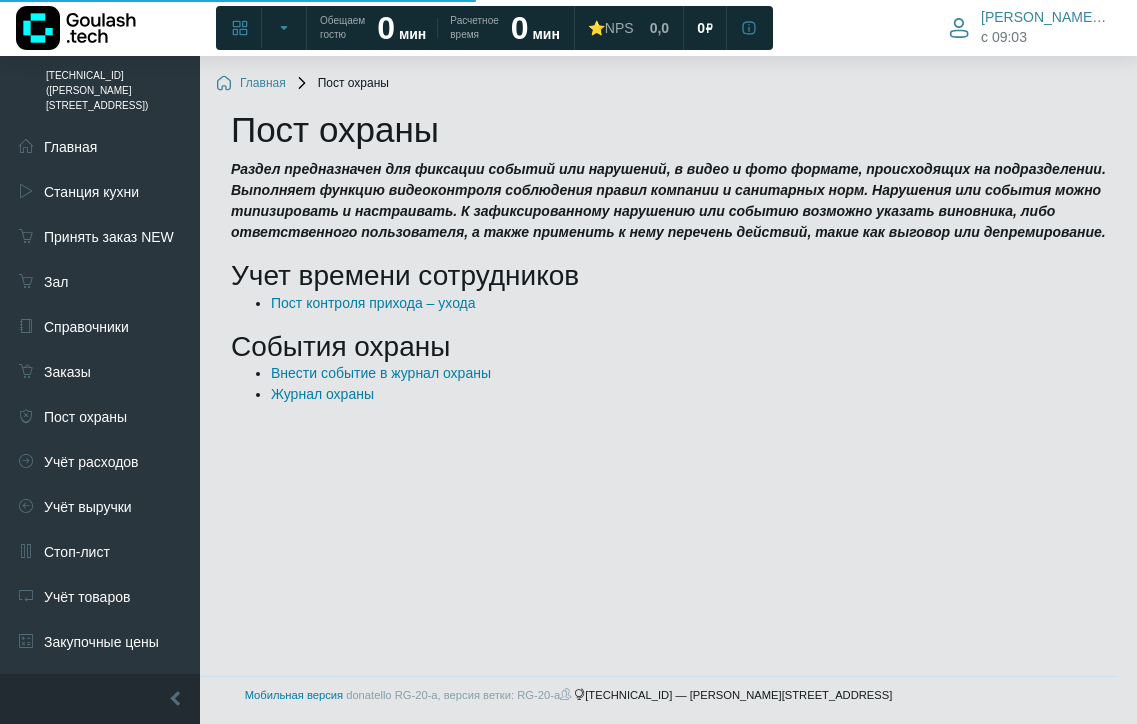 scroll, scrollTop: 0, scrollLeft: 0, axis: both 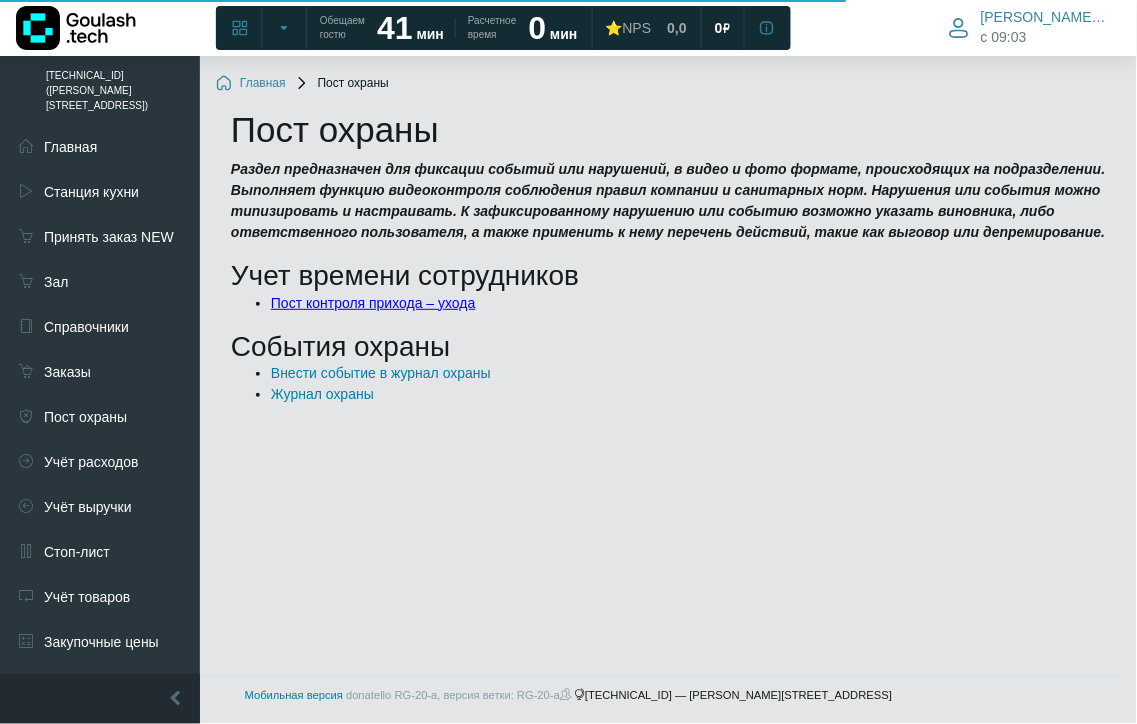 click on "Пост контроля прихода – ухода" at bounding box center [373, 303] 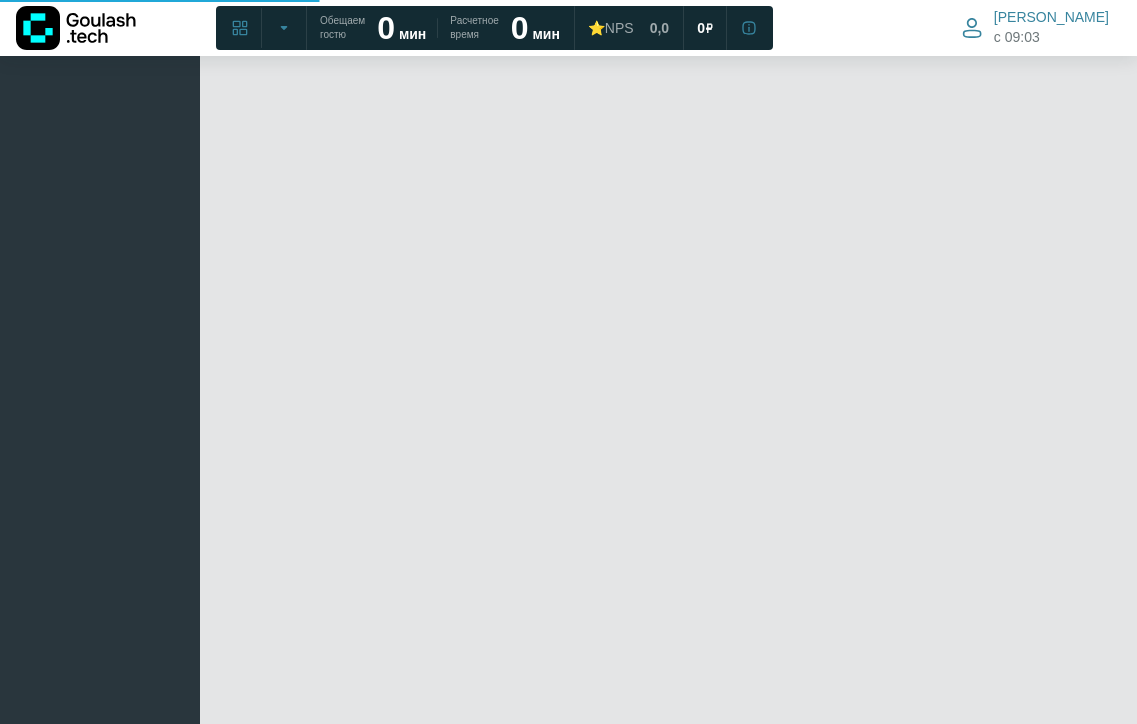 scroll, scrollTop: 0, scrollLeft: 0, axis: both 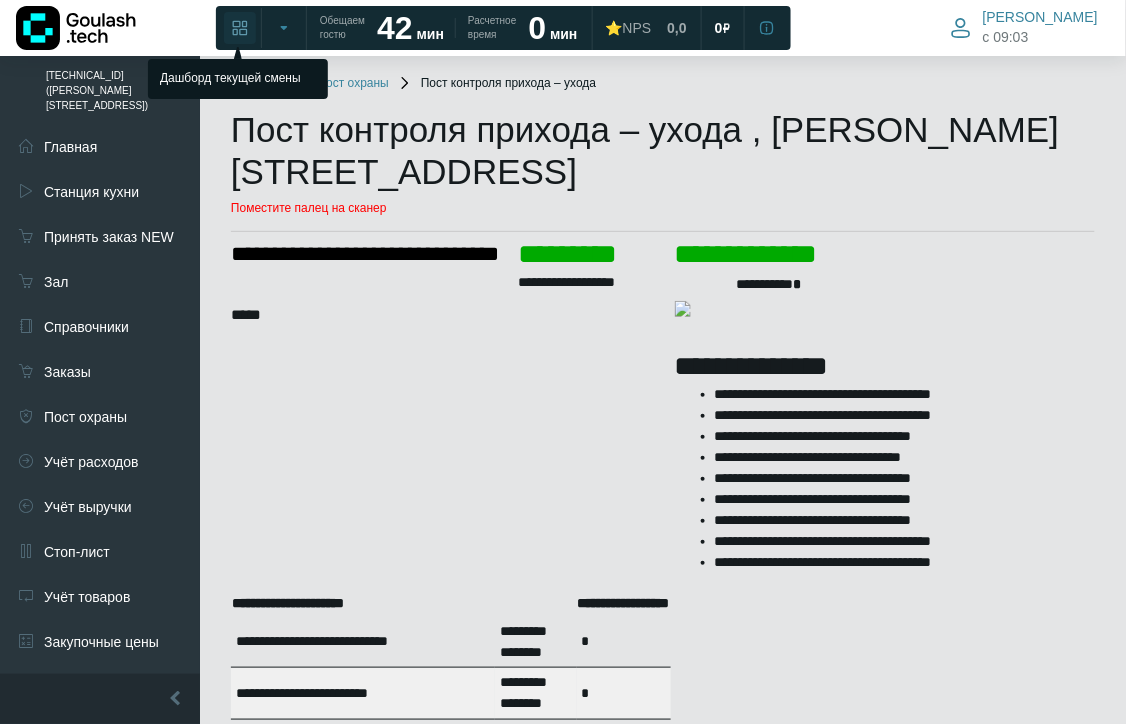 click at bounding box center [240, 28] 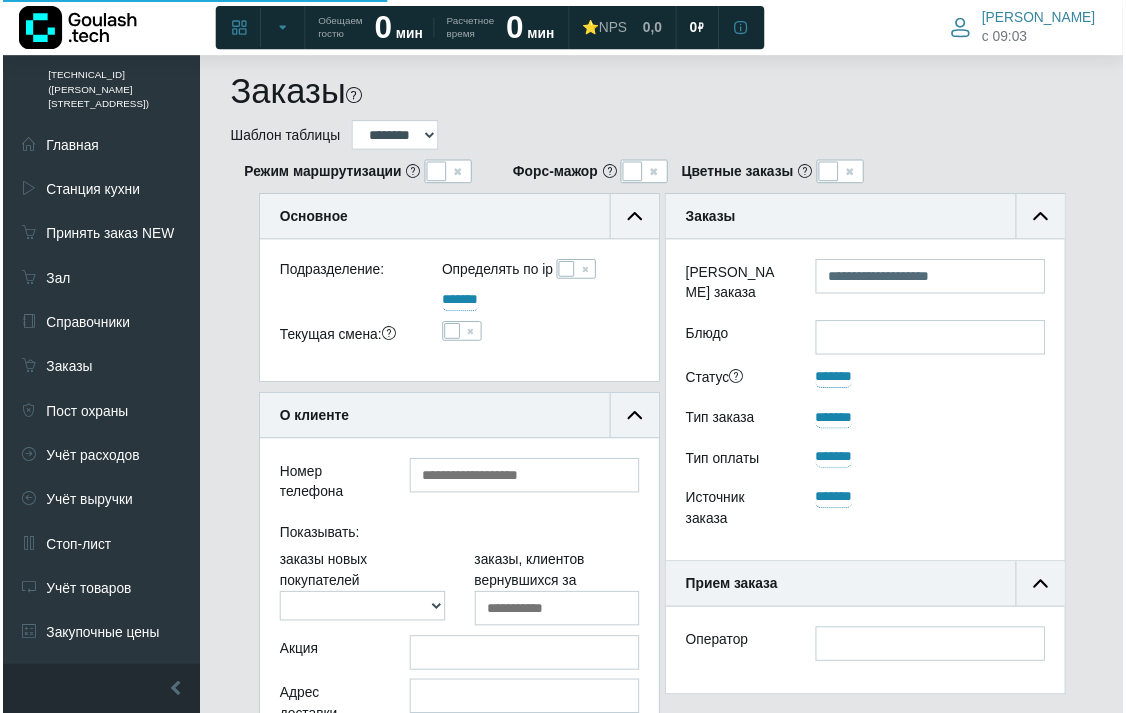 scroll, scrollTop: 924, scrollLeft: 103, axis: both 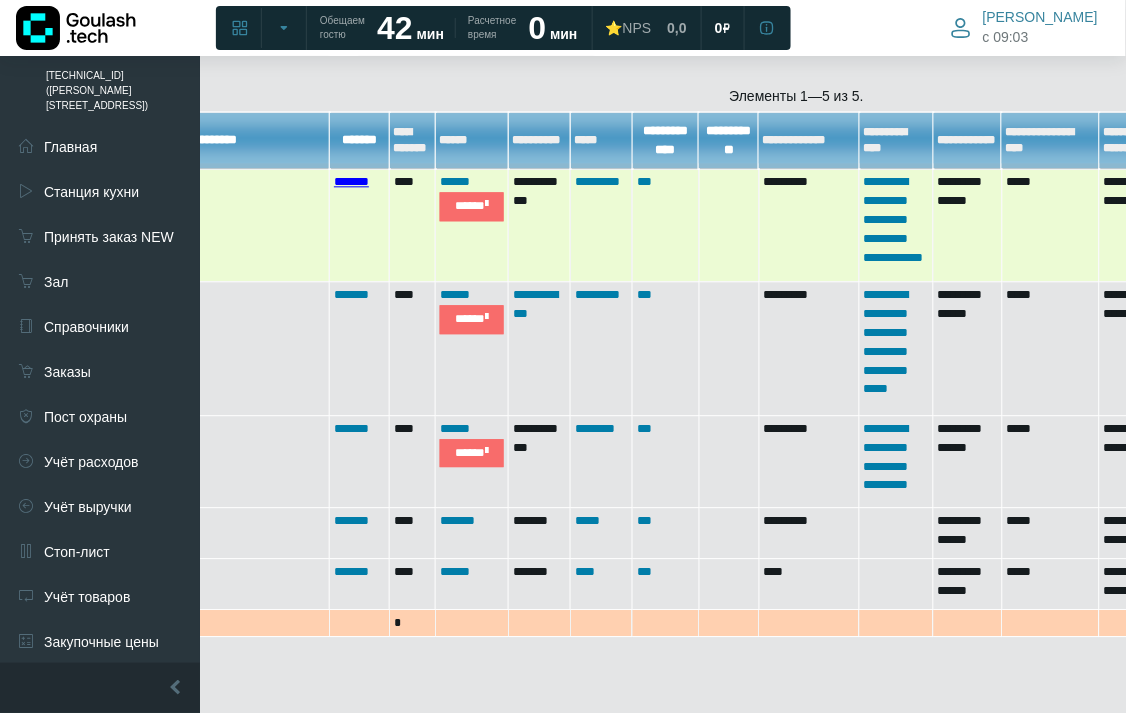 click on "*******" at bounding box center [351, 181] 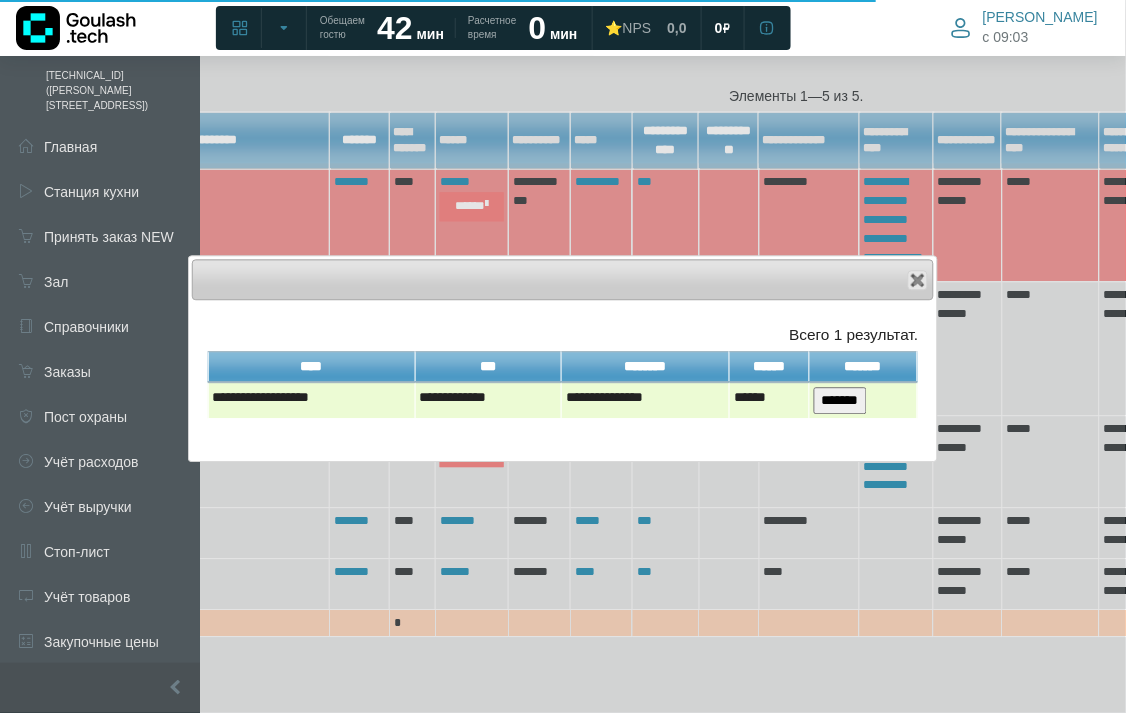 click on "*******" at bounding box center [840, 400] 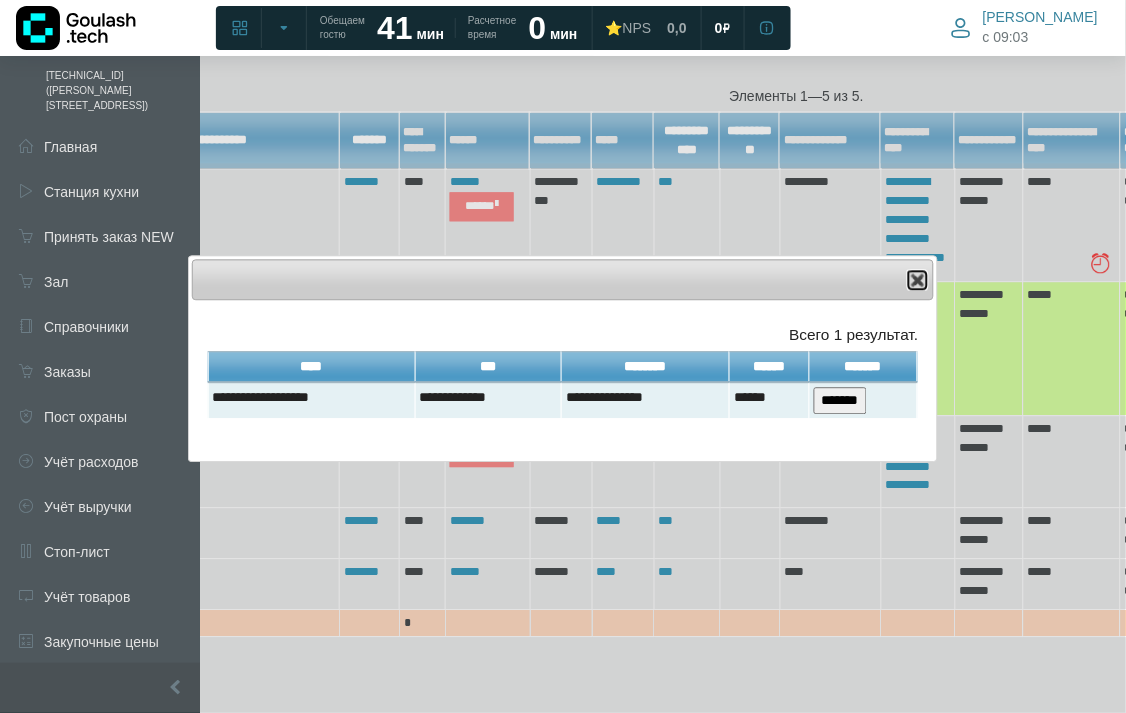 click at bounding box center [918, 280] 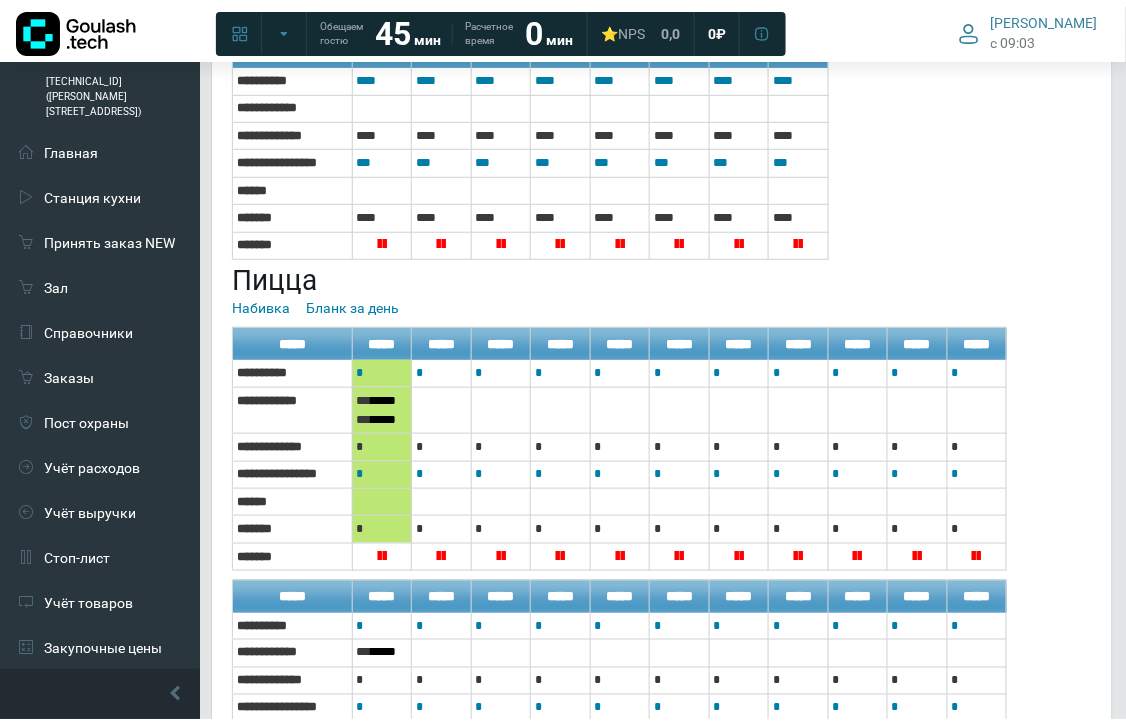 scroll, scrollTop: 3601, scrollLeft: 0, axis: vertical 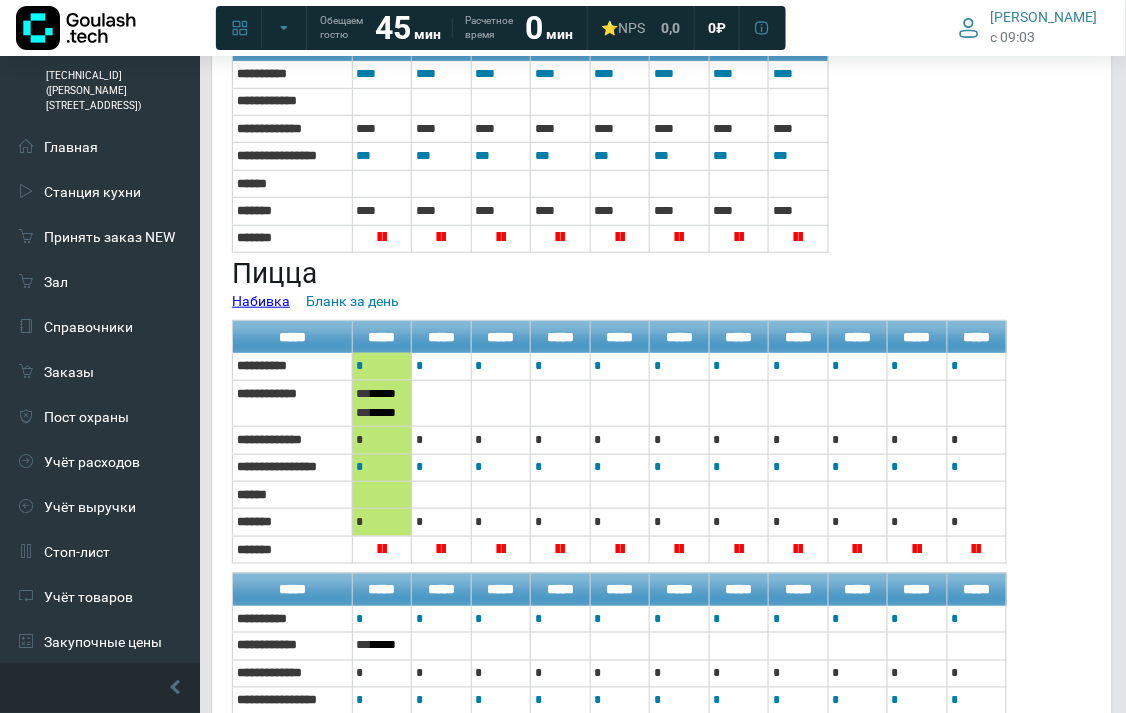 click on "Набивка" at bounding box center [261, 301] 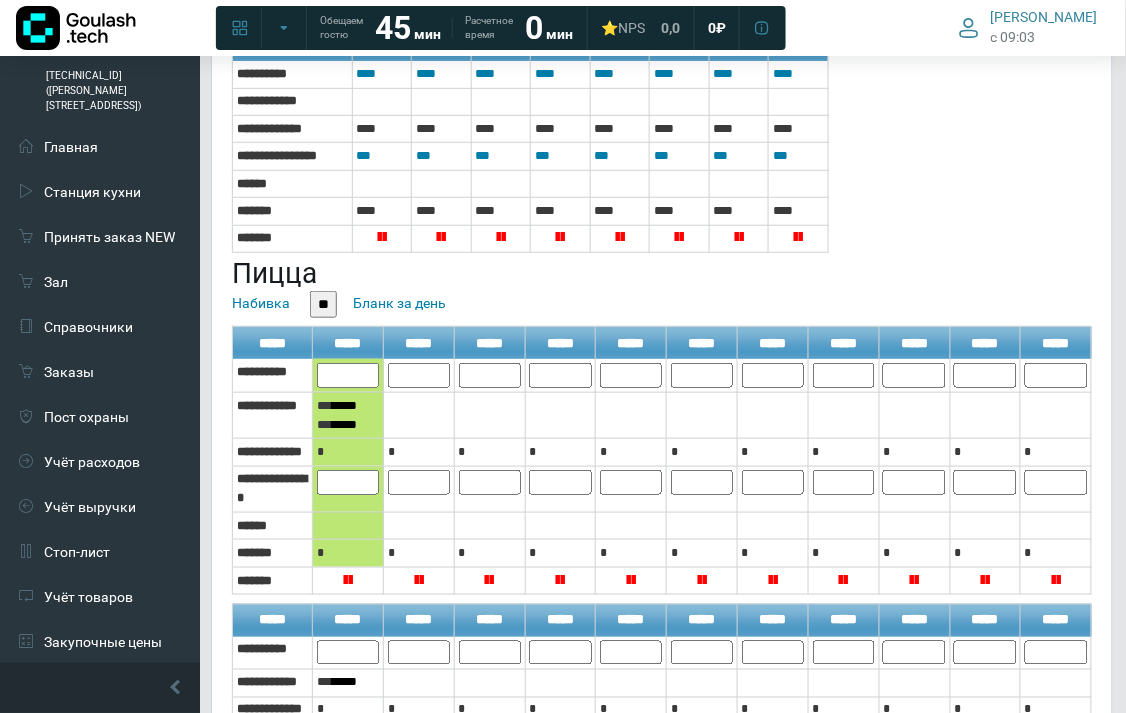 click on "*" at bounding box center (0, 0) 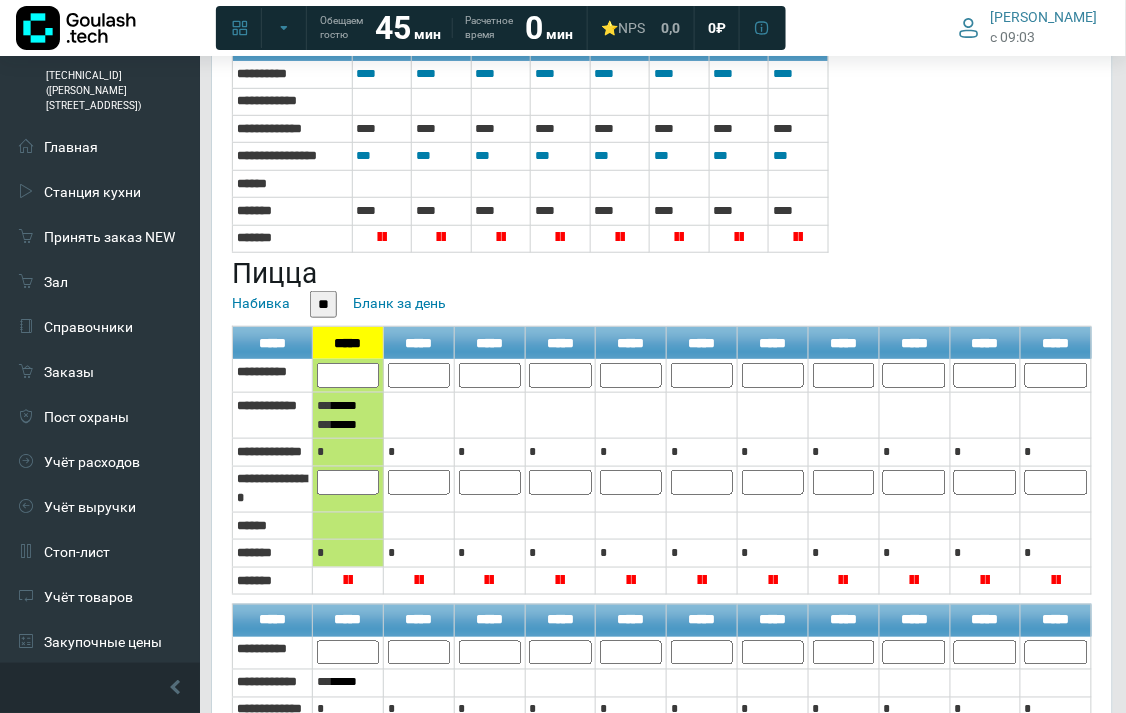 click on "*" at bounding box center (0, 0) 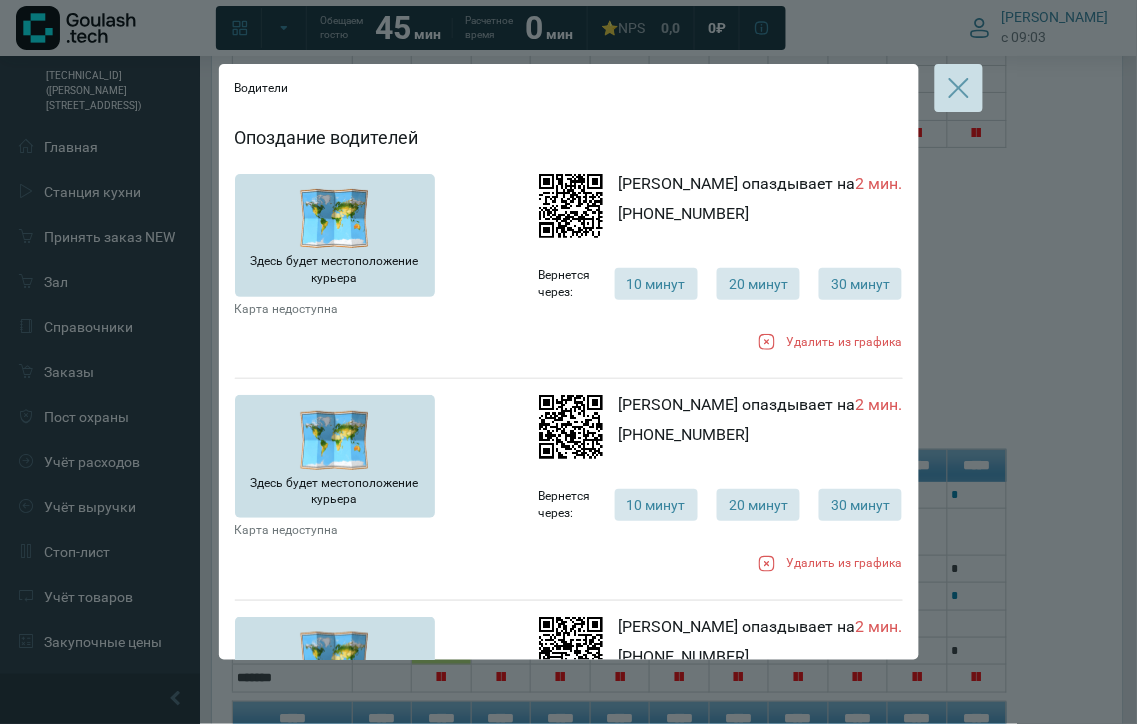 click at bounding box center (959, 88) 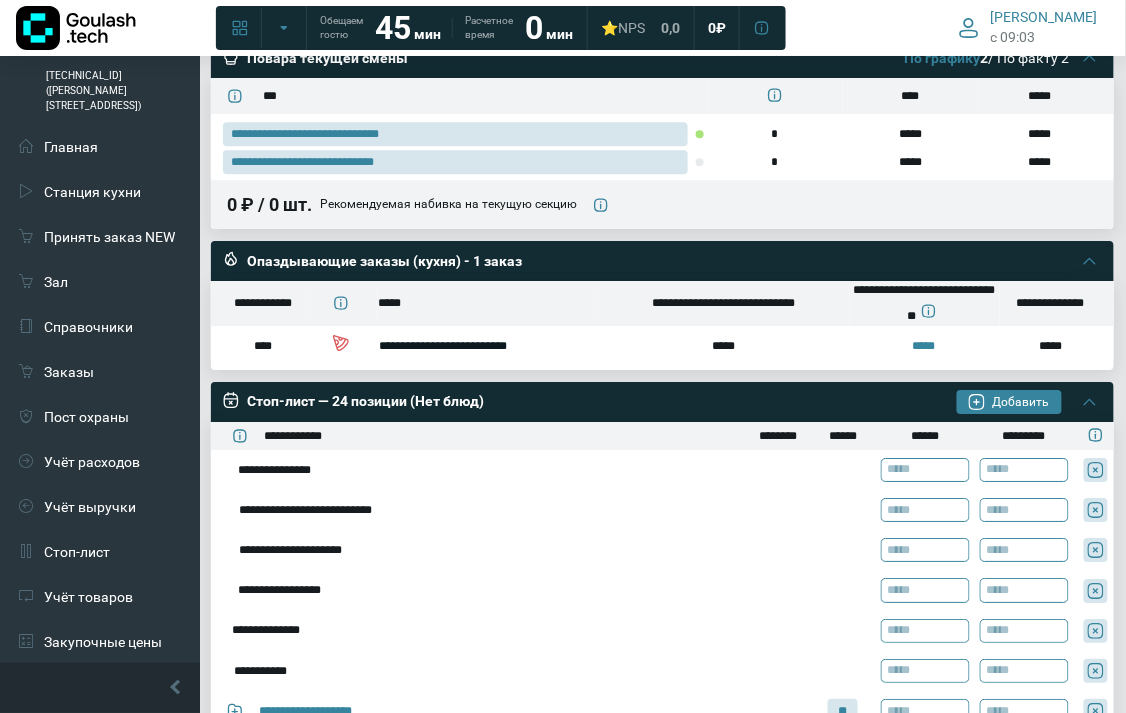 scroll, scrollTop: 823, scrollLeft: 0, axis: vertical 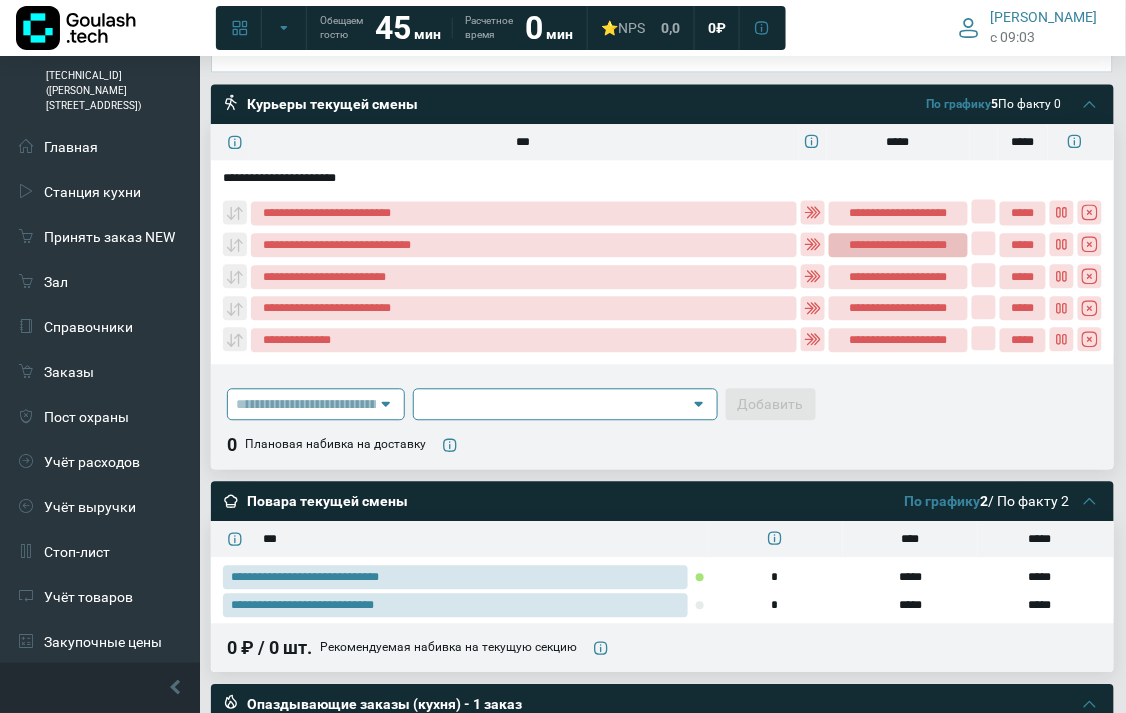 click on "**********" at bounding box center [898, 246] 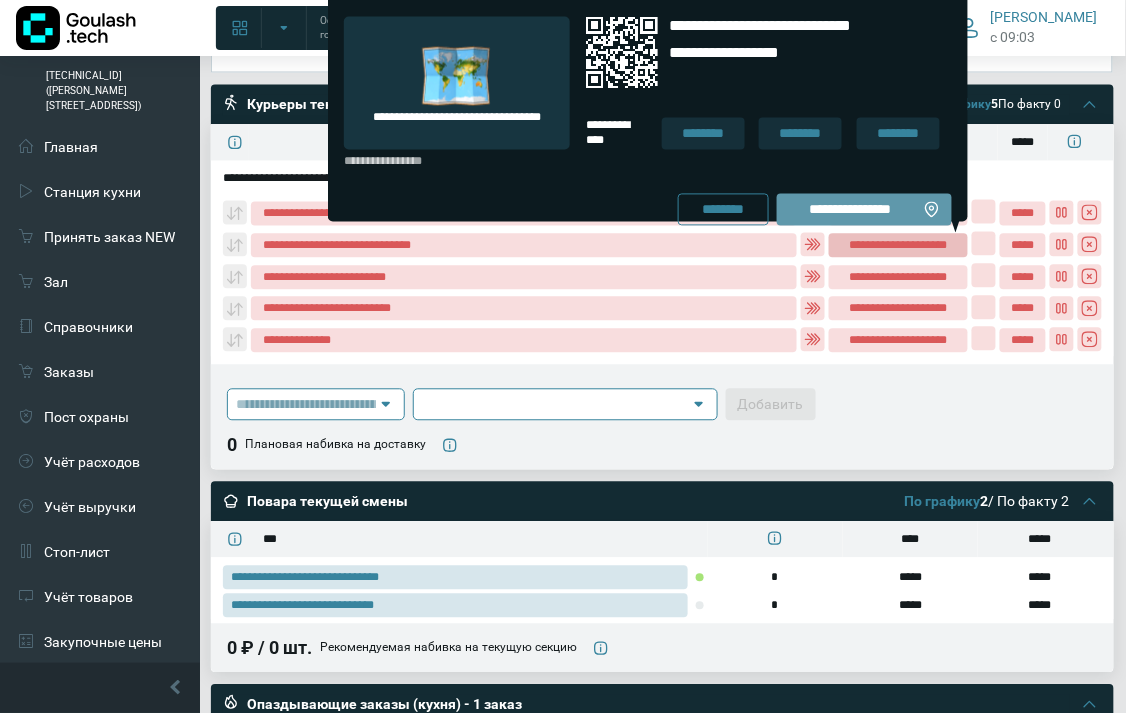 click on "**********" at bounding box center [850, 210] 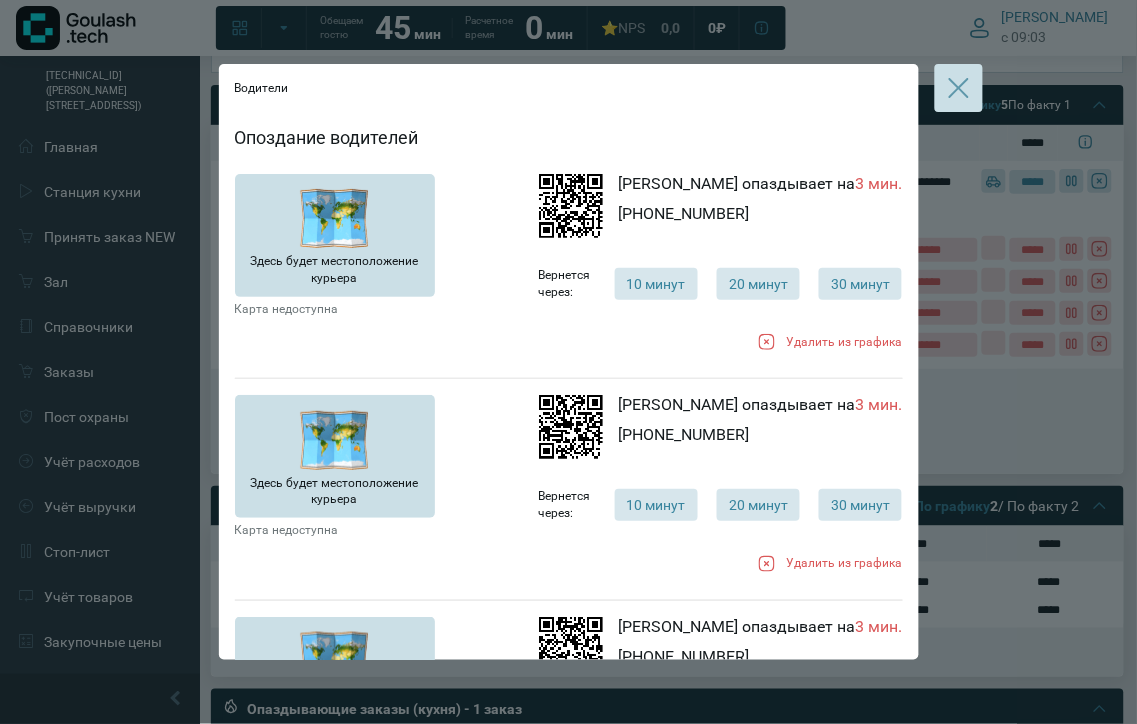 click 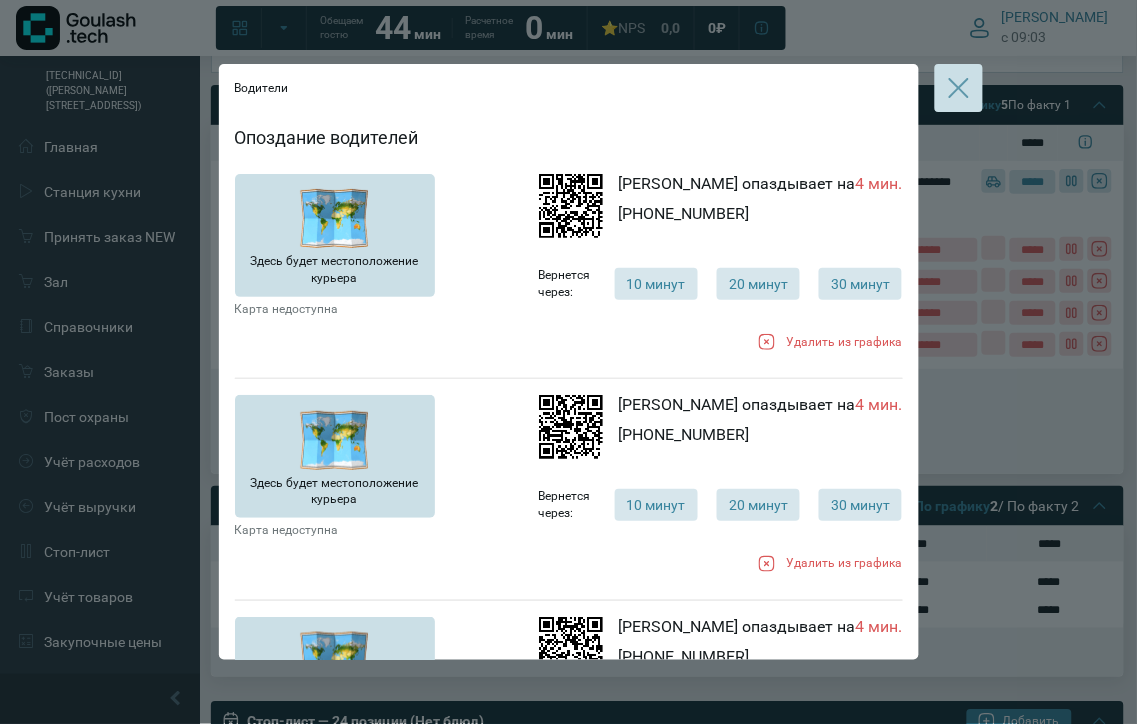 click 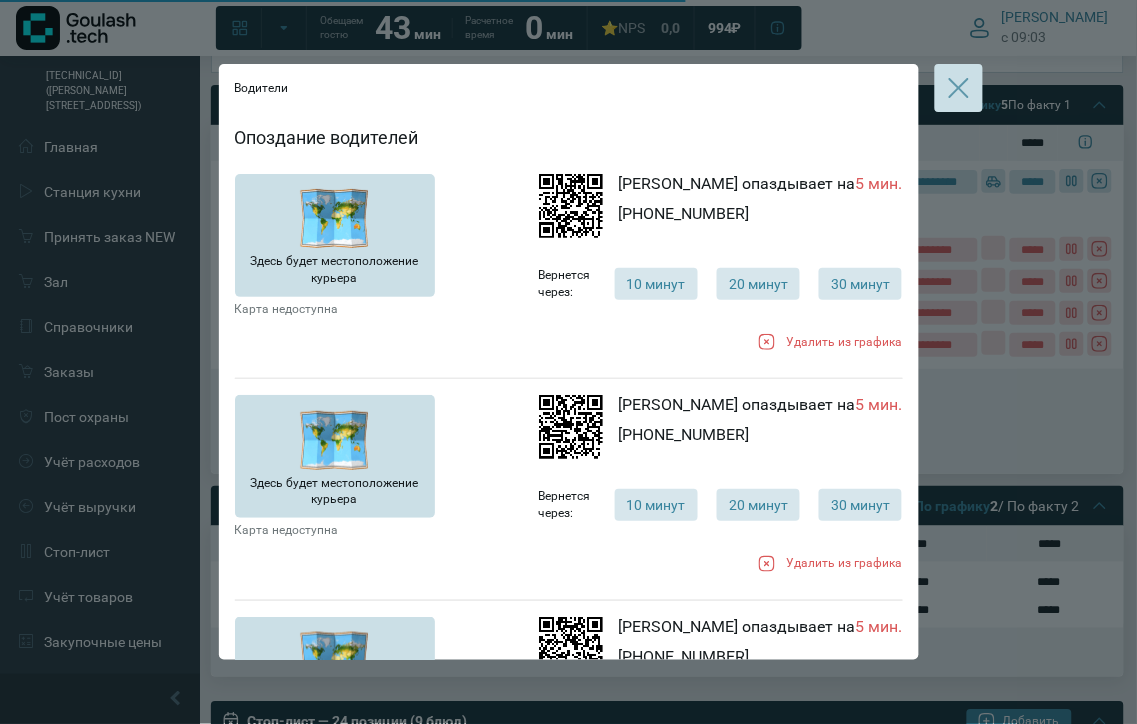 click 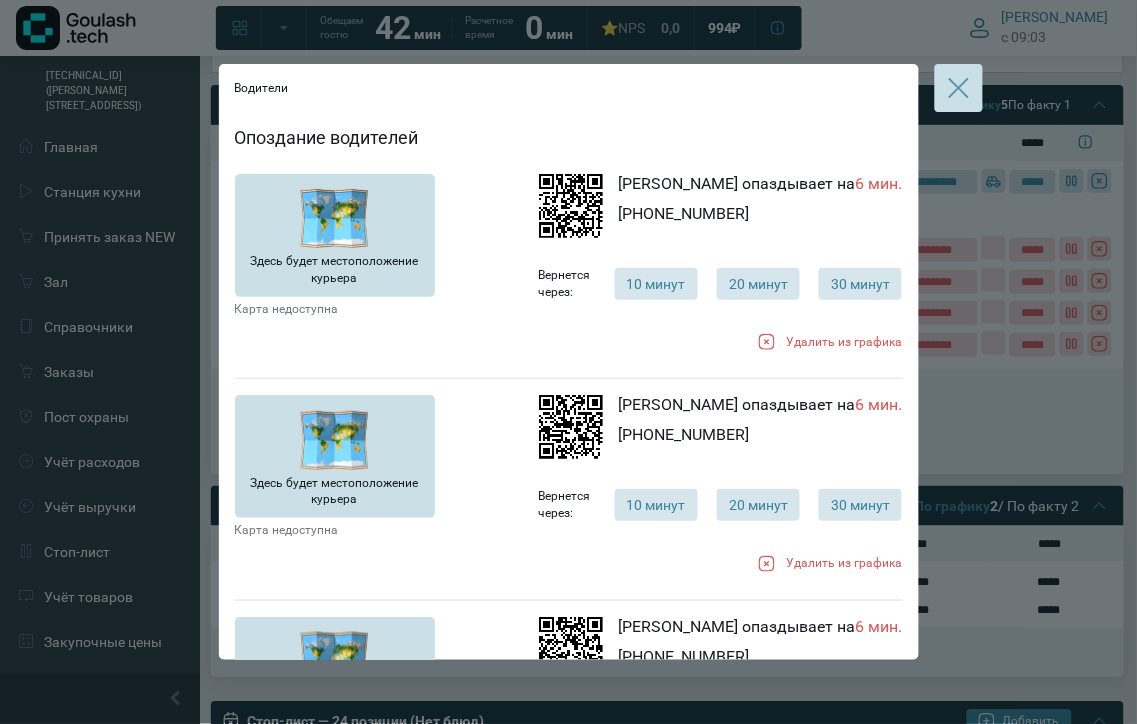 click 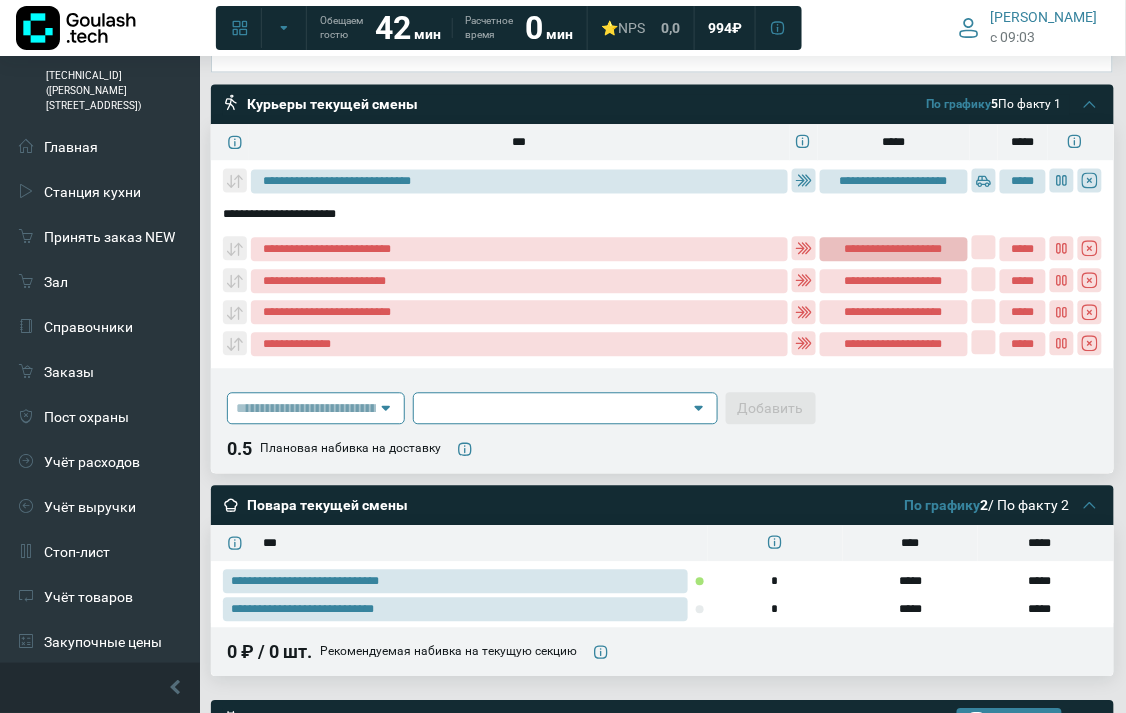 click on "**********" at bounding box center (893, 250) 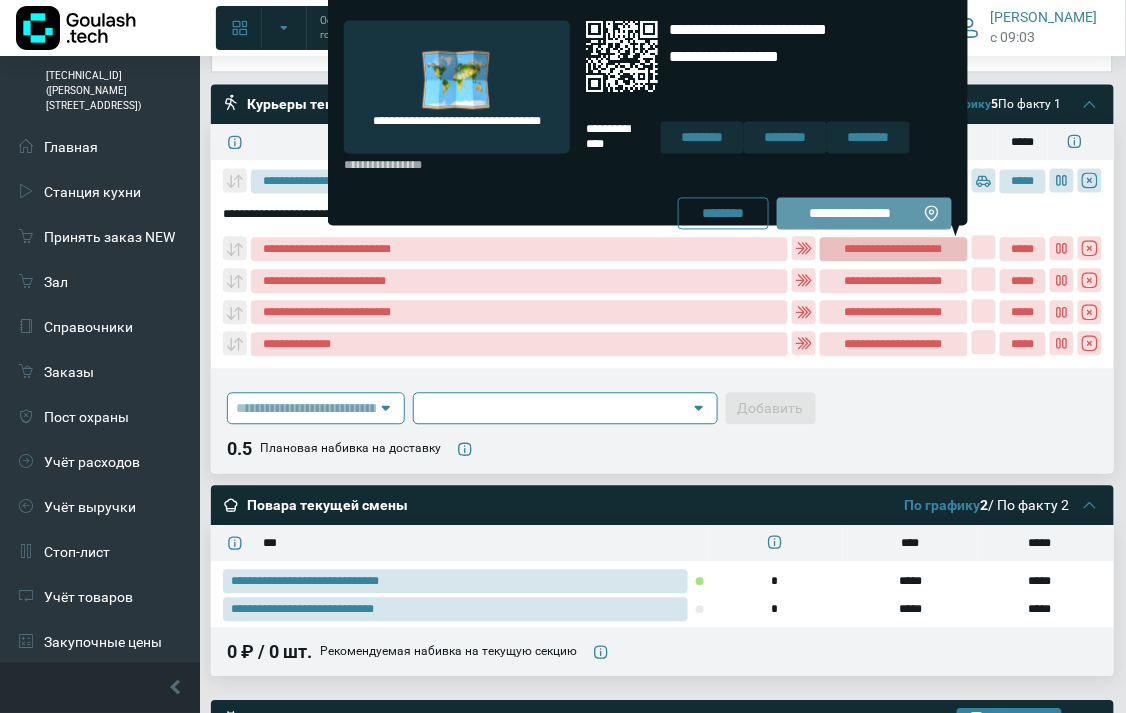 click on "**********" at bounding box center [864, 214] 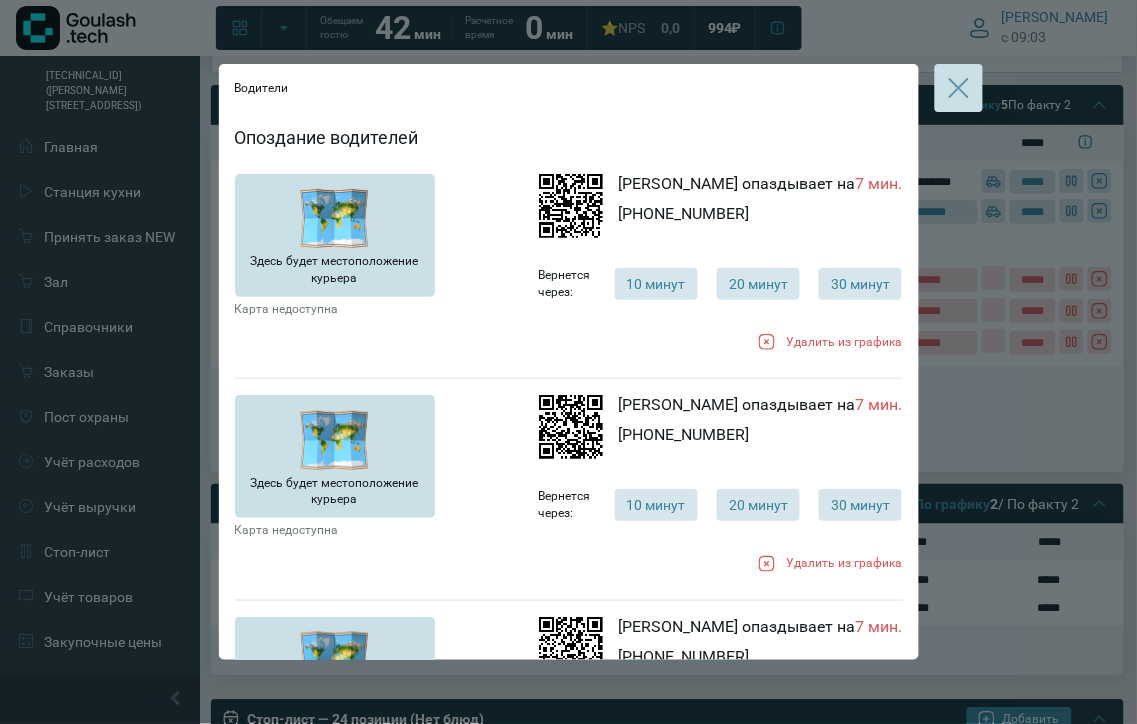 click 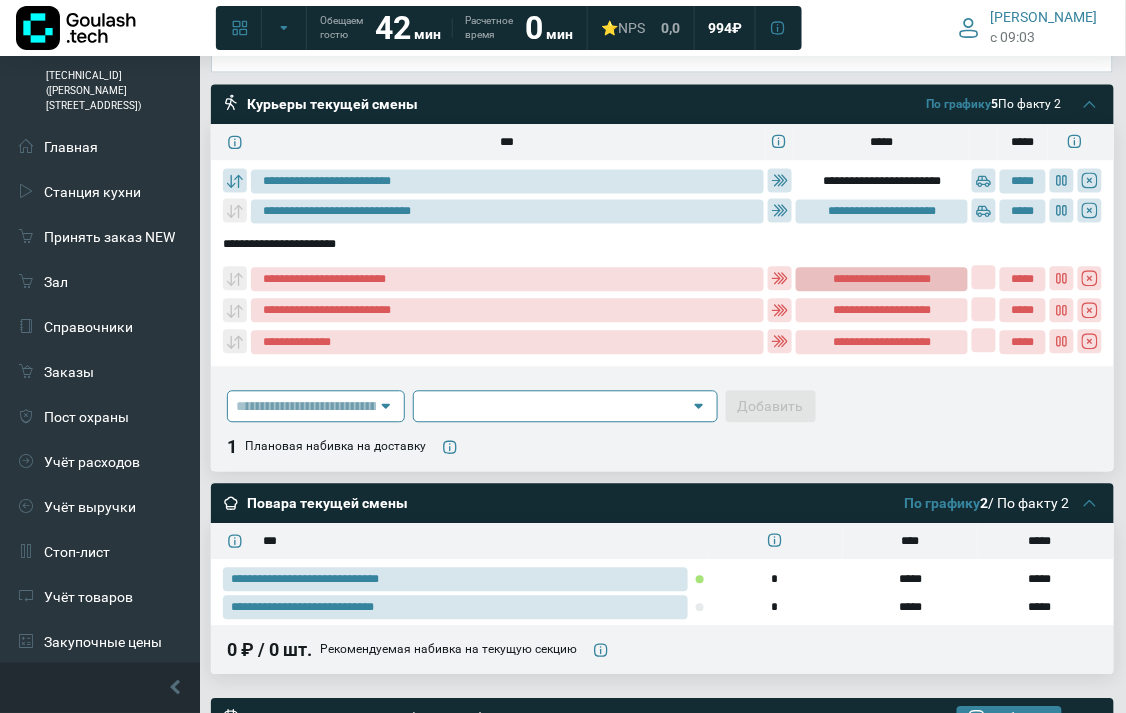 click on "**********" at bounding box center (881, 280) 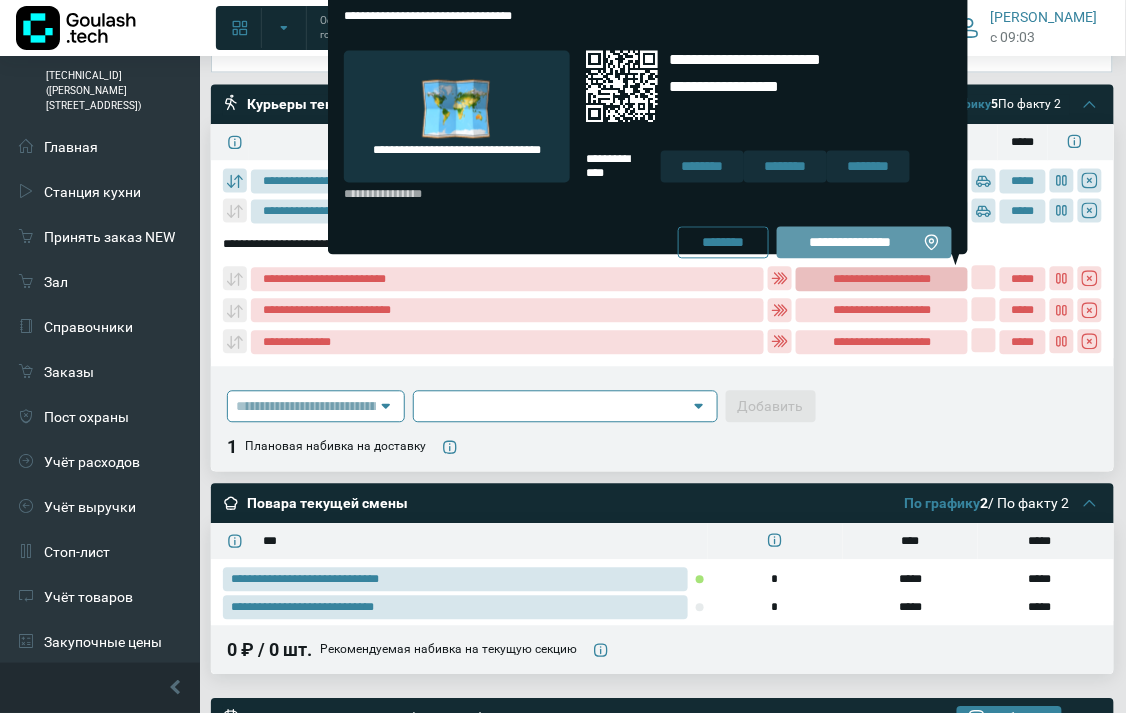 click on "**********" at bounding box center [850, 243] 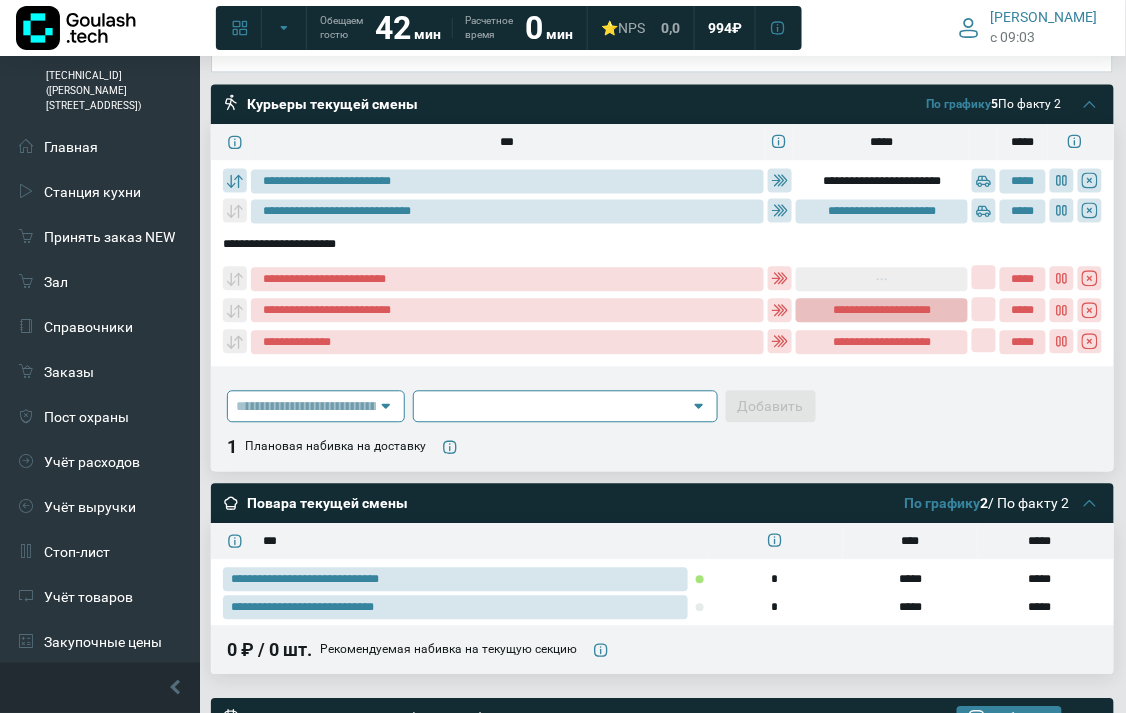 click on "**********" at bounding box center [881, 311] 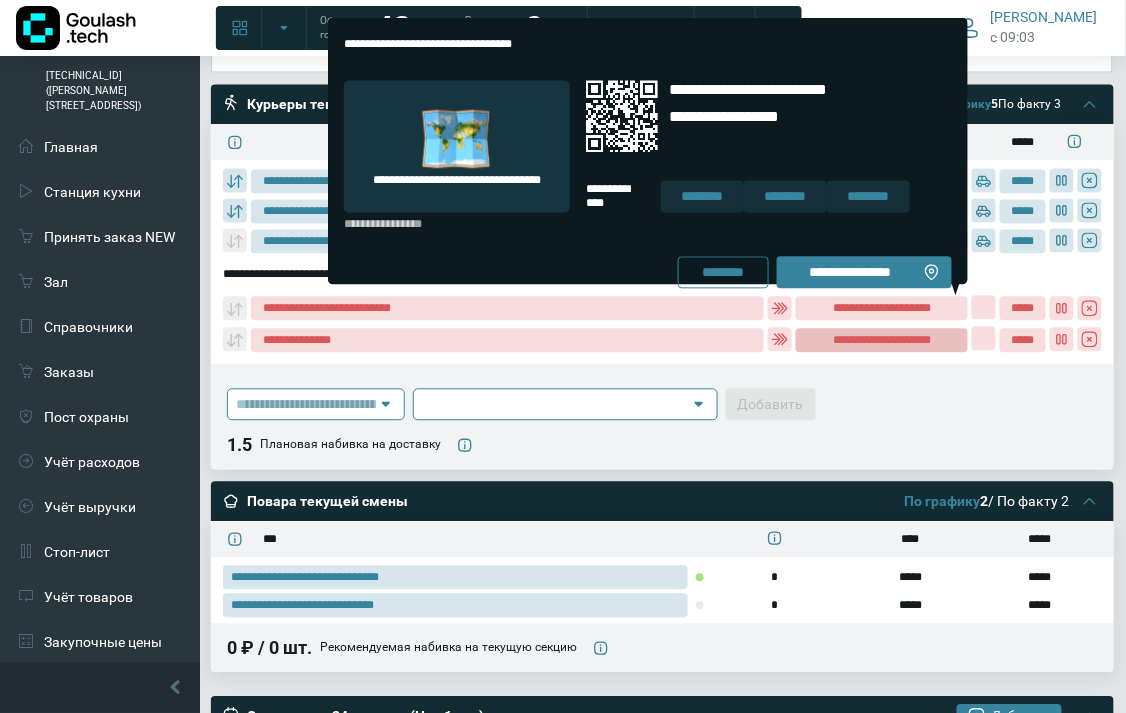 click on "**********" at bounding box center (881, 341) 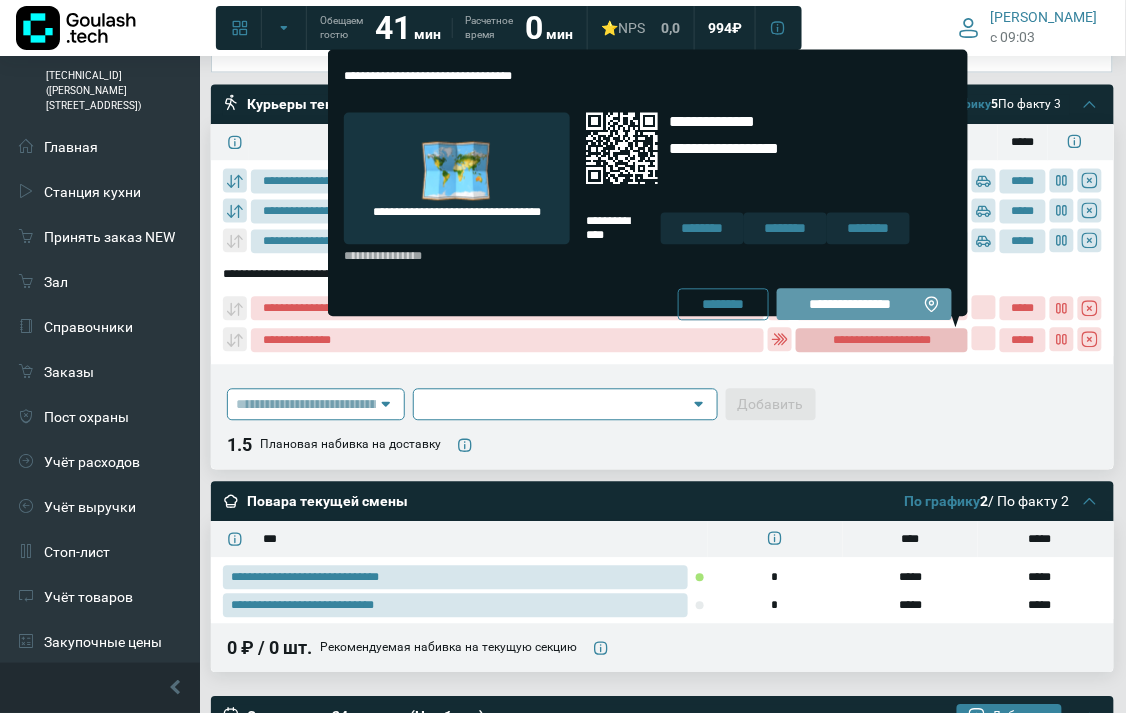 click on "**********" at bounding box center [864, 305] 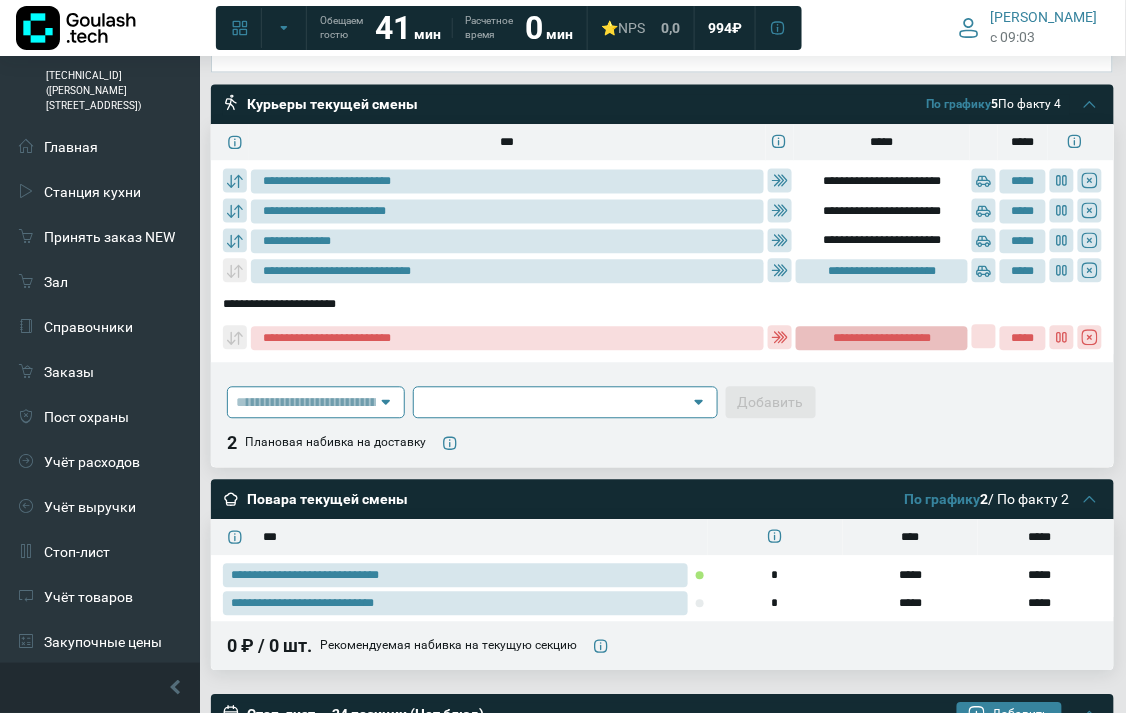 click on "**********" at bounding box center [881, 339] 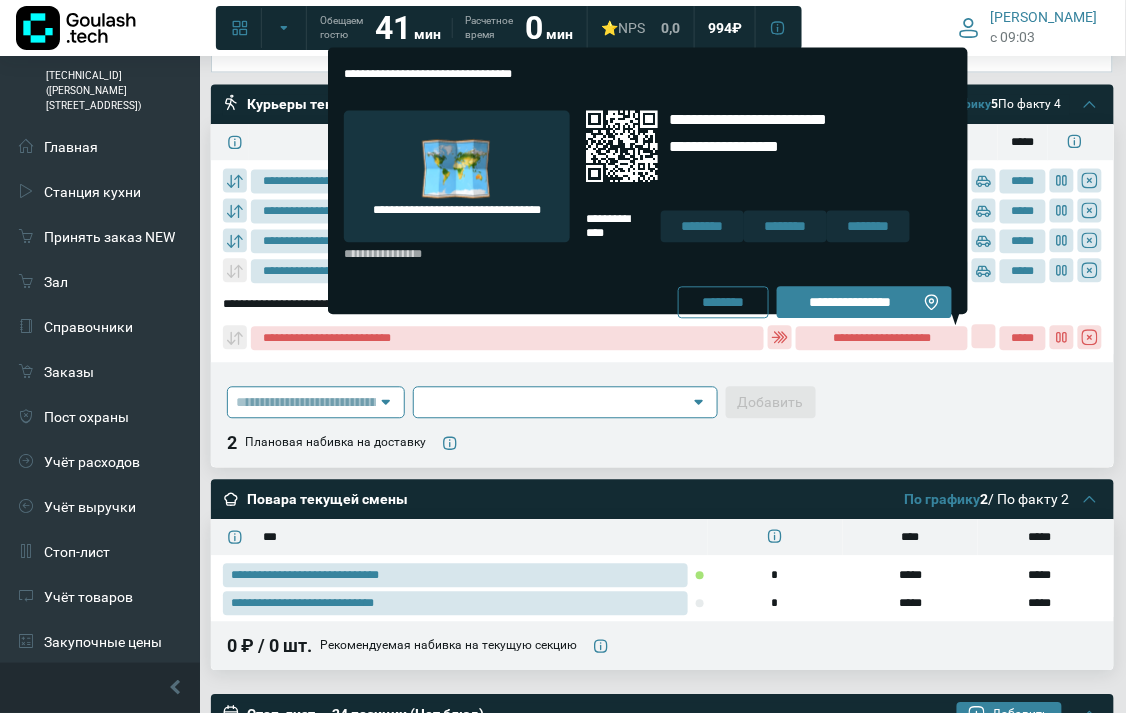 click on "**********" at bounding box center [864, 303] 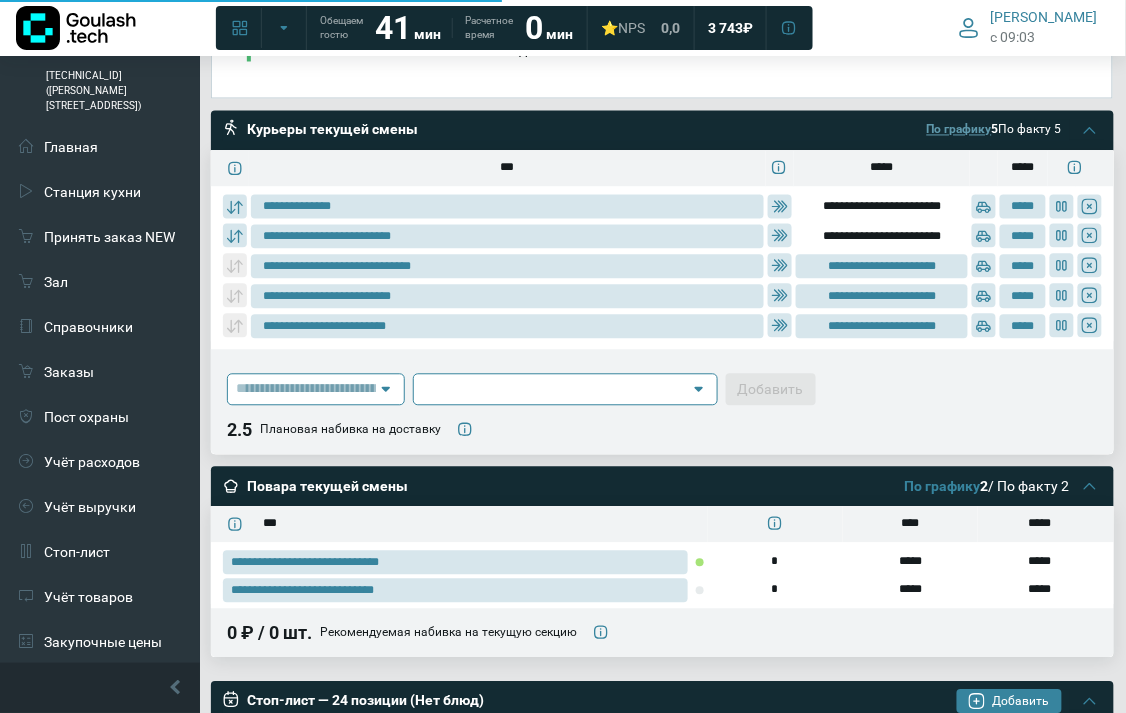 click on "По графику" at bounding box center (959, 130) 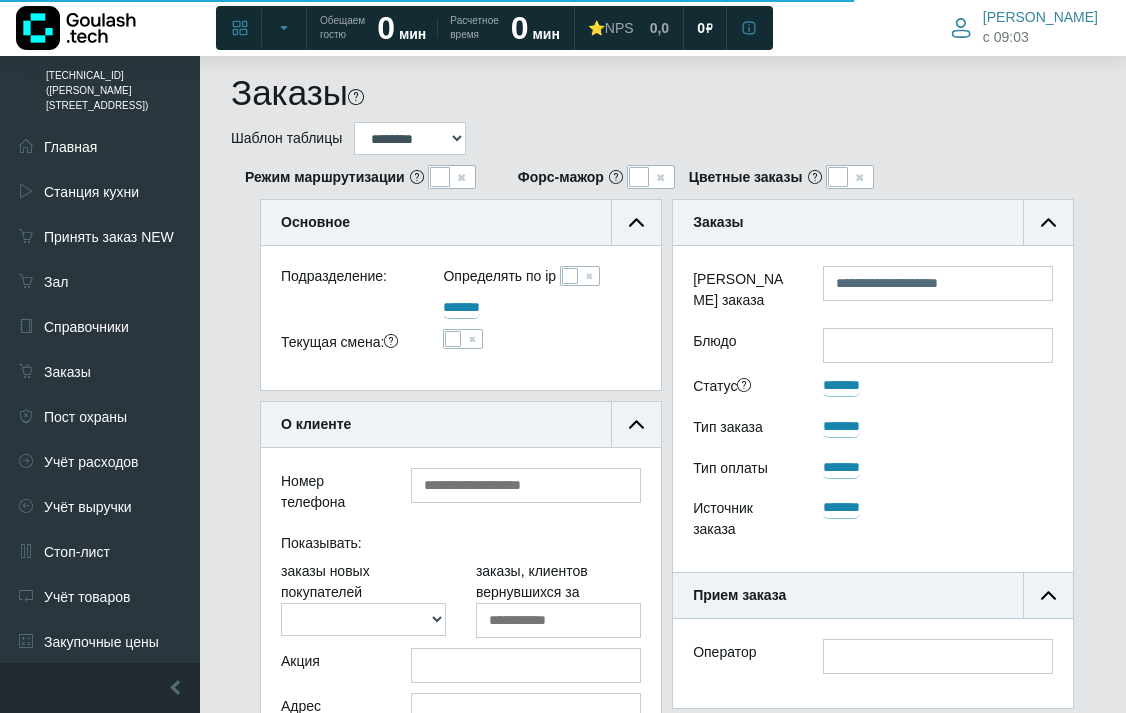 scroll, scrollTop: 924, scrollLeft: 452, axis: both 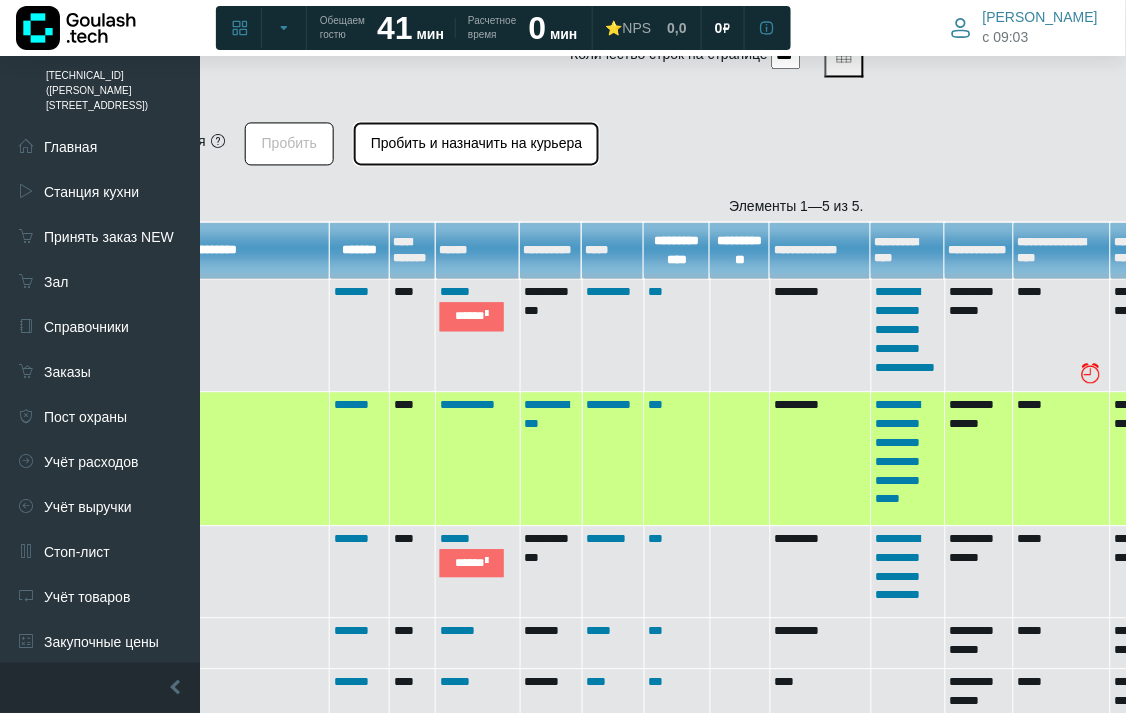 click on "Пробить и назначить на курьера" at bounding box center [476, 144] 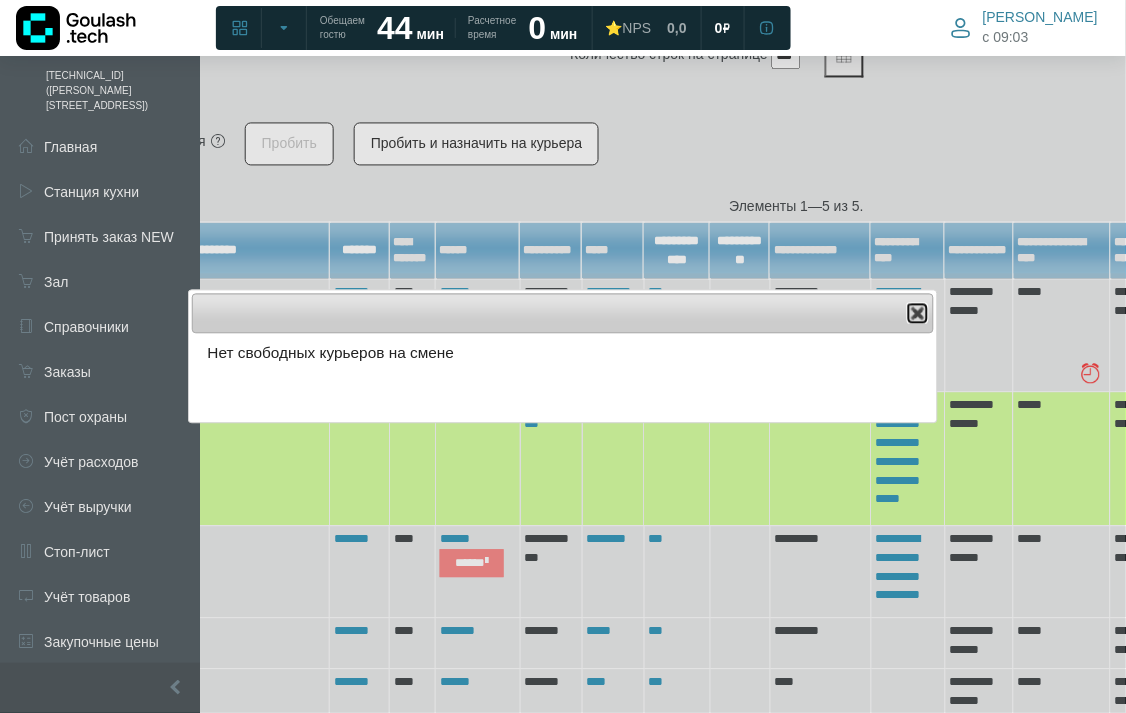 click on "Close" at bounding box center (918, 314) 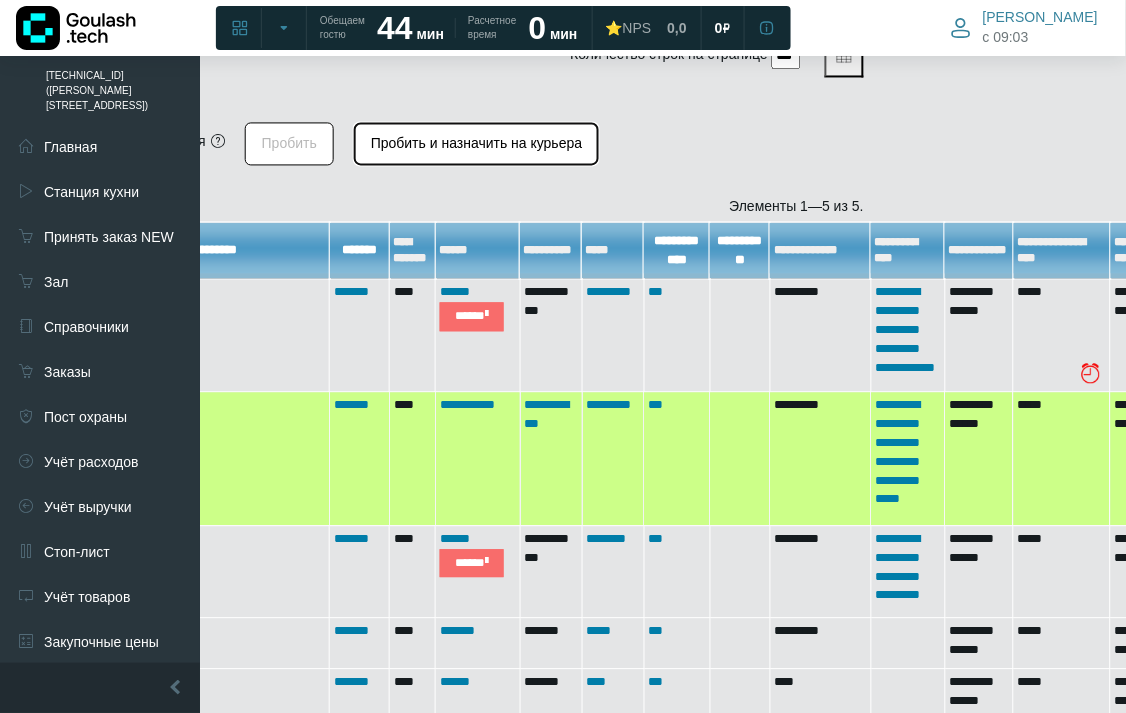 click on "Пробить и назначить на курьера" at bounding box center (476, 144) 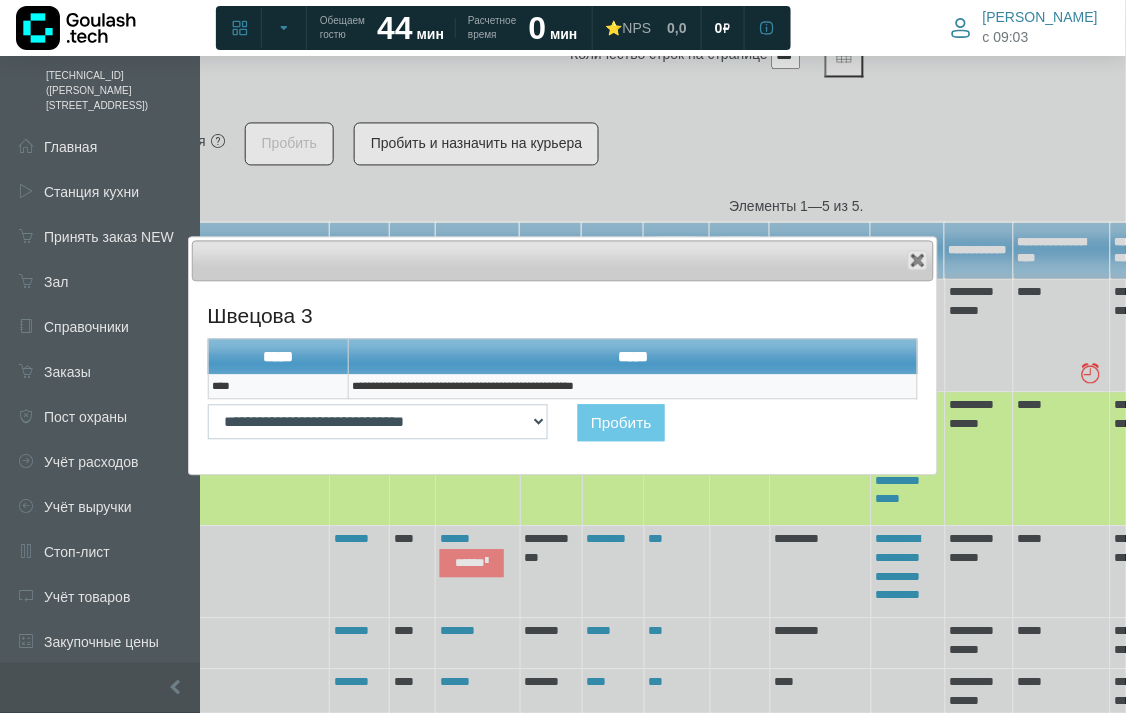 click on "**********" at bounding box center (633, 387) 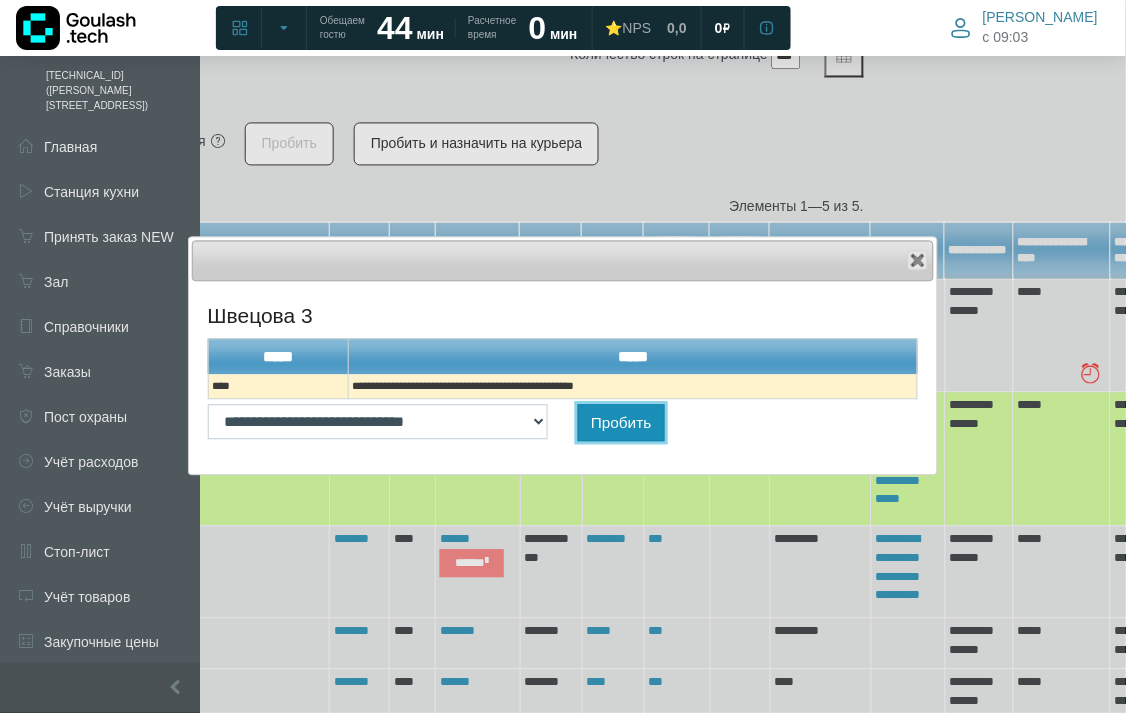 click on "Пробить" at bounding box center [621, 423] 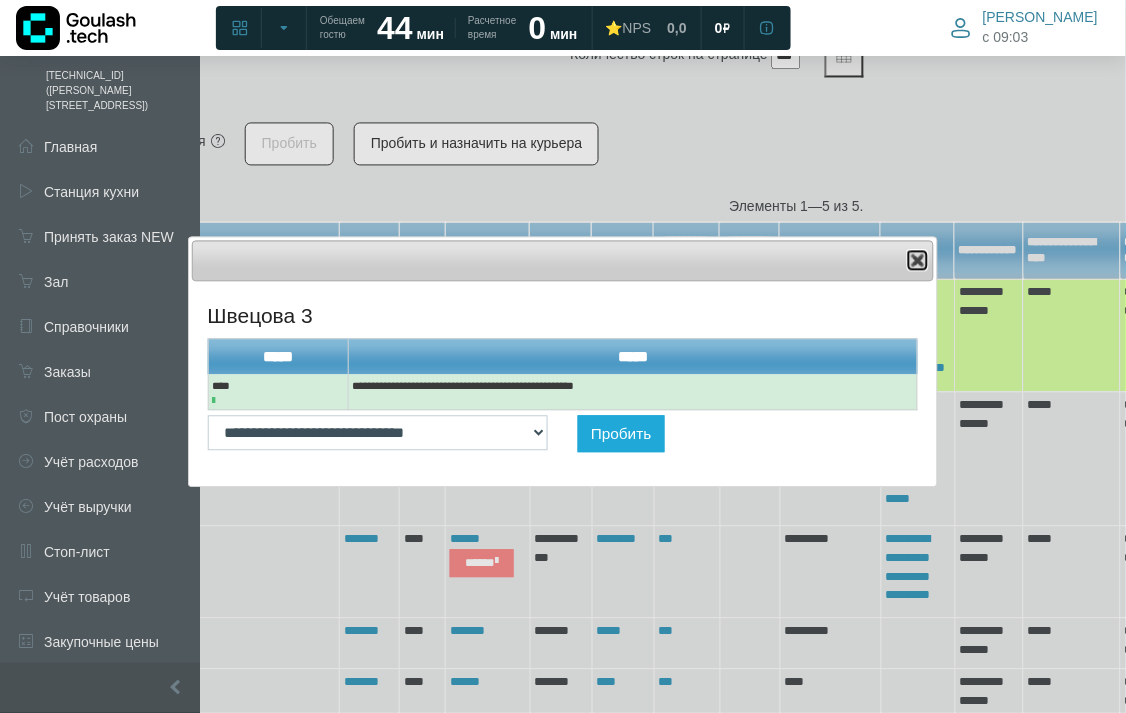 click on "Close" at bounding box center [918, 261] 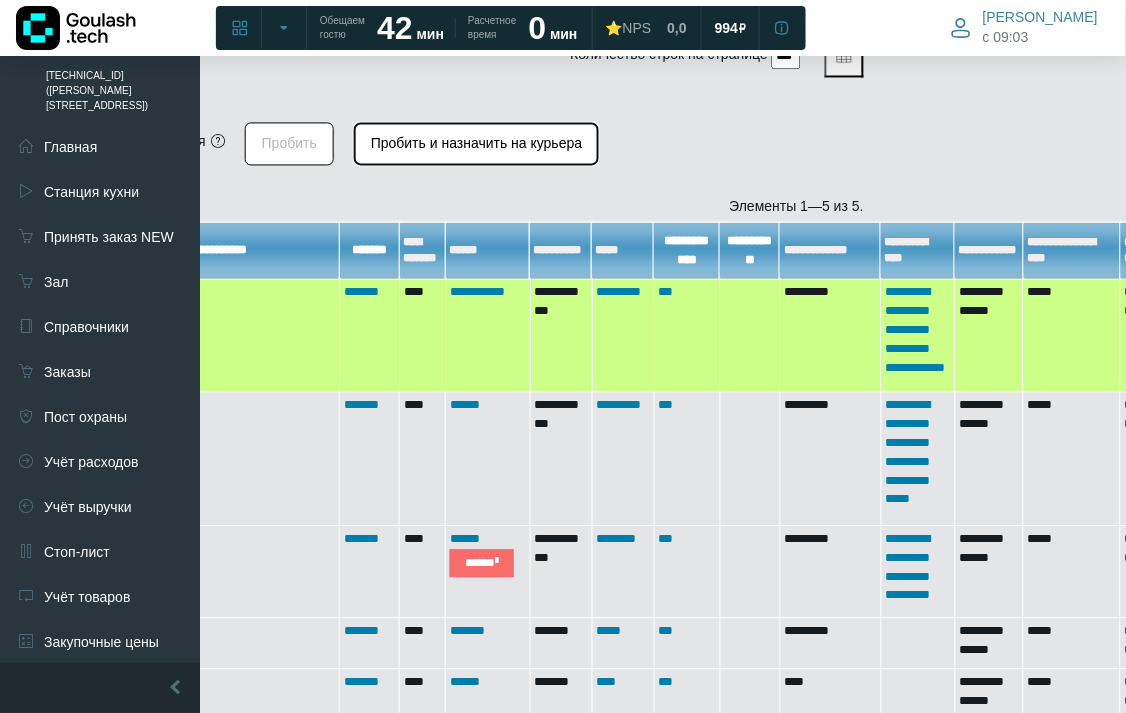 click on "Пробить и назначить на курьера" at bounding box center (476, 144) 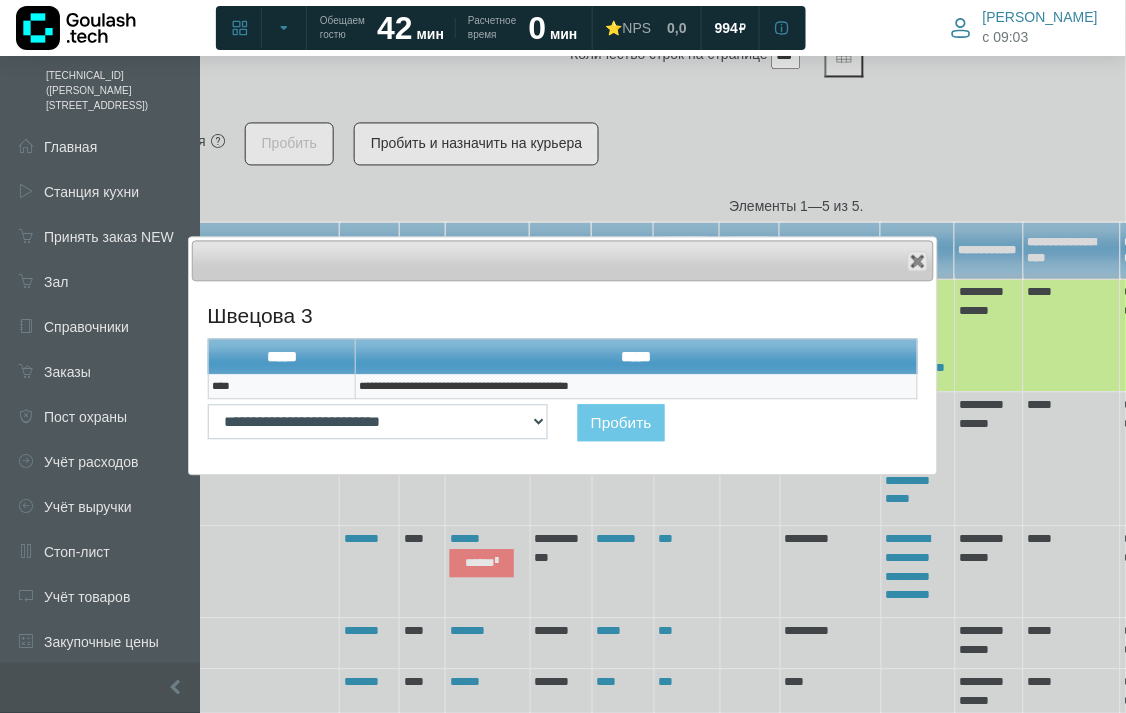 click on "**********" at bounding box center [637, 387] 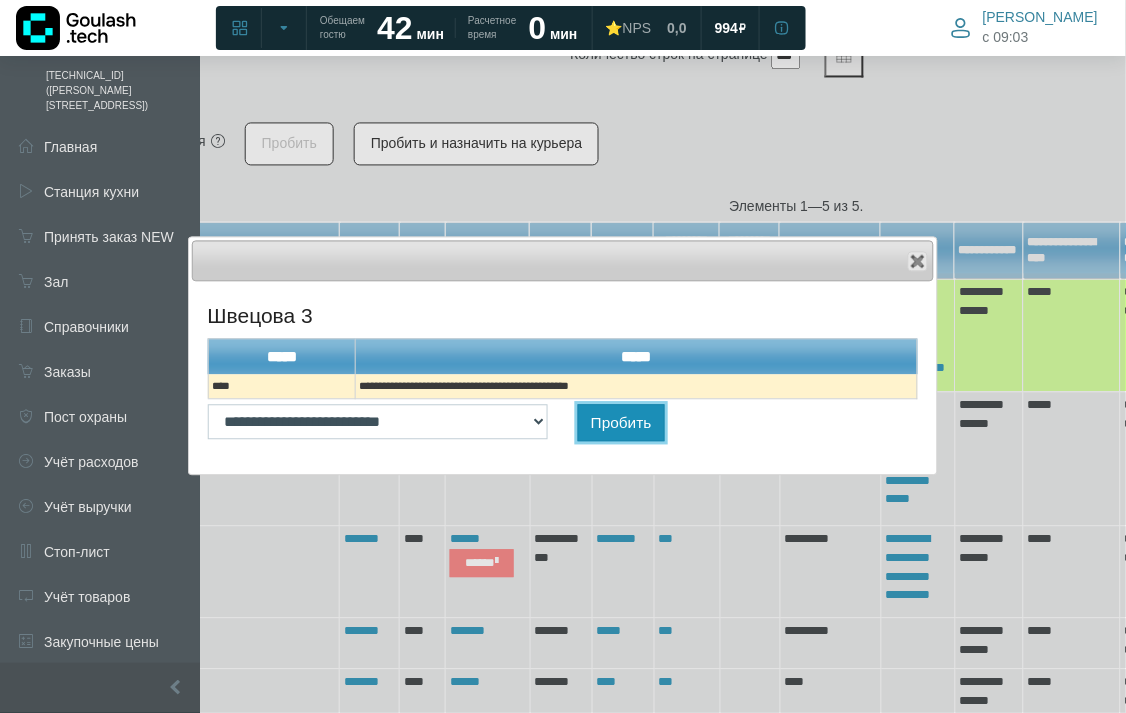 click on "Пробить" at bounding box center [621, 423] 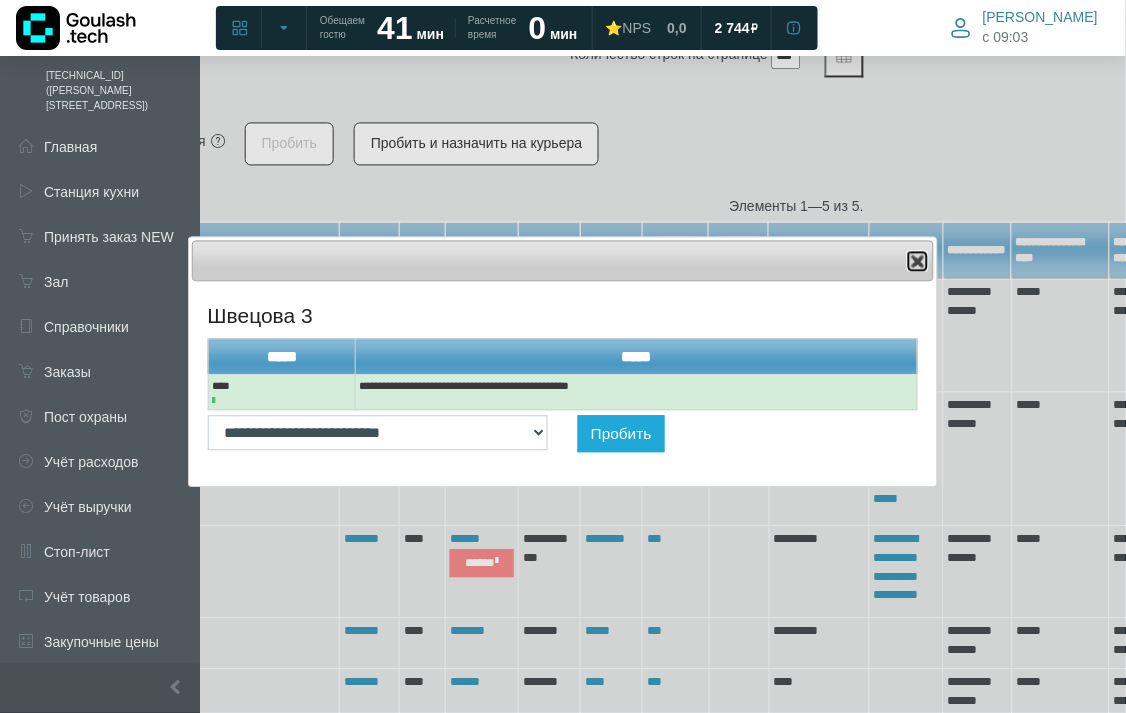 drag, startPoint x: 920, startPoint y: 255, endPoint x: 932, endPoint y: 255, distance: 12 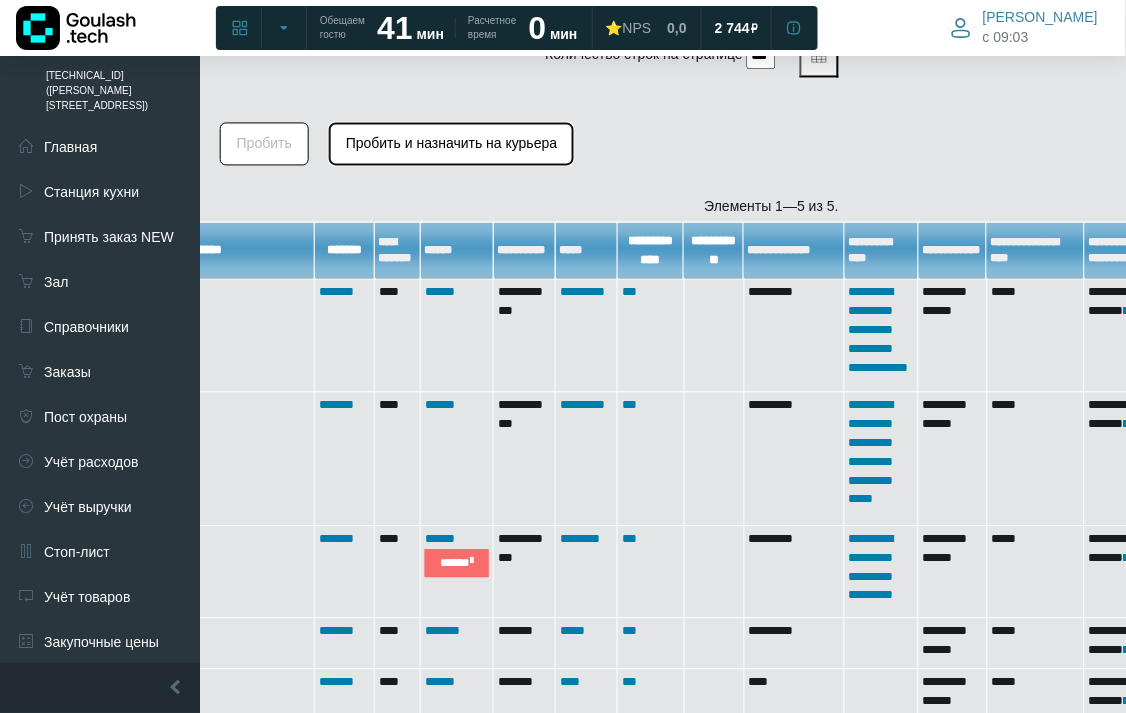 scroll, scrollTop: 836, scrollLeft: 183, axis: both 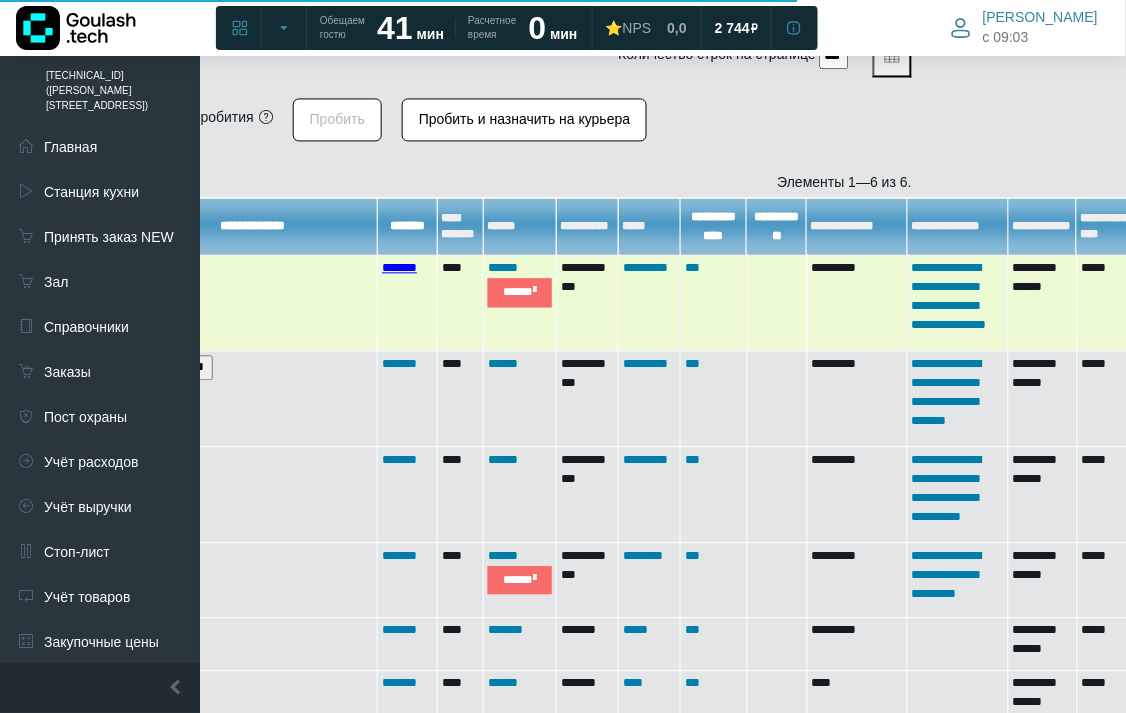 click on "*******" at bounding box center [399, 268] 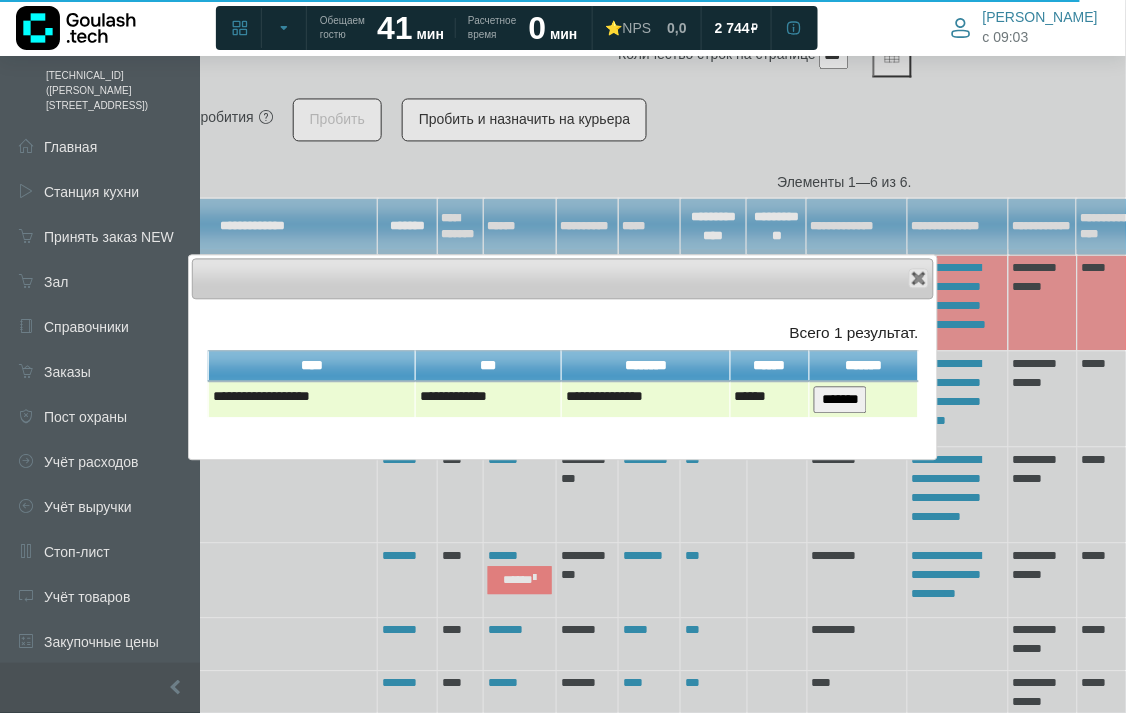 click on "*******" at bounding box center (840, 400) 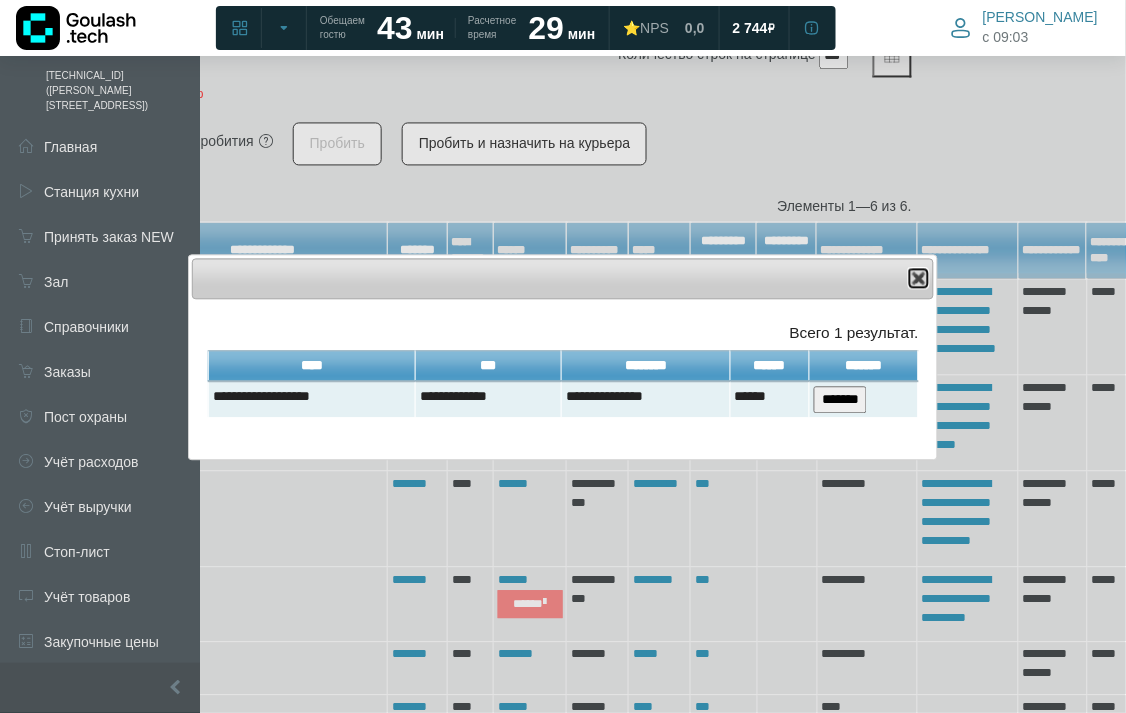 click at bounding box center [919, 279] 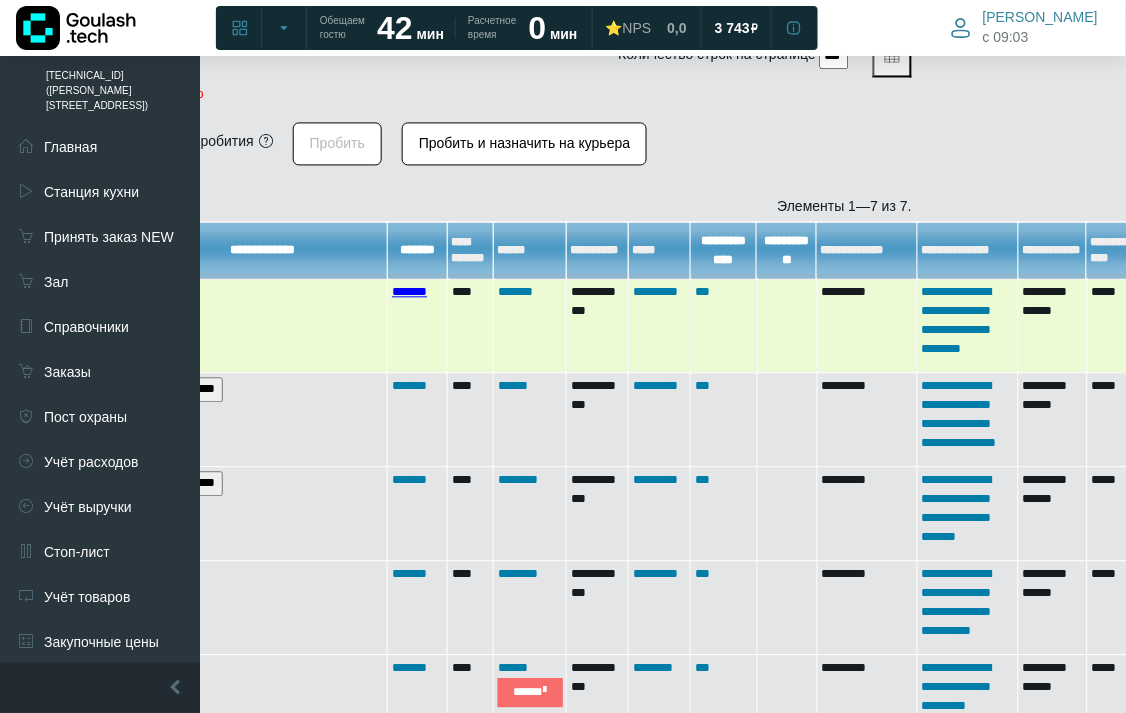 click on "*******" at bounding box center [409, 292] 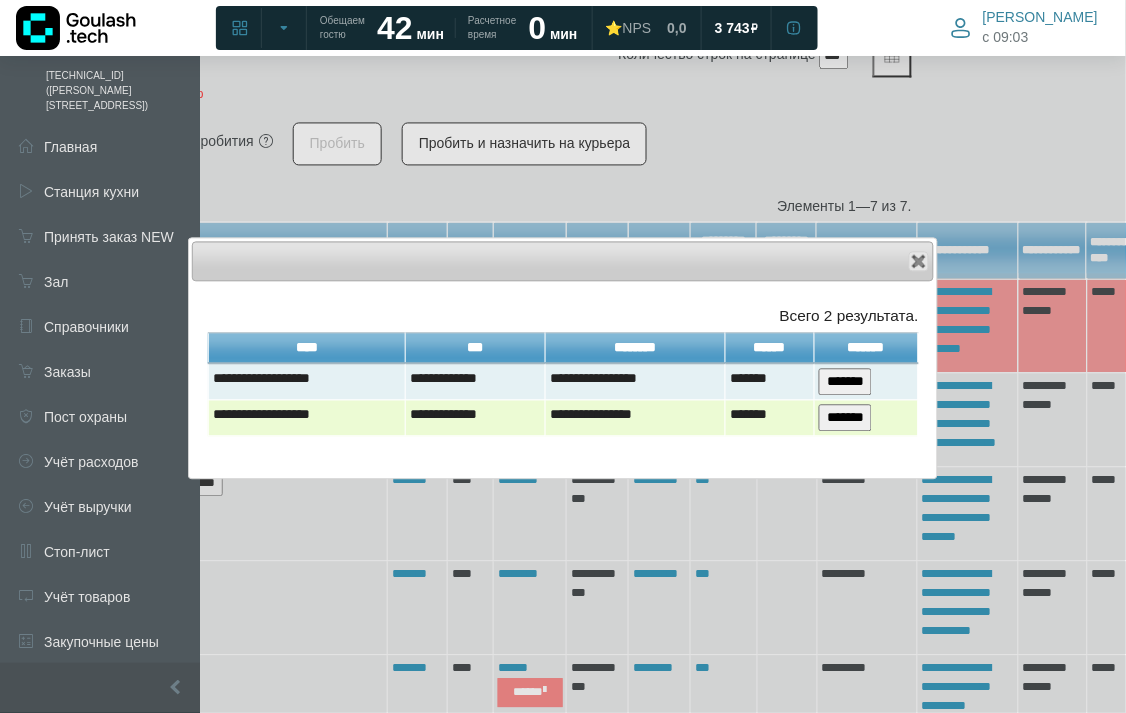 click on "*******" at bounding box center [845, 418] 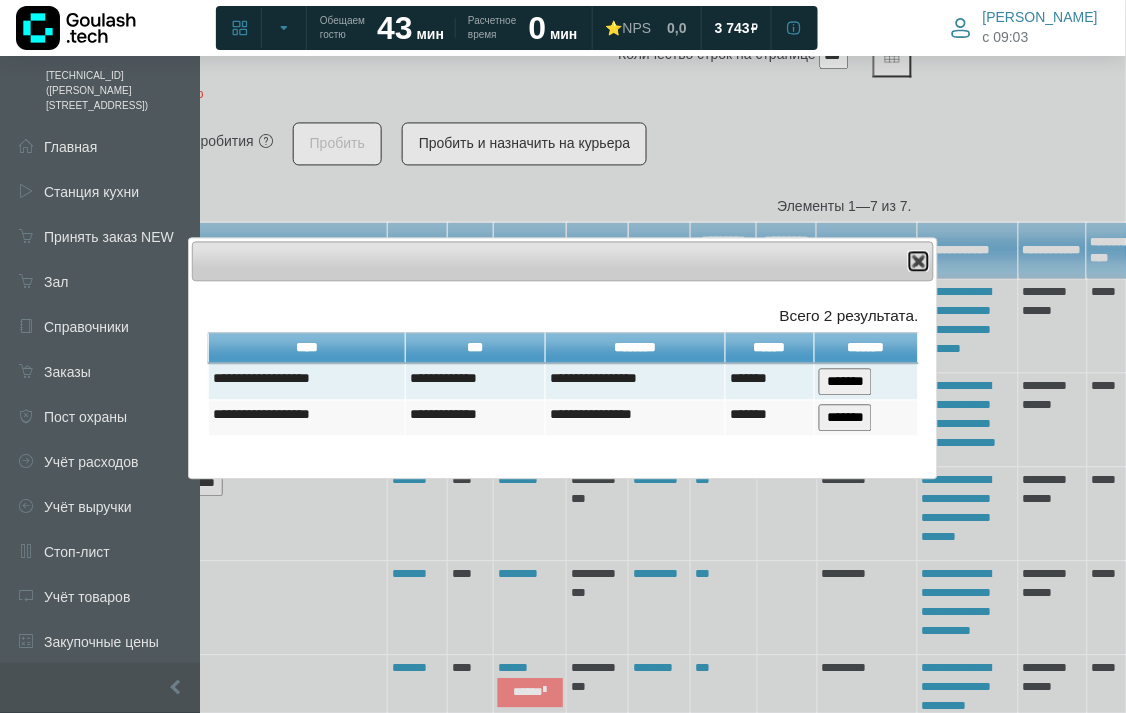 click on "Close" at bounding box center [919, 262] 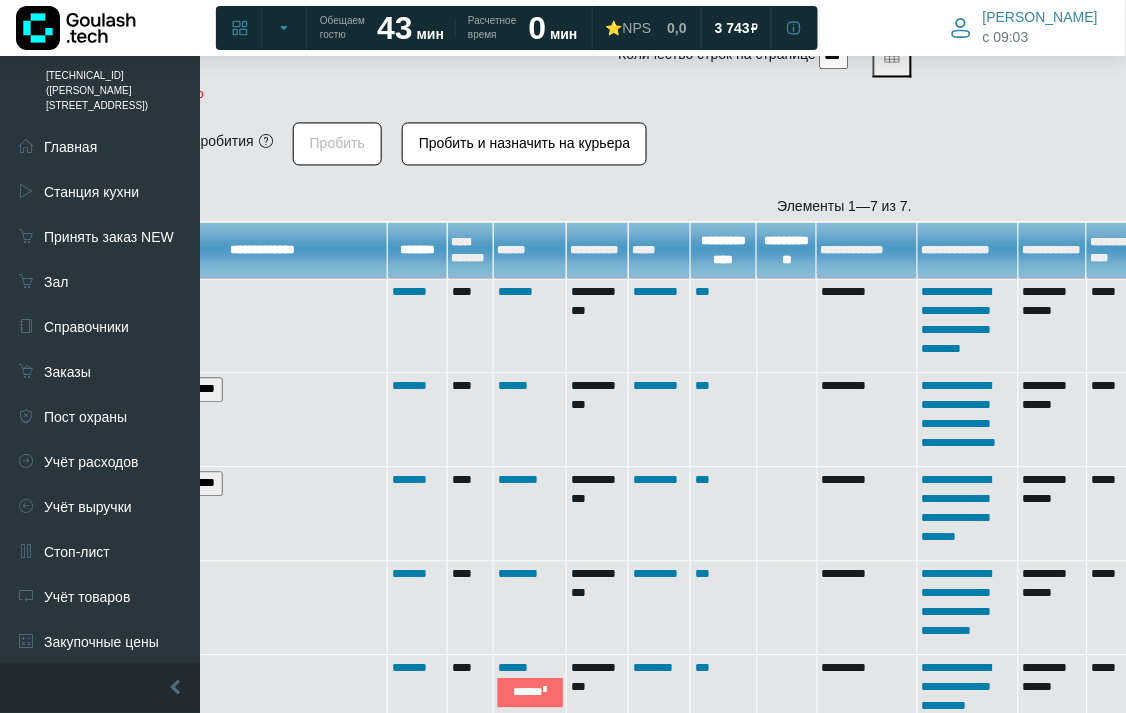 scroll, scrollTop: 1106, scrollLeft: 183, axis: both 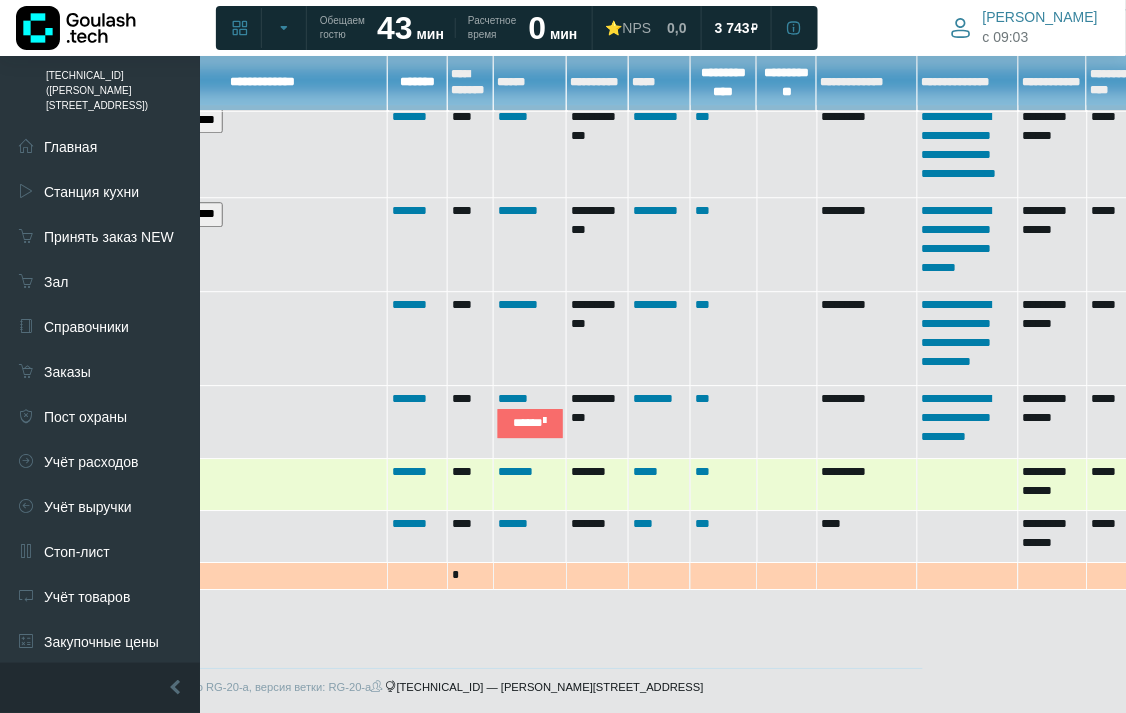 click on "*******" at bounding box center (418, 485) 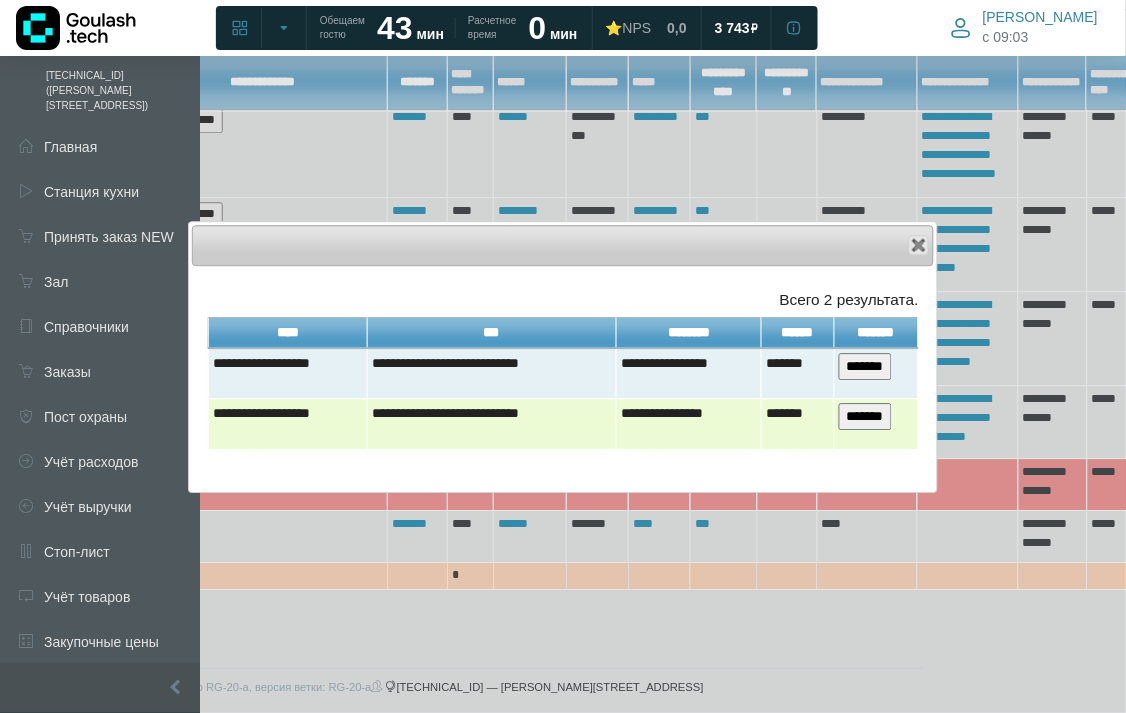 click on "*******" at bounding box center (876, 424) 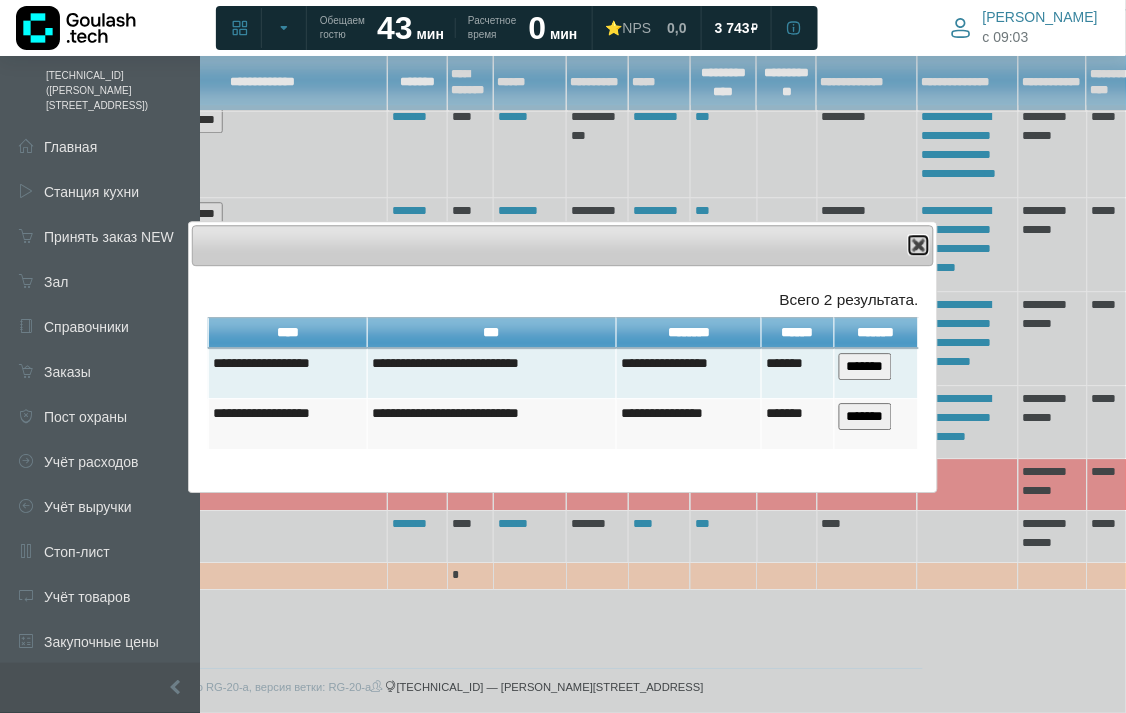 click at bounding box center (919, 245) 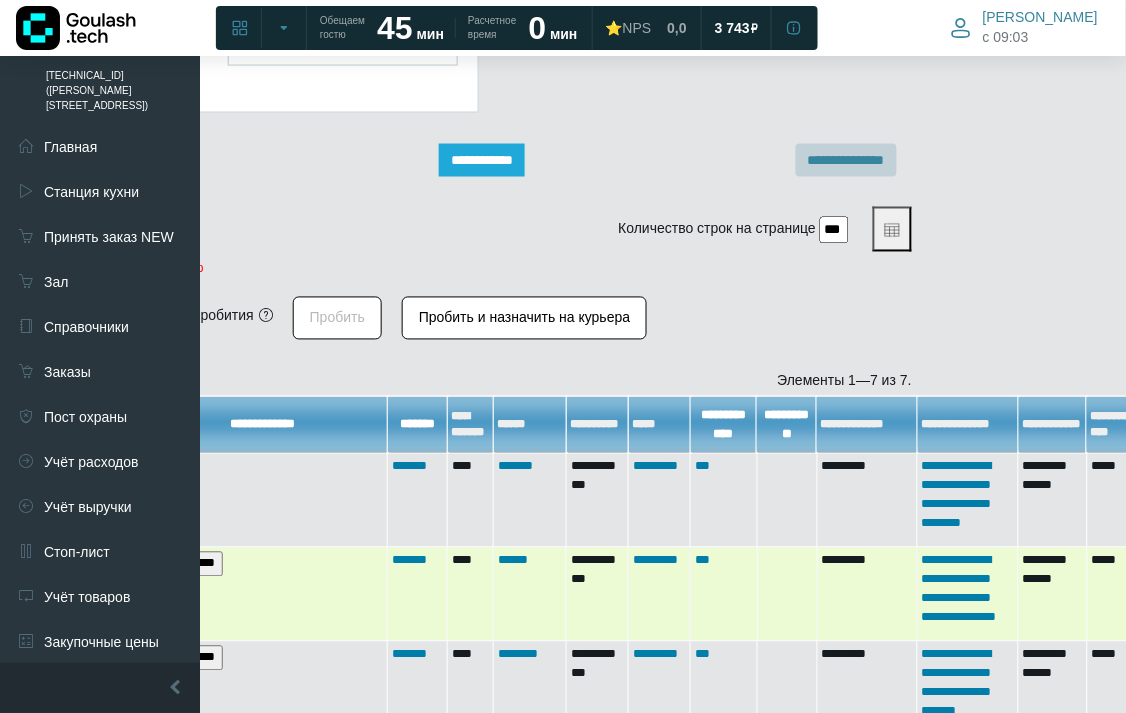 scroll, scrollTop: 1106, scrollLeft: 183, axis: both 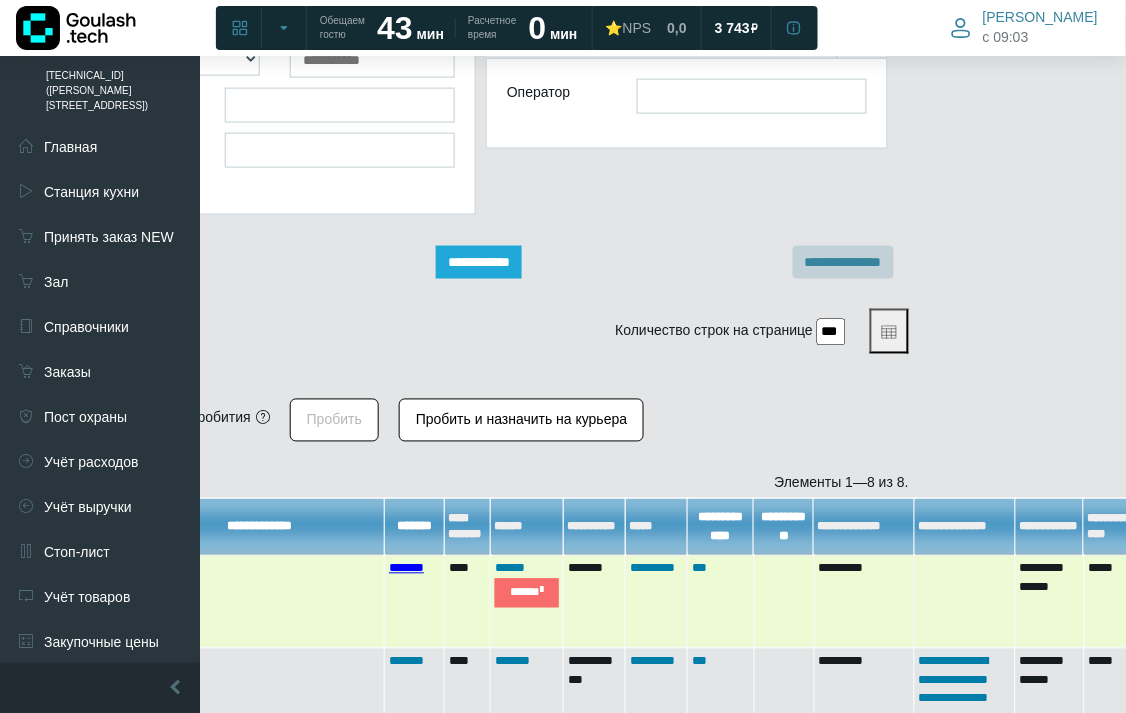 click on "*******" at bounding box center [406, 568] 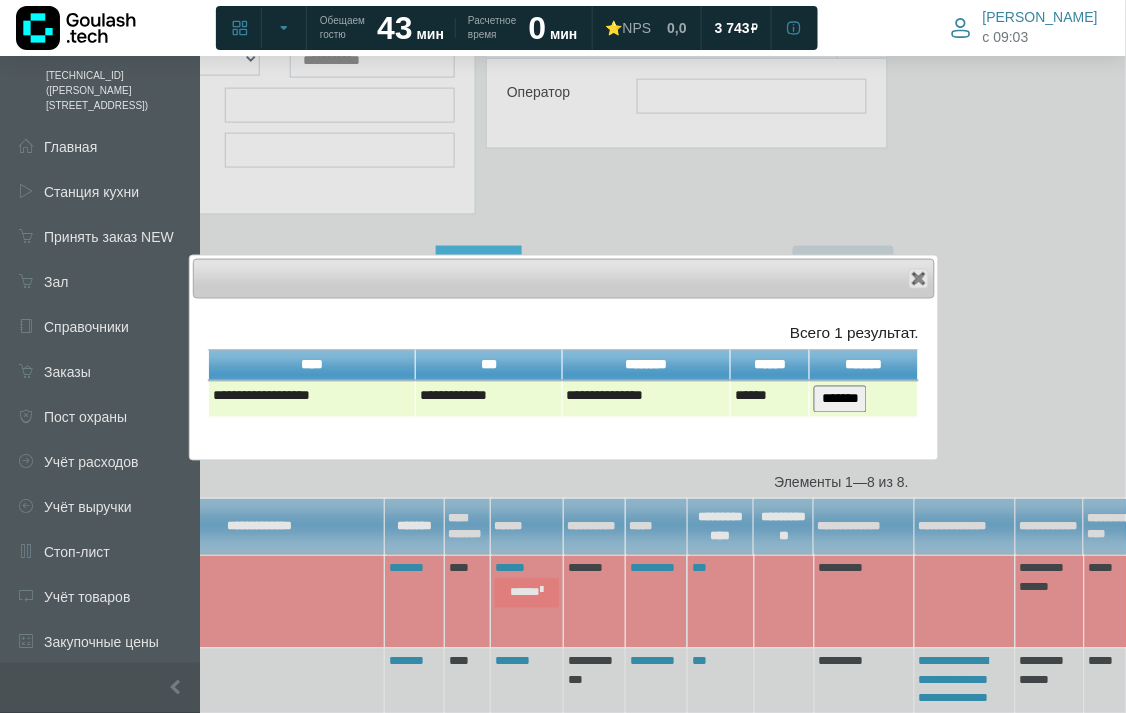 click on "*******" at bounding box center (840, 399) 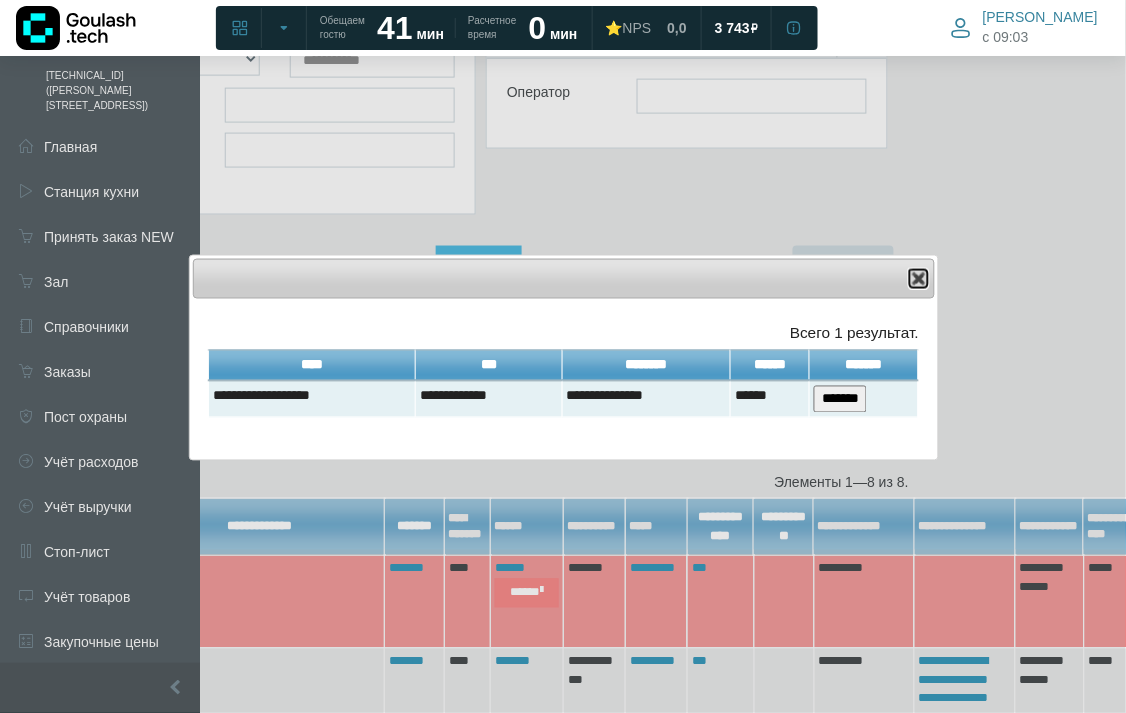 click at bounding box center (919, 279) 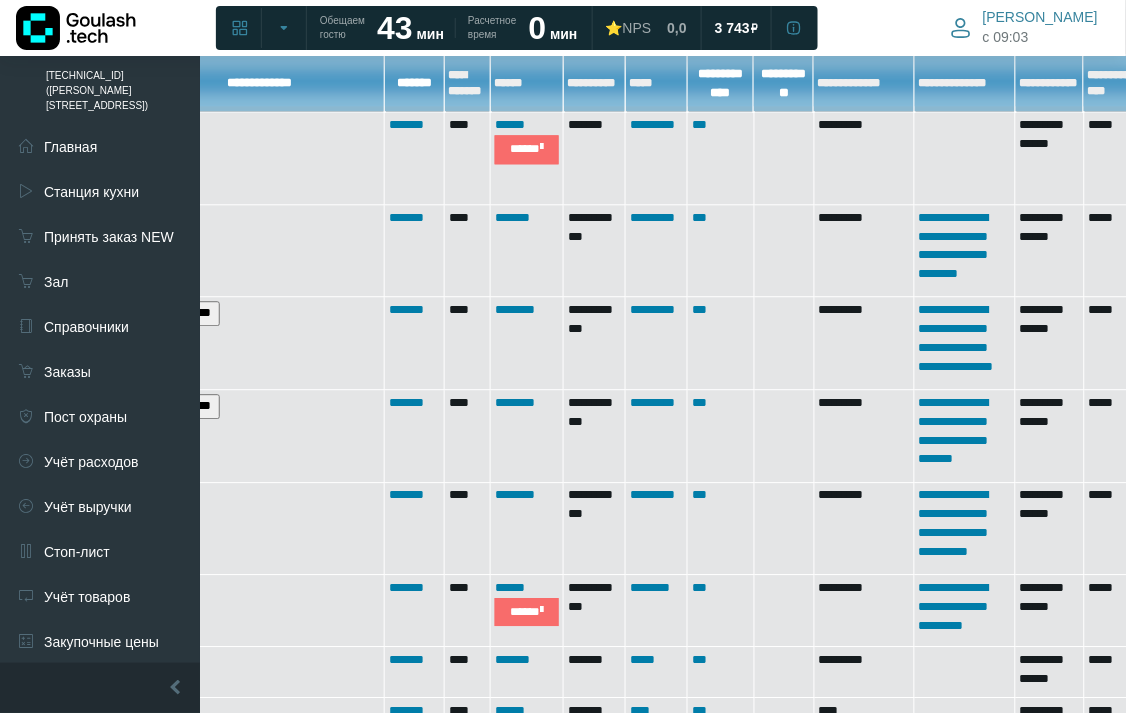 scroll, scrollTop: 782, scrollLeft: 186, axis: both 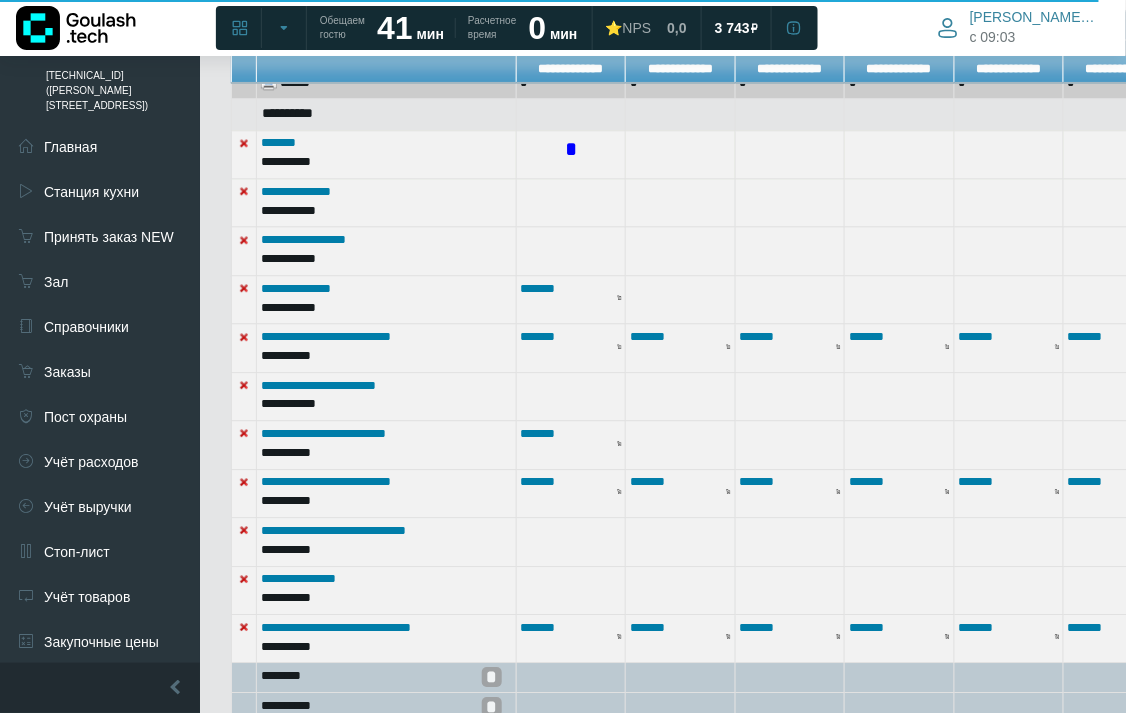 click on "*" at bounding box center (571, 150) 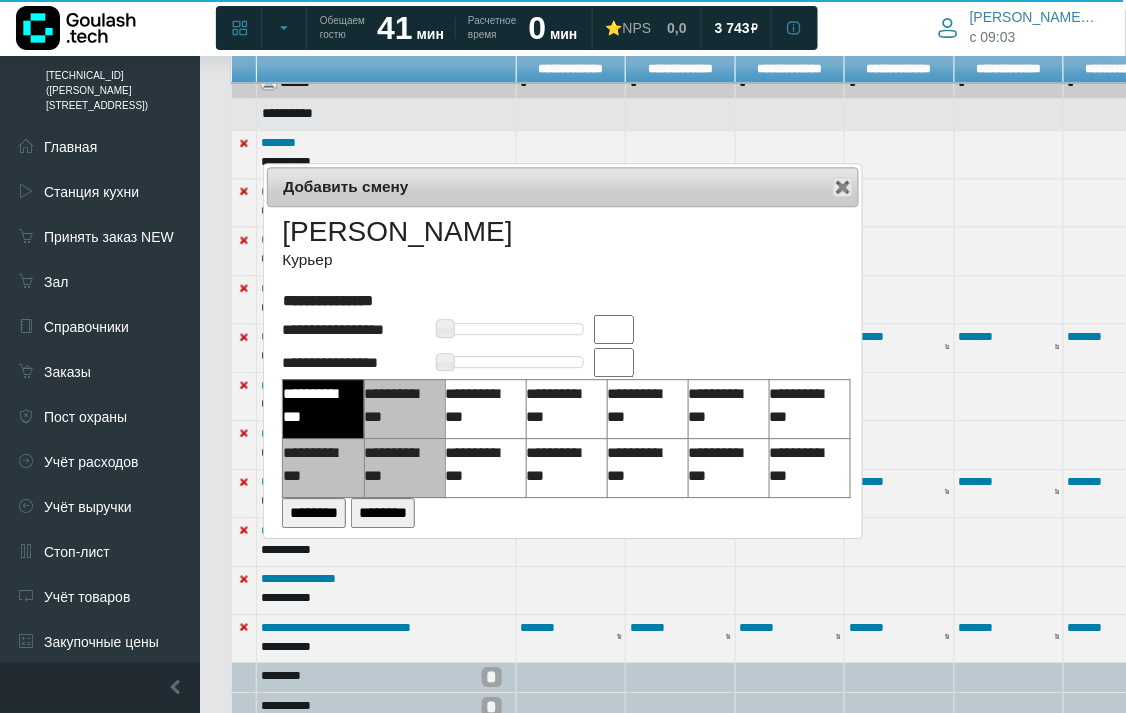 click at bounding box center [614, 329] 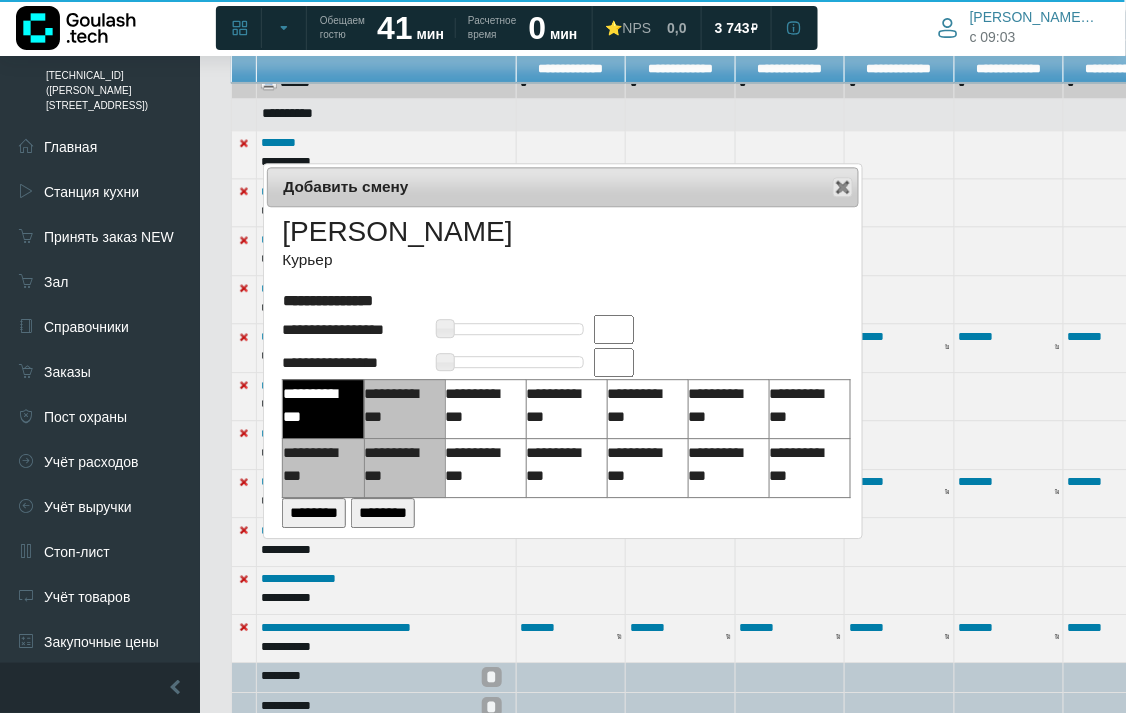 type on "**" 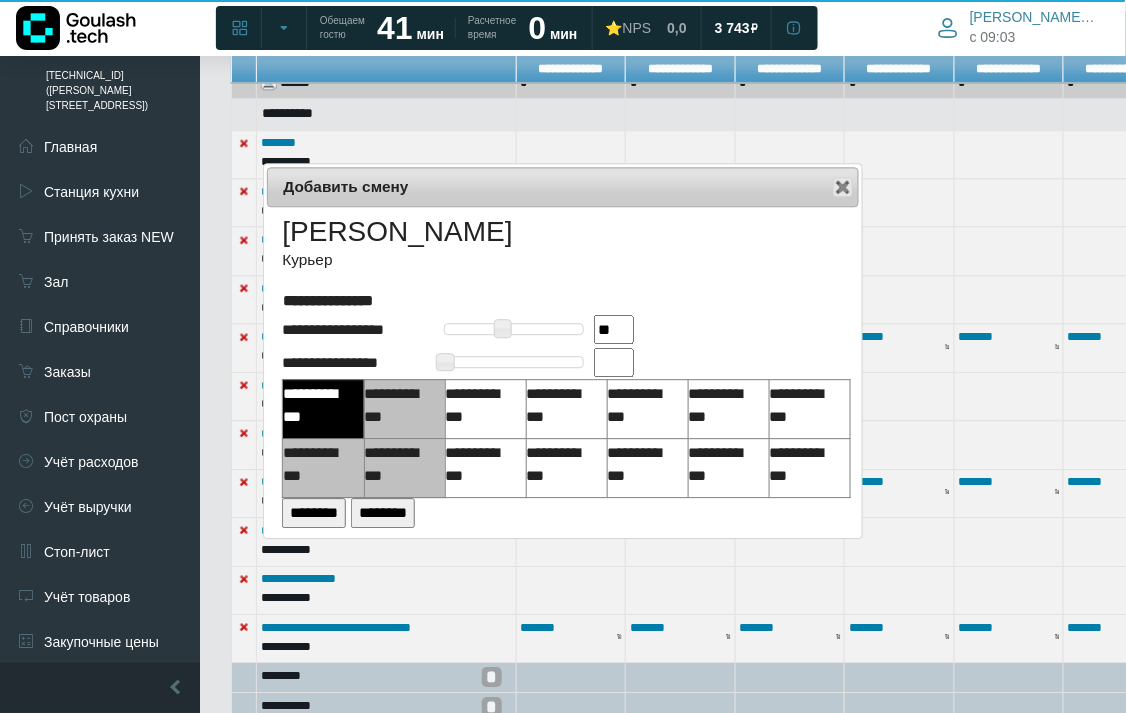 click at bounding box center (614, 362) 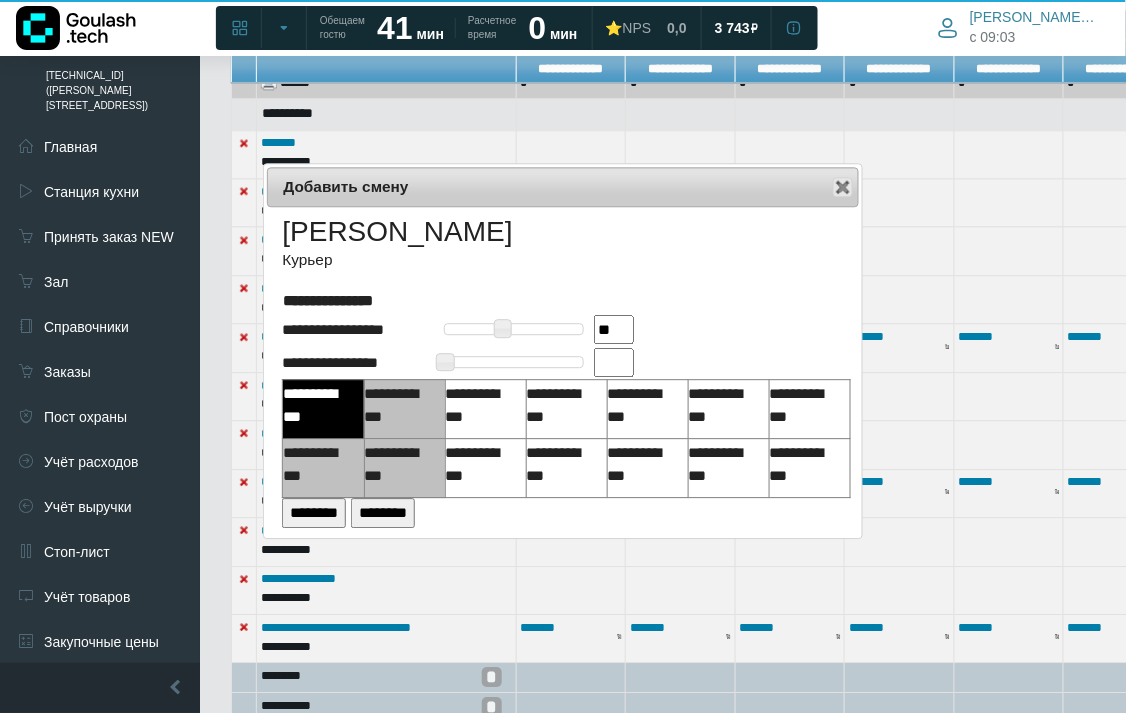 type on "**" 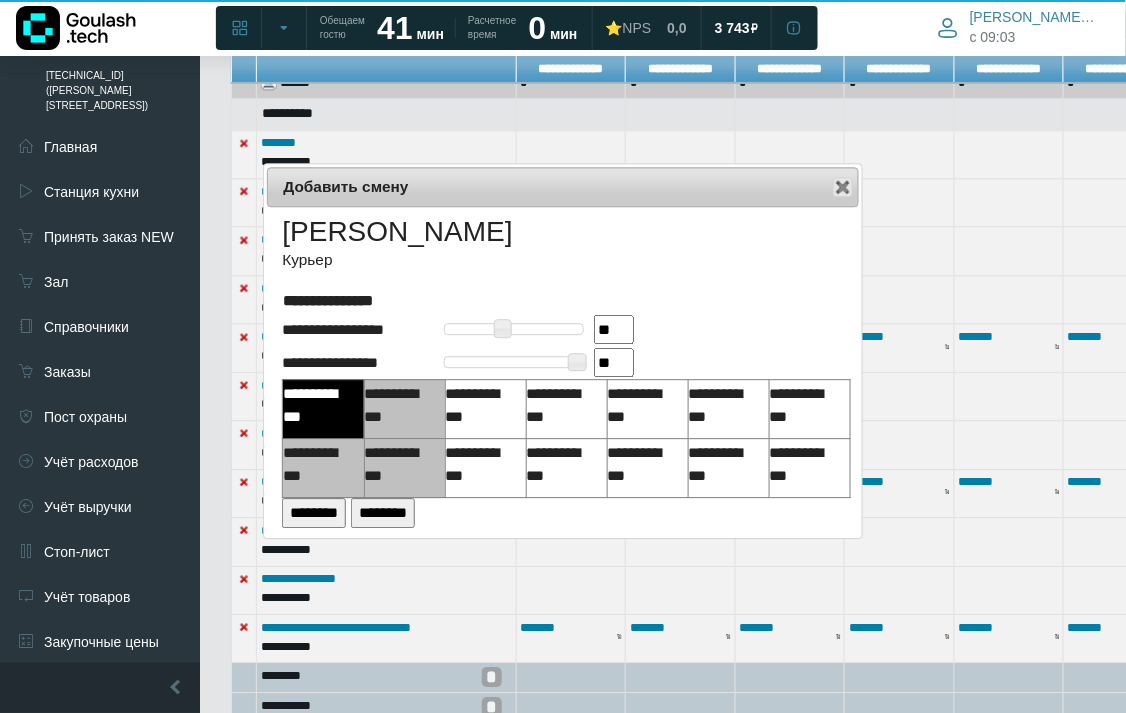 click on "********" at bounding box center [314, 512] 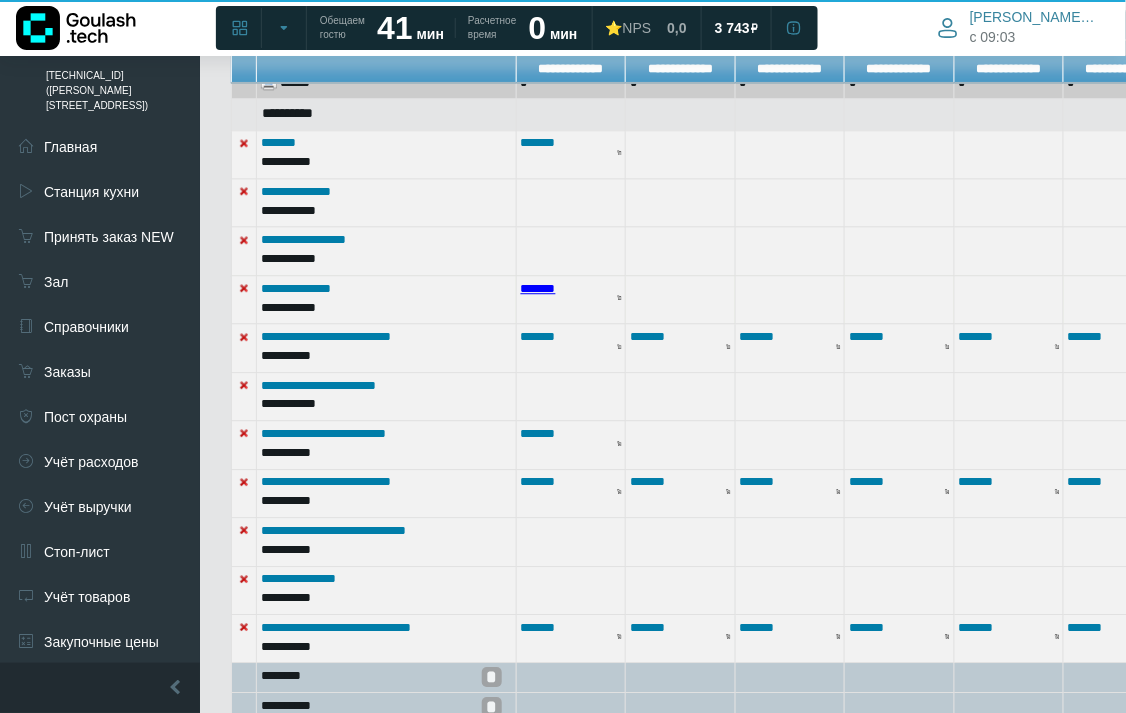 click on "*******" at bounding box center [538, 288] 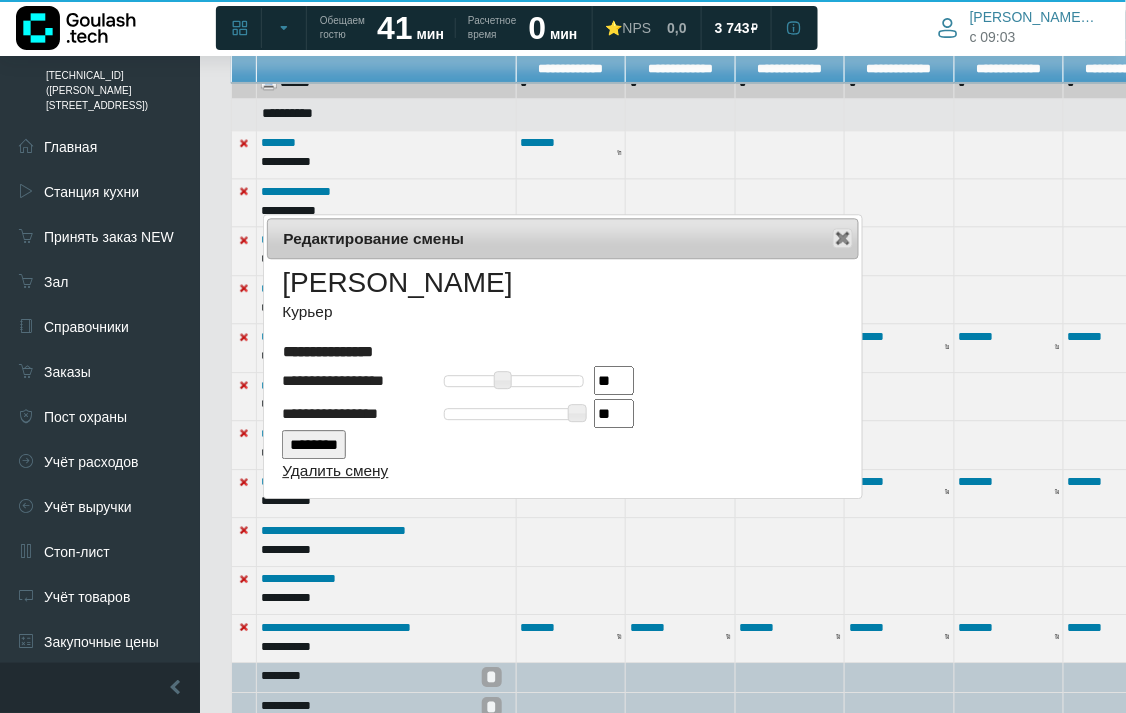 click on "Удалить смену" at bounding box center [335, 470] 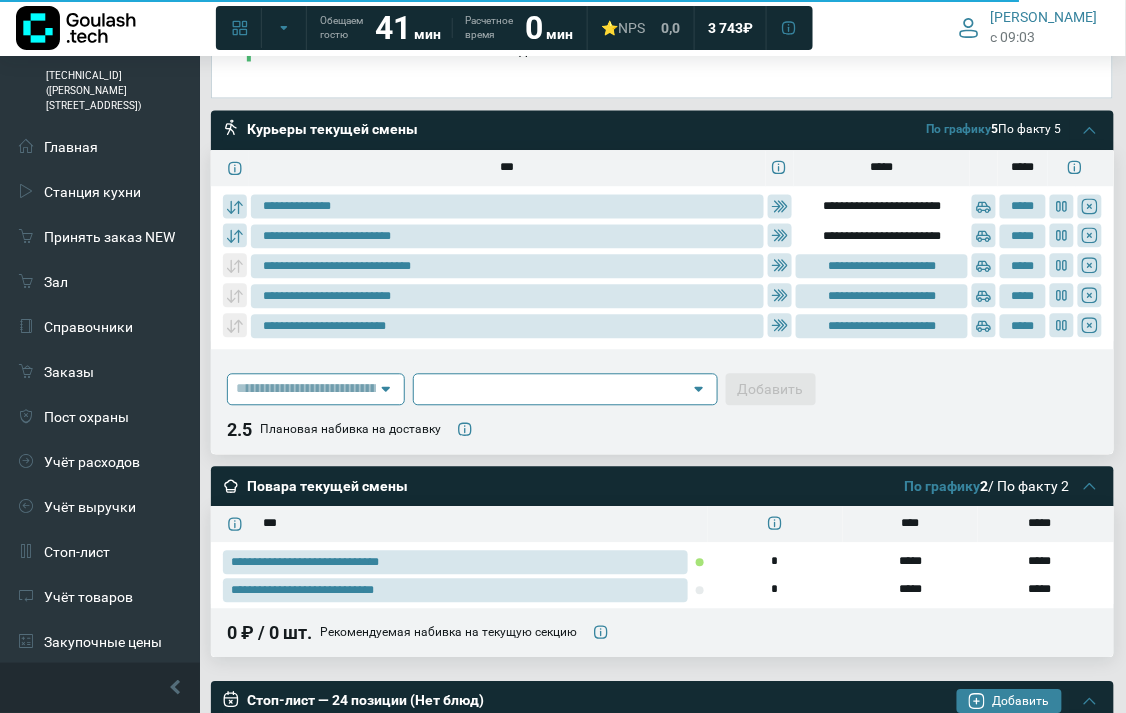 scroll, scrollTop: 823, scrollLeft: 0, axis: vertical 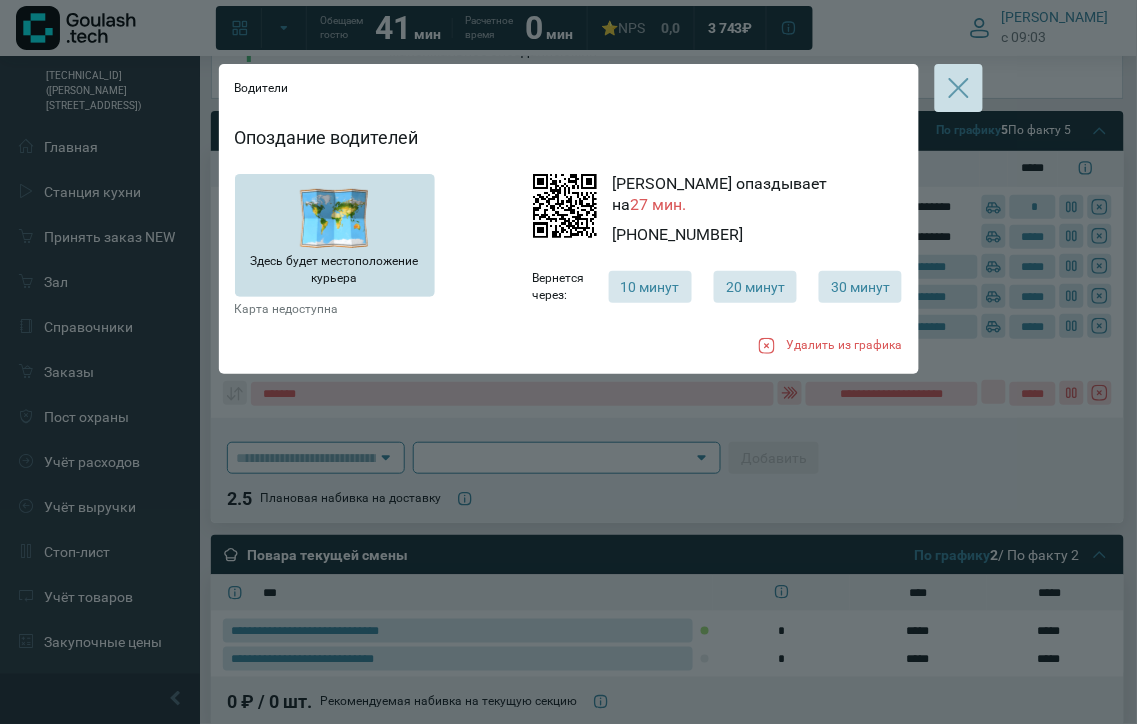 click 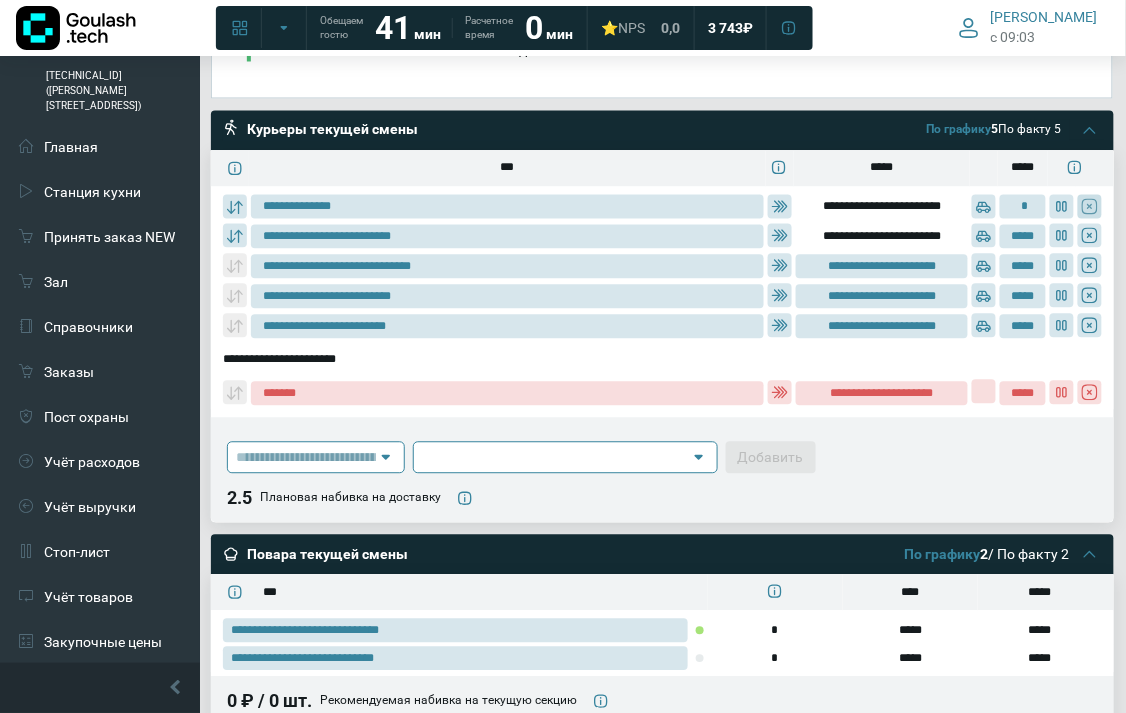 click 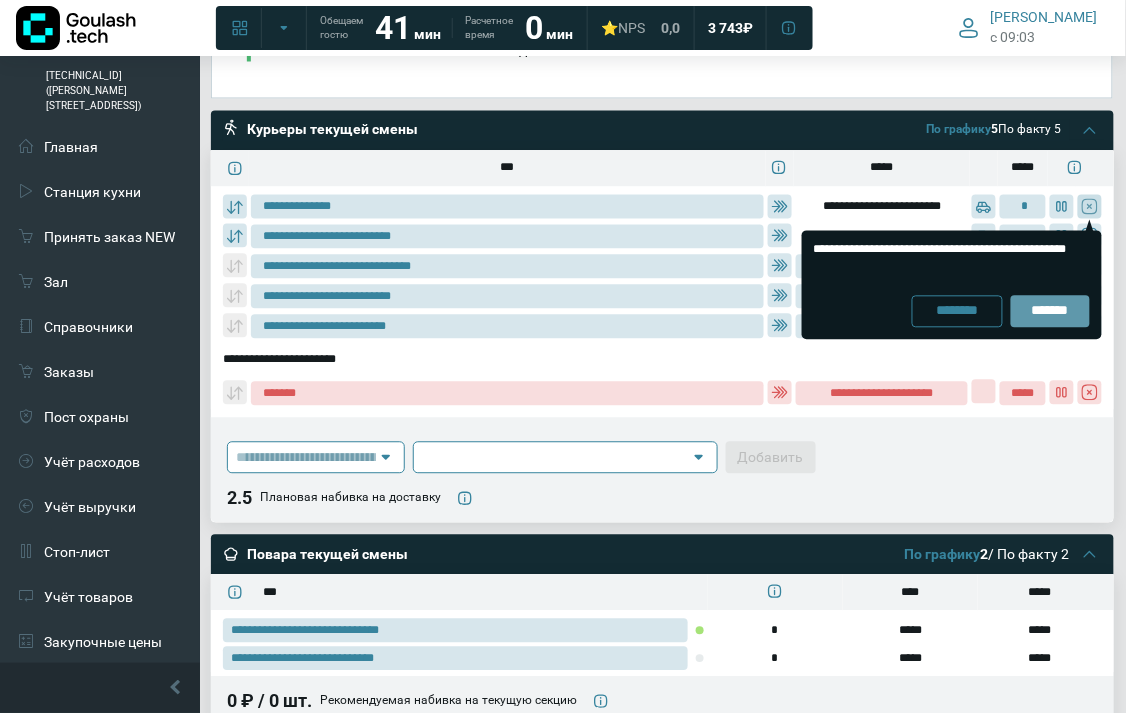 click on "*******" at bounding box center [1050, 312] 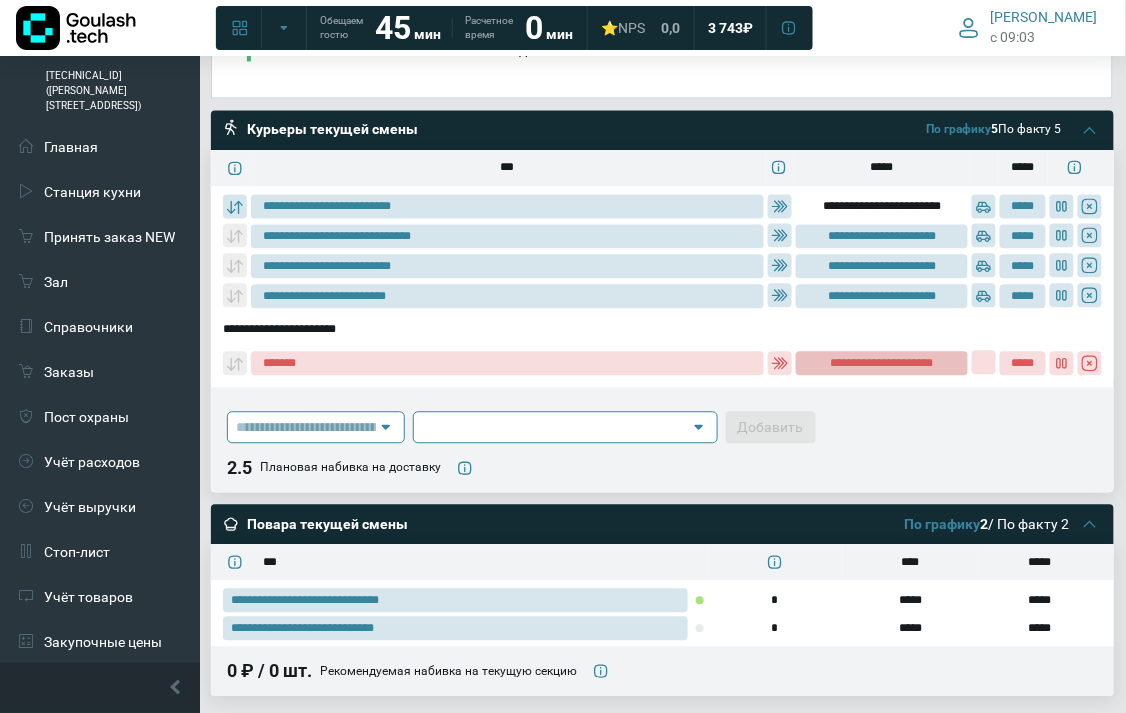 click on "**********" at bounding box center [882, 364] 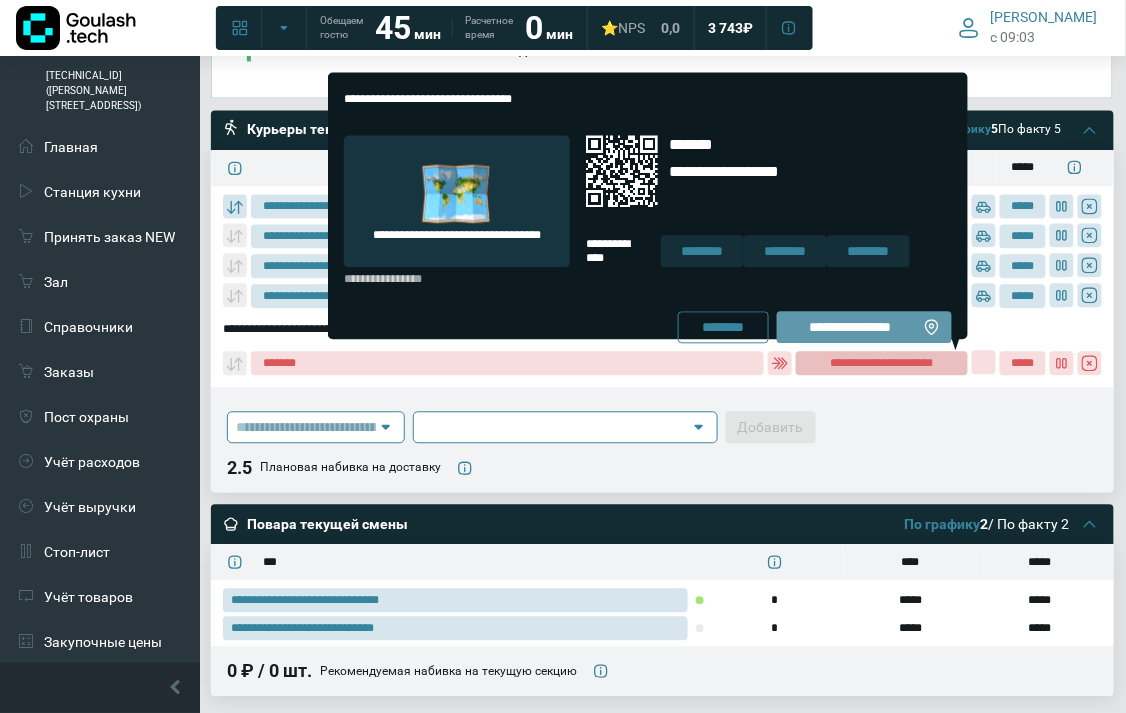 click on "**********" at bounding box center [864, 328] 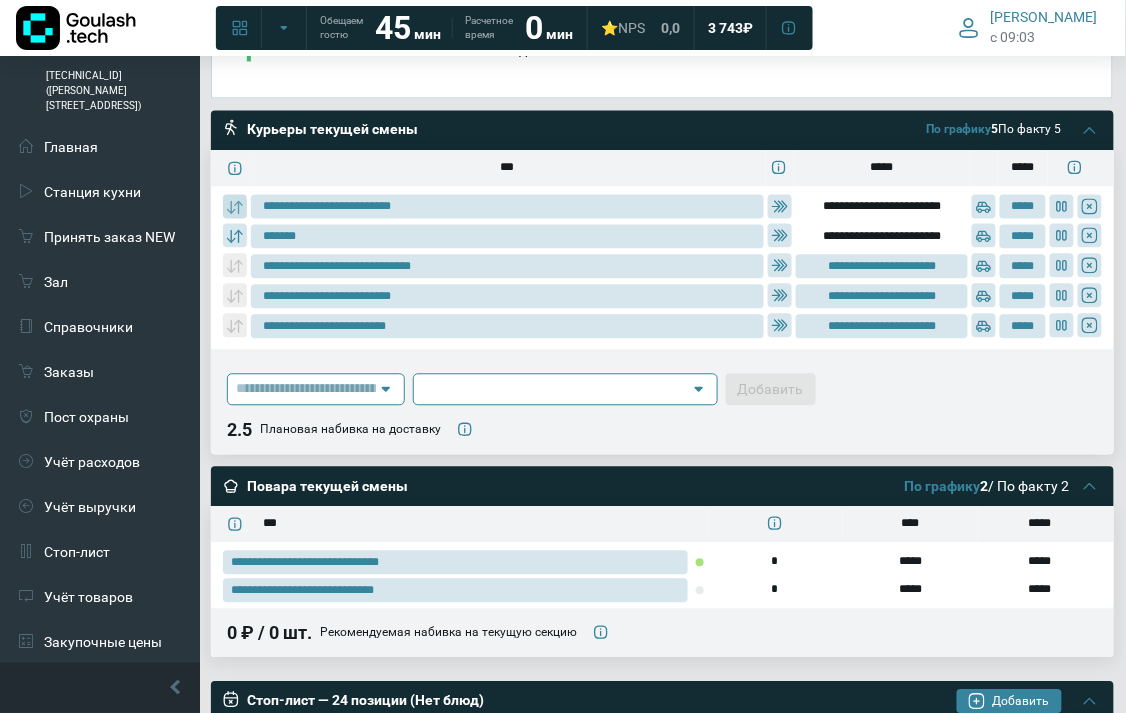 type 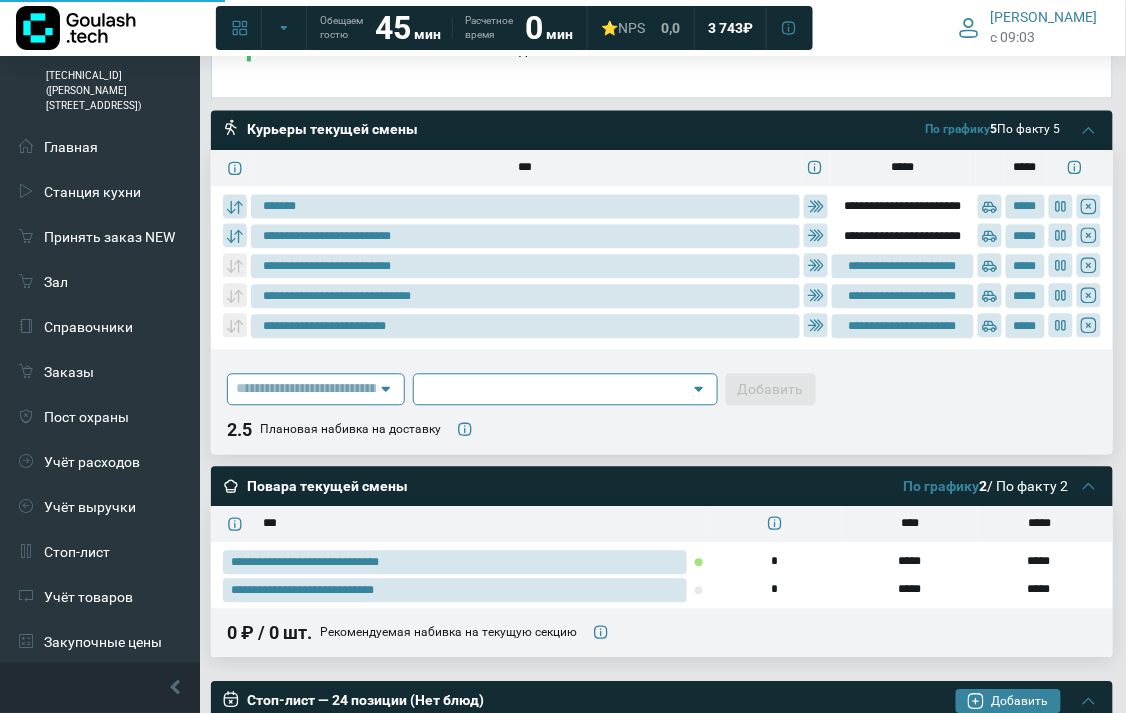type on "**********" 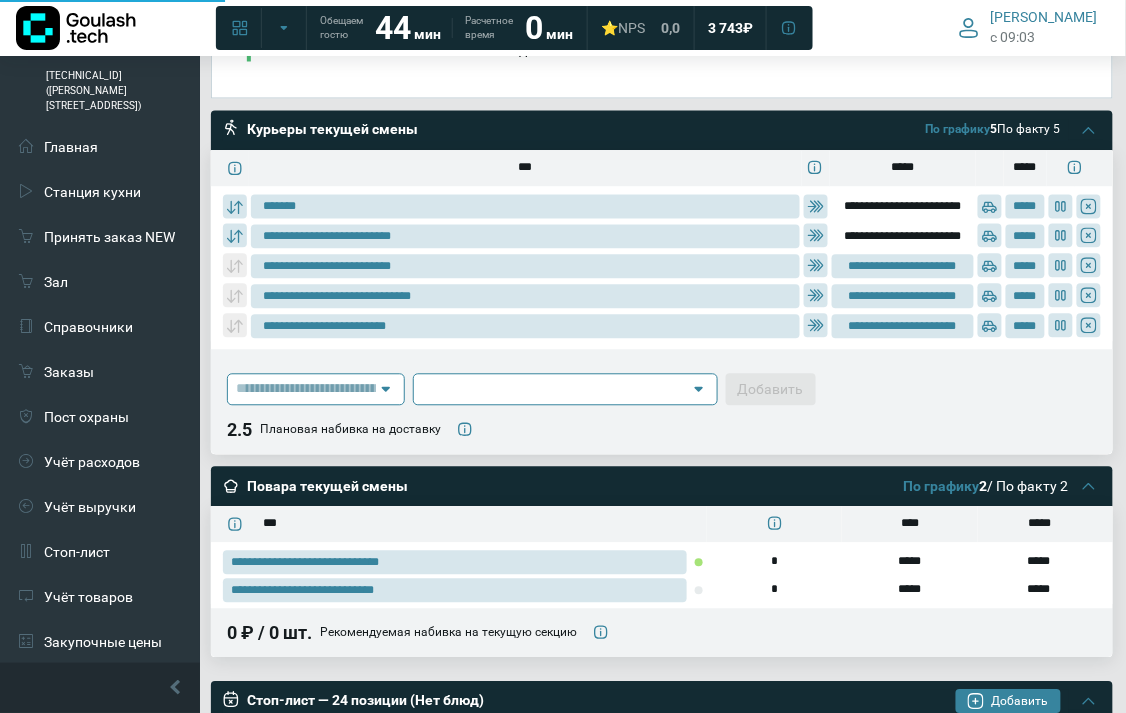 type on "**********" 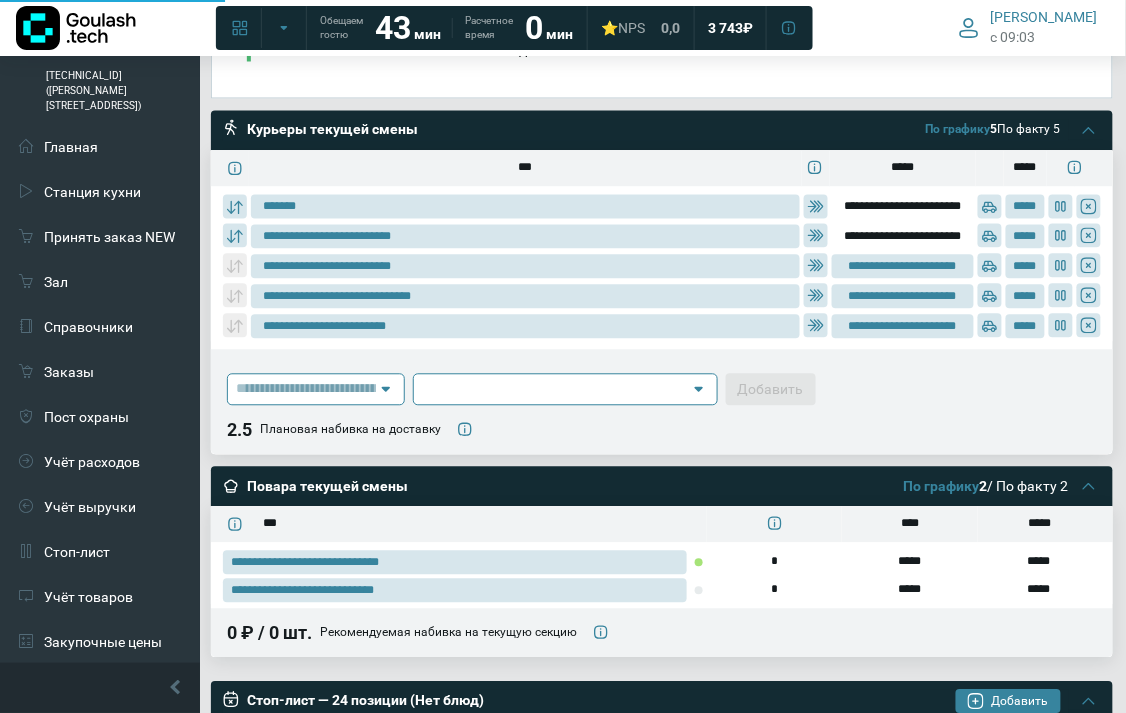 type on "**********" 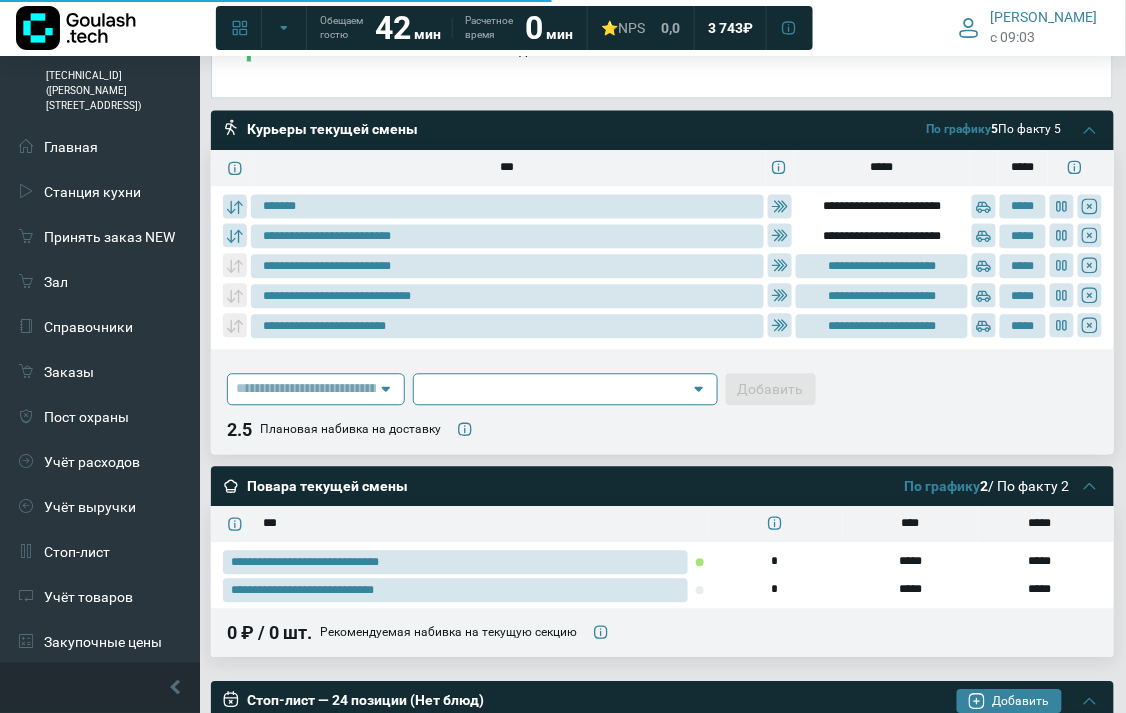 type on "**********" 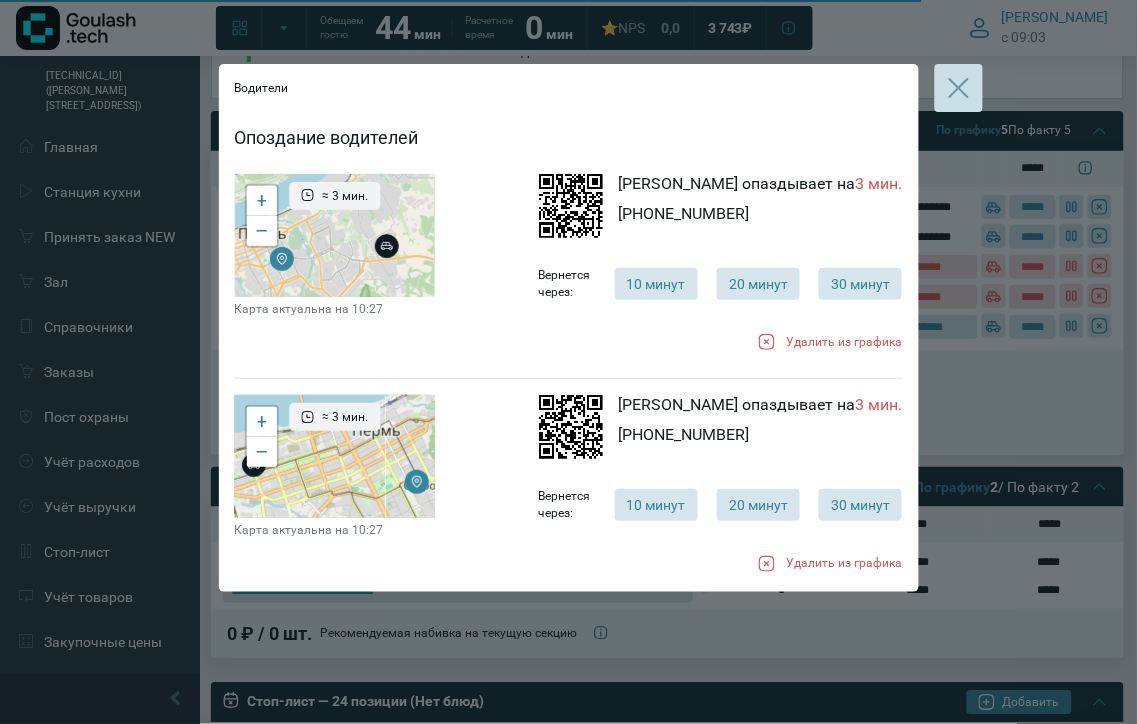 click at bounding box center (959, 88) 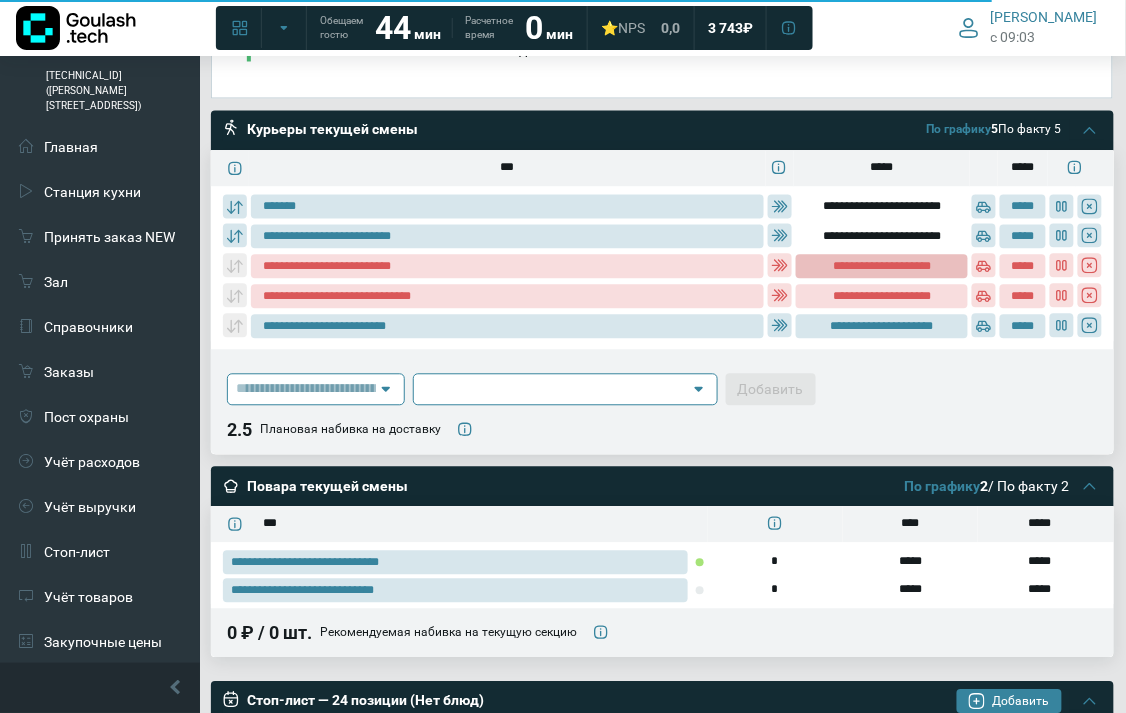 click on "**********" at bounding box center (881, 267) 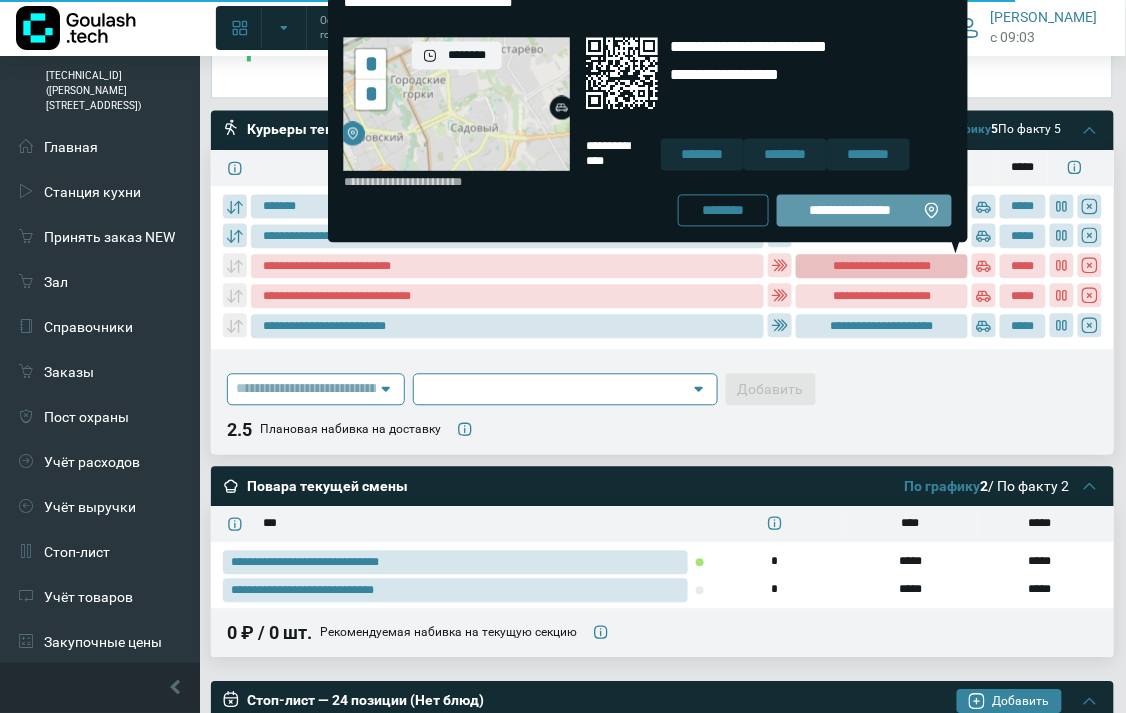 click on "**********" at bounding box center [850, 211] 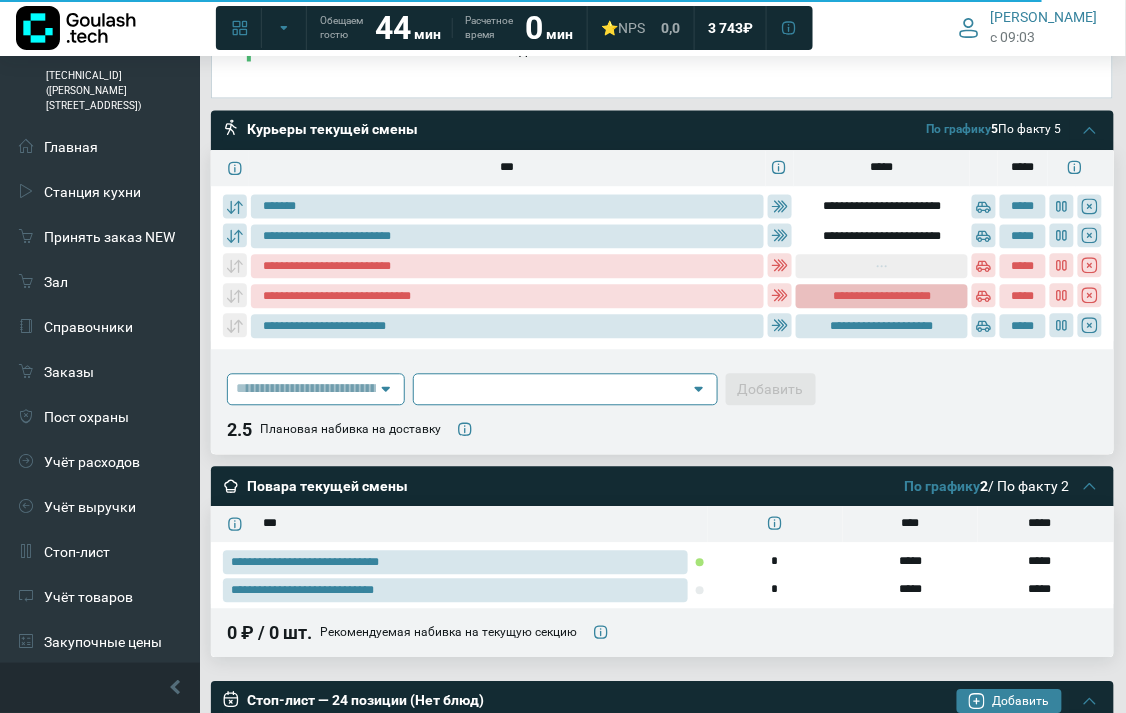 click on "**********" at bounding box center (881, 297) 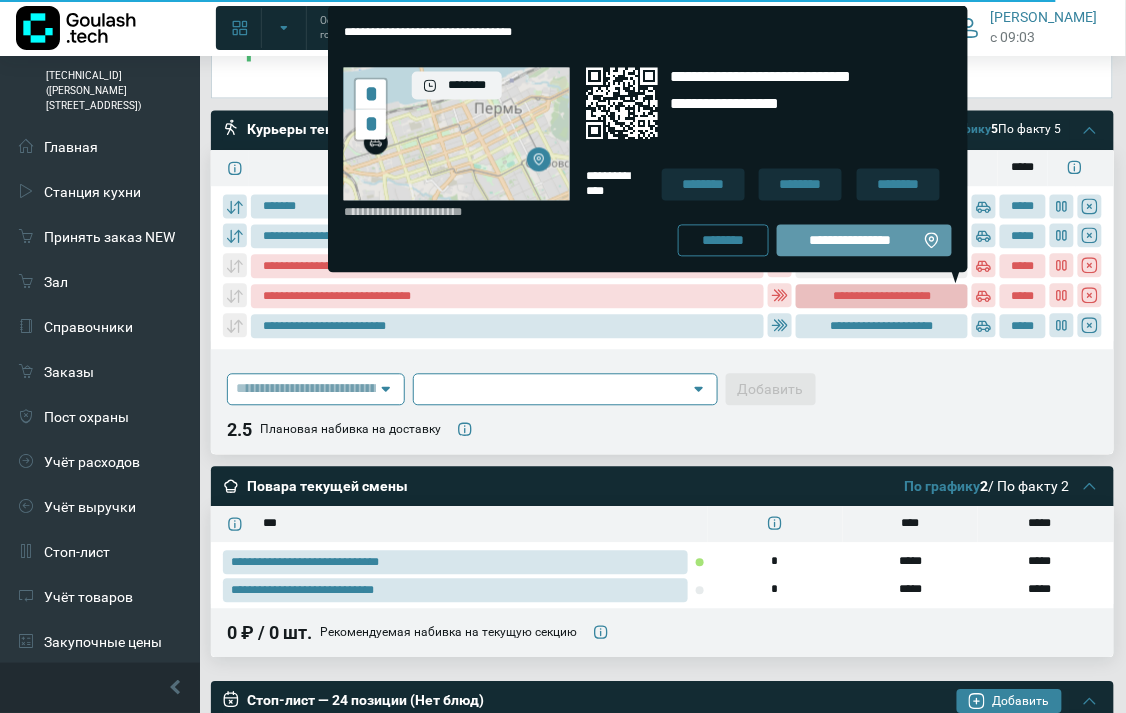click on "**********" at bounding box center (850, 241) 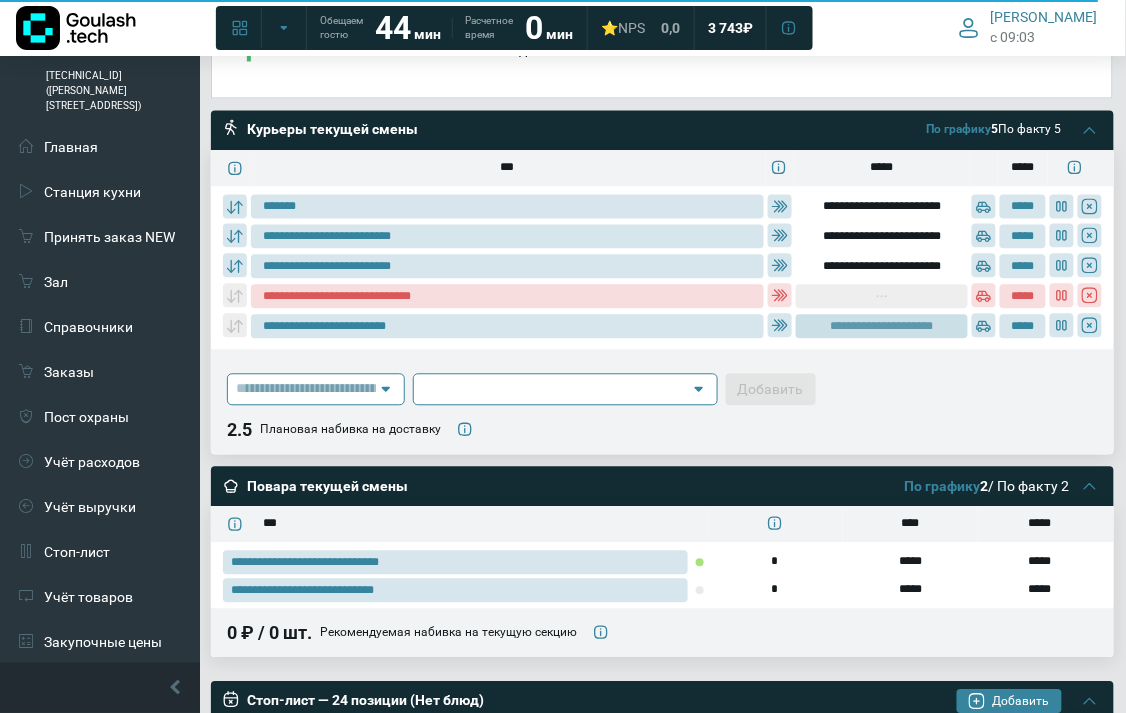 click on "**********" at bounding box center [882, 327] 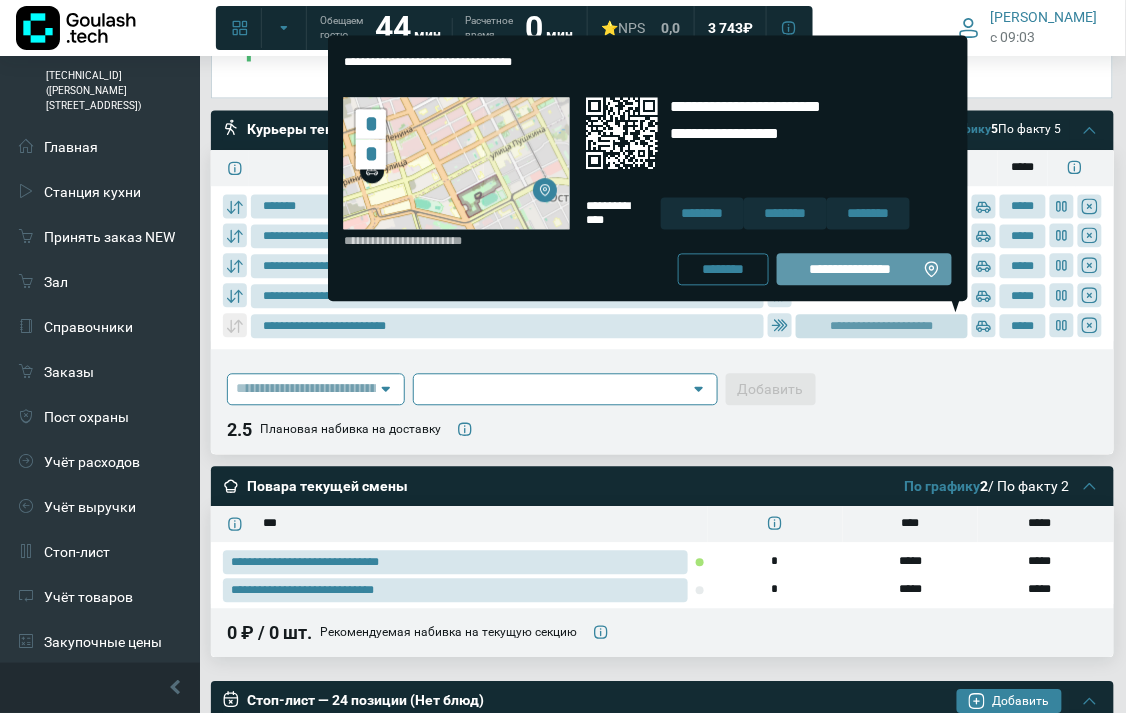 click on "**********" at bounding box center (850, 270) 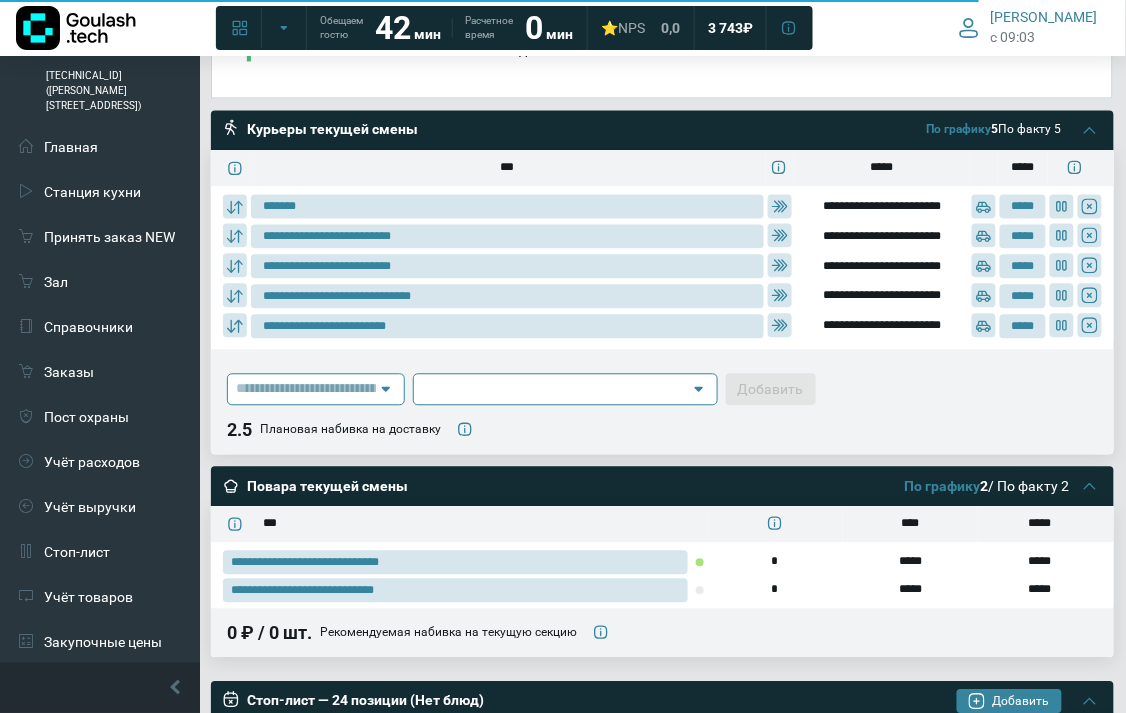 scroll, scrollTop: 823, scrollLeft: 0, axis: vertical 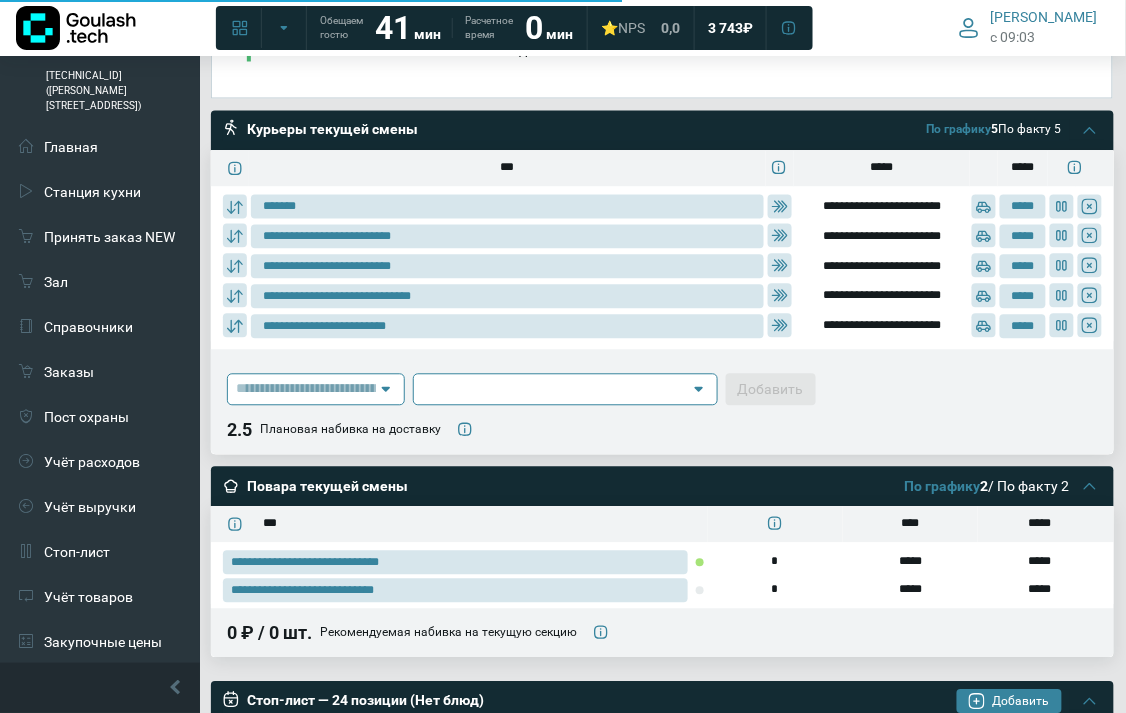 type on "**********" 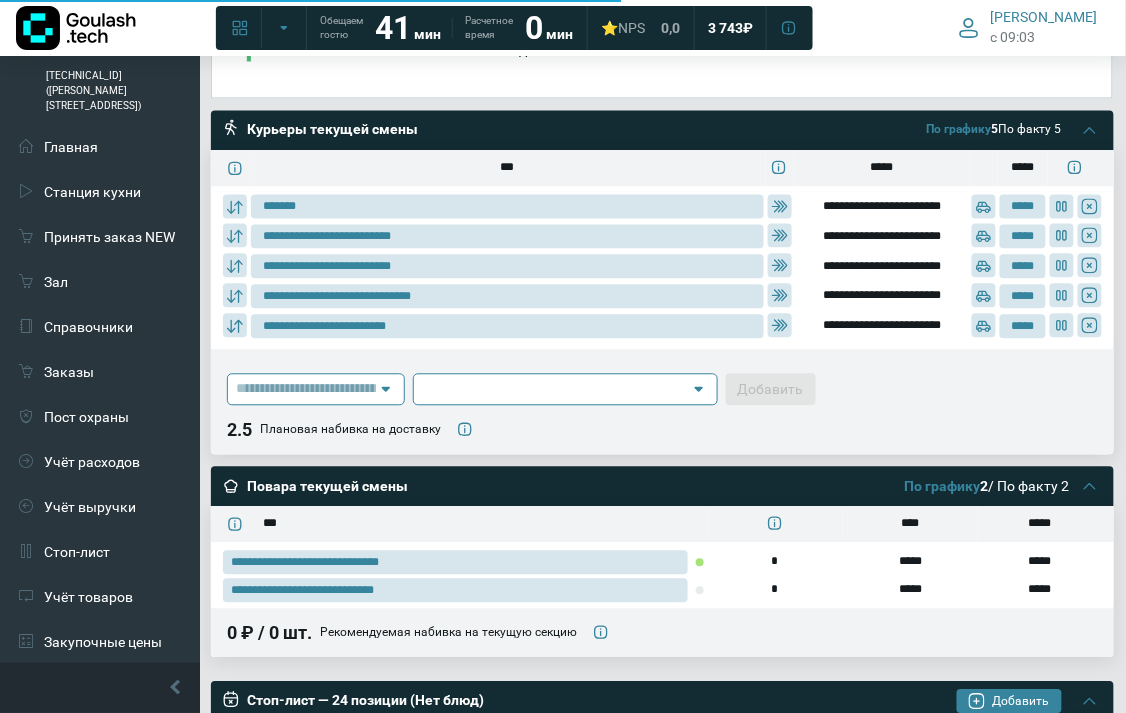 type on "**********" 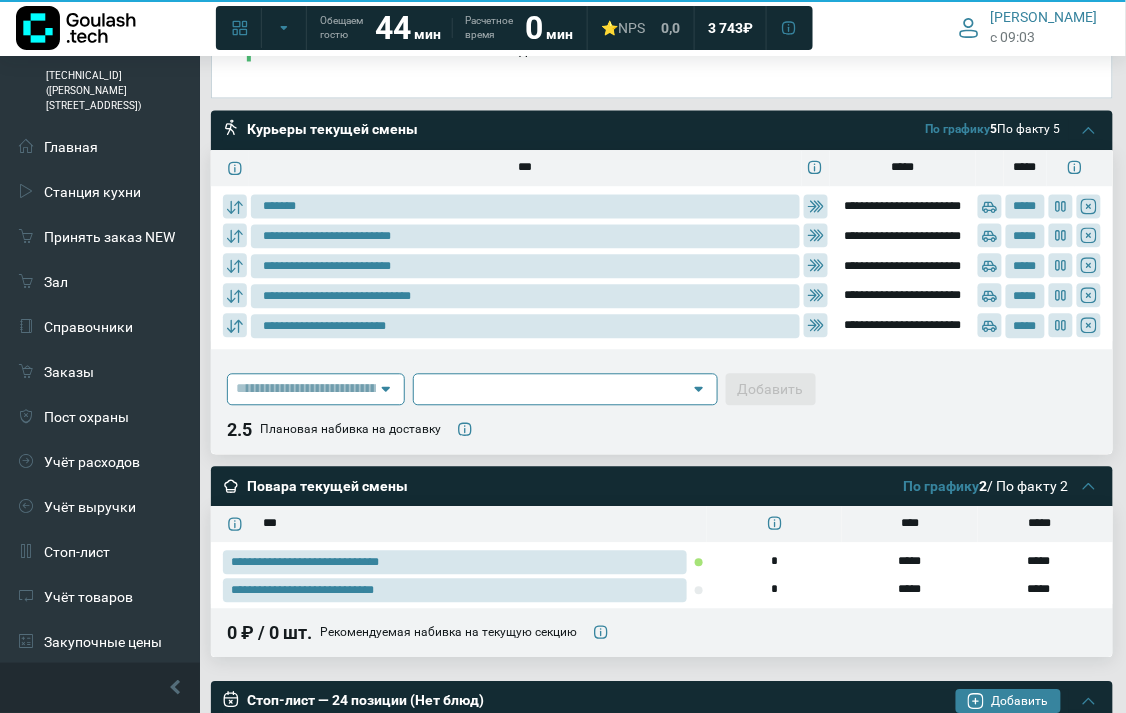 type on "**********" 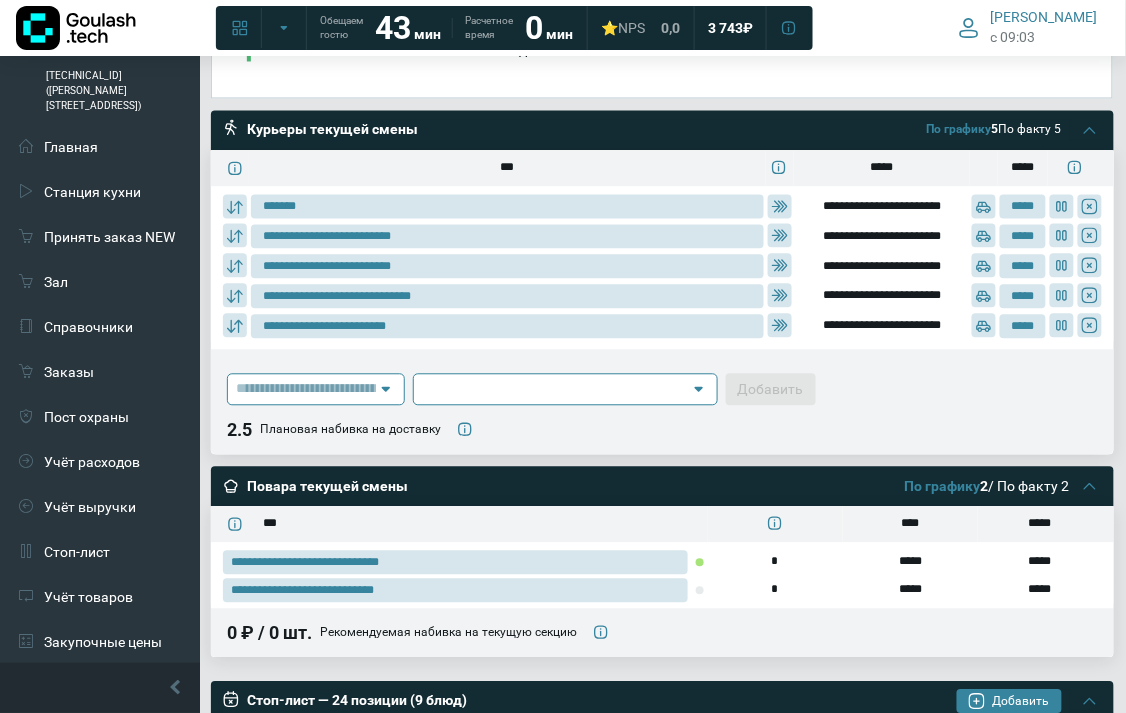 type on "**********" 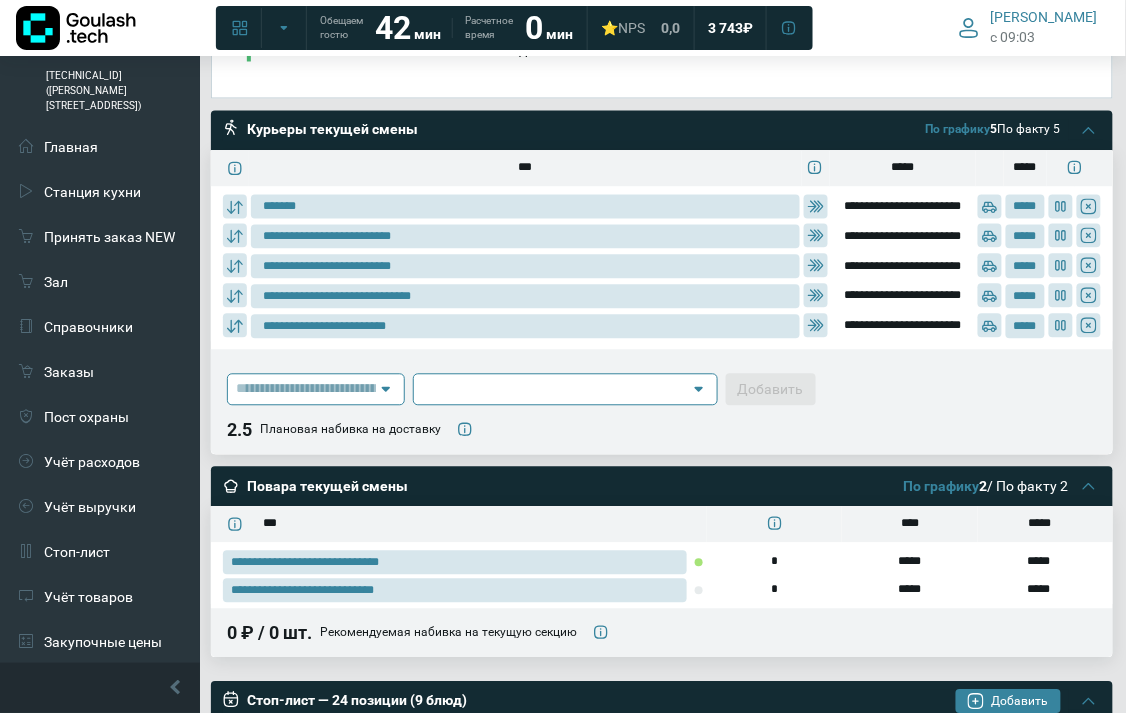 type on "**********" 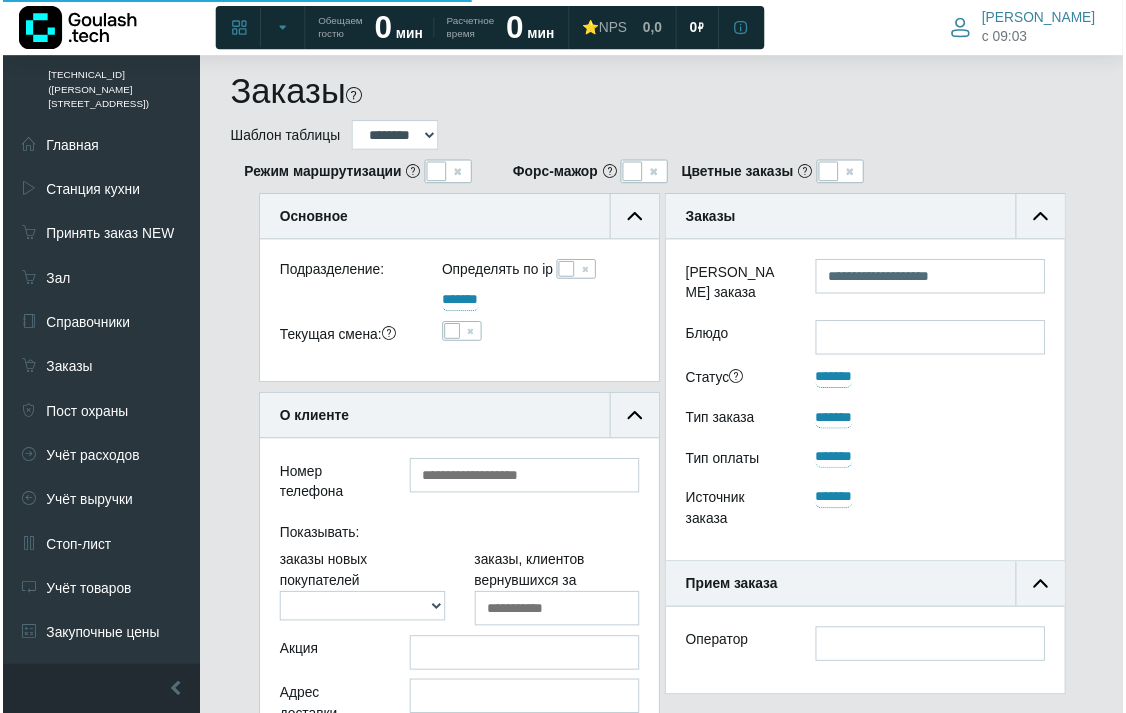 scroll, scrollTop: 175, scrollLeft: 186, axis: both 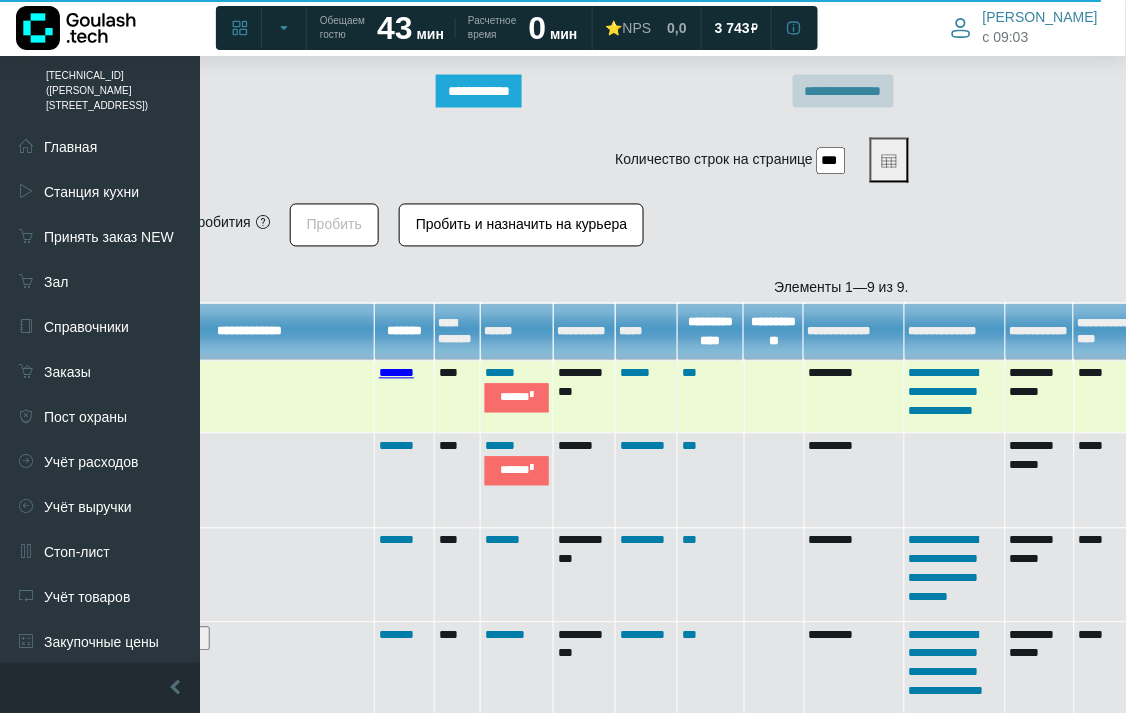 click on "*******" at bounding box center [396, 373] 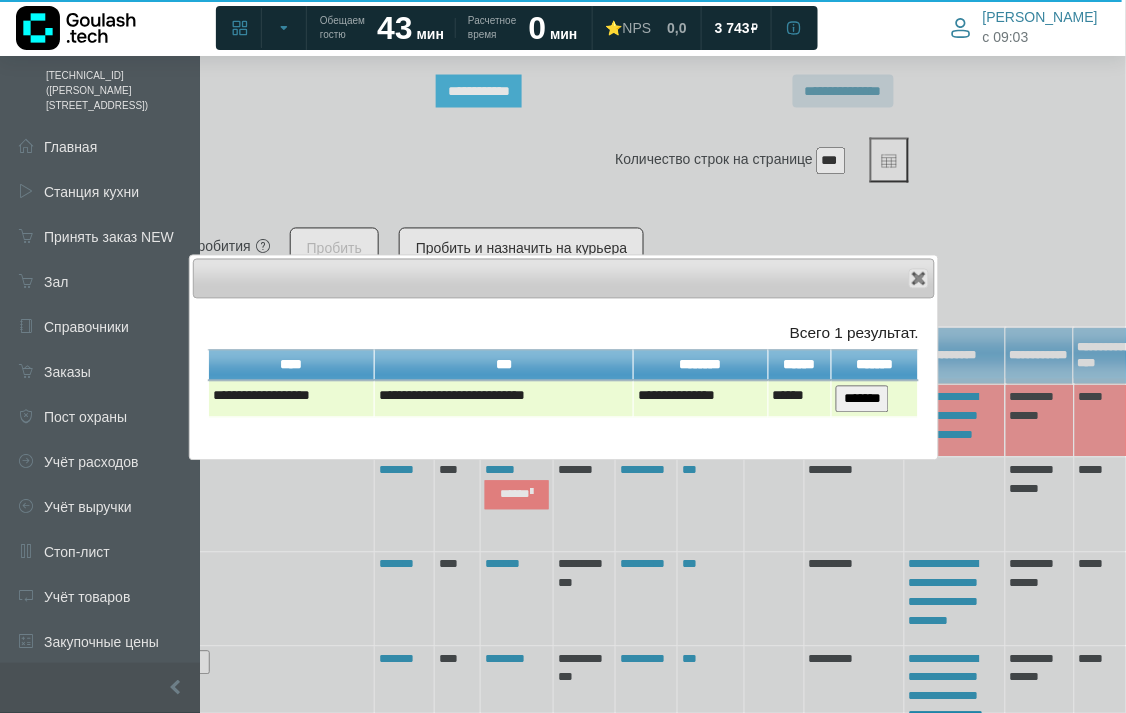 click on "*******" at bounding box center (862, 399) 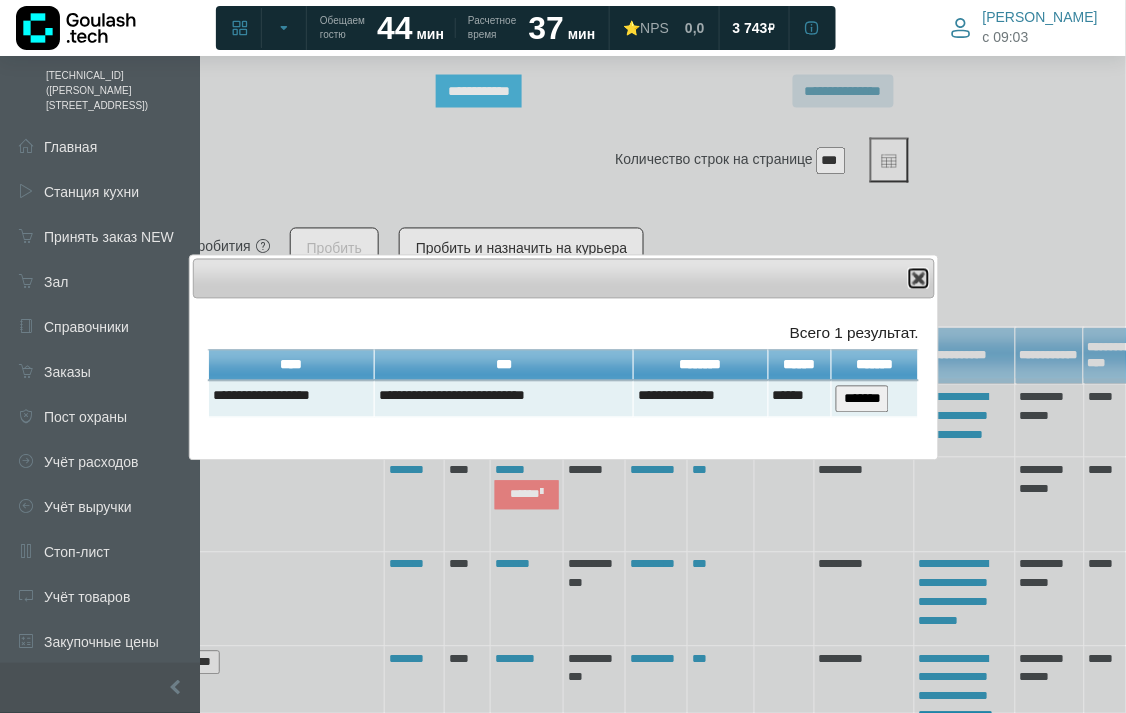 click at bounding box center (919, 279) 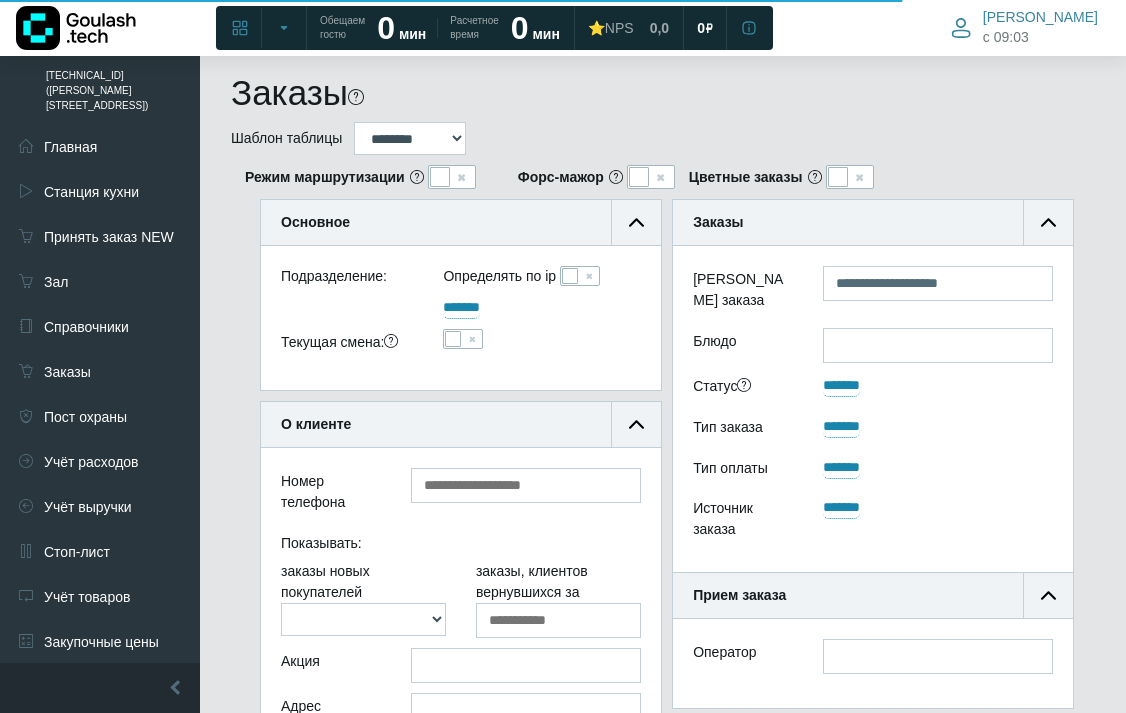 scroll, scrollTop: 1251, scrollLeft: 186, axis: both 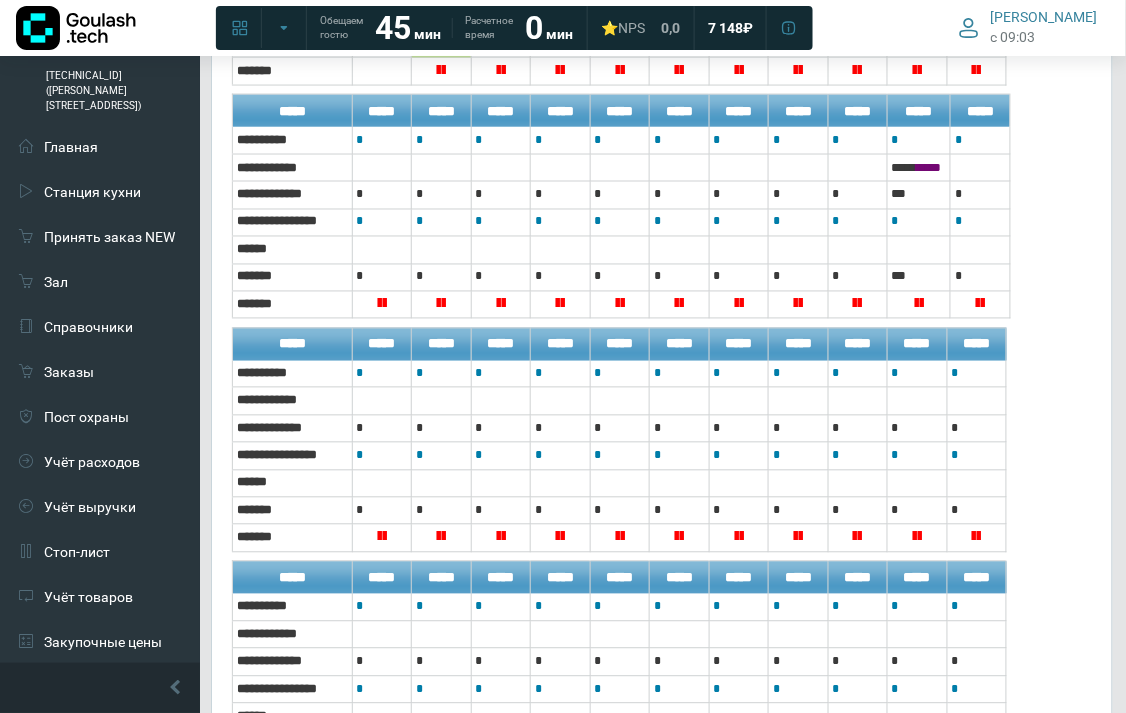 type on "**********" 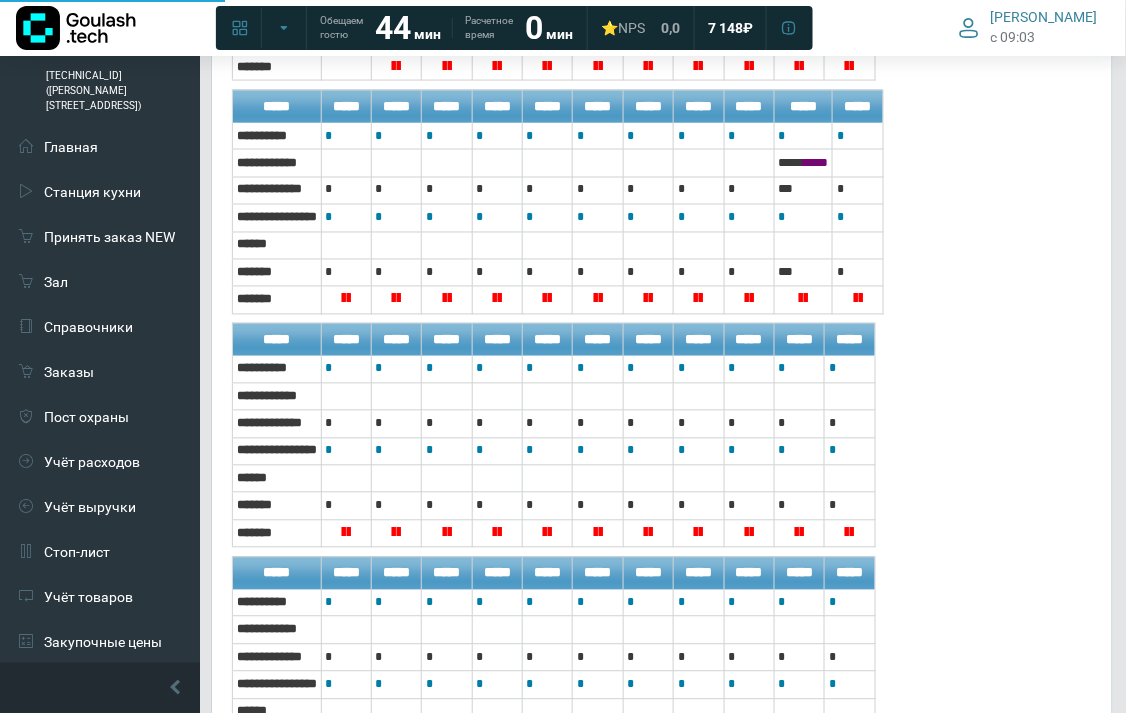 type on "**********" 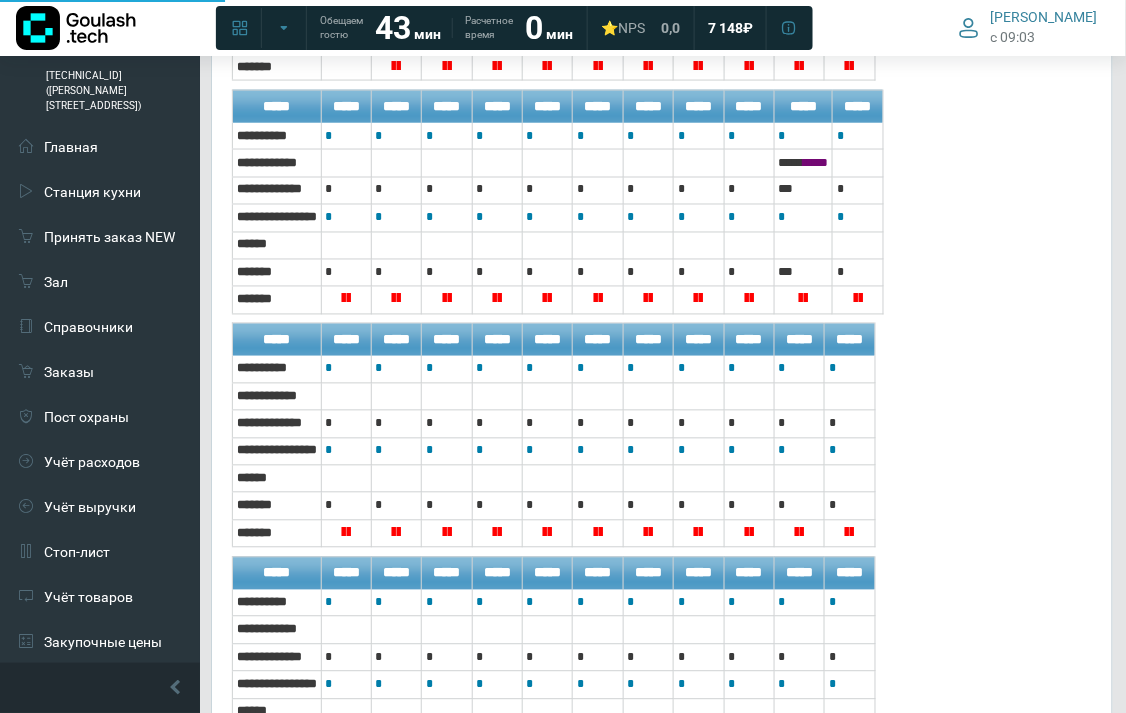 type on "**********" 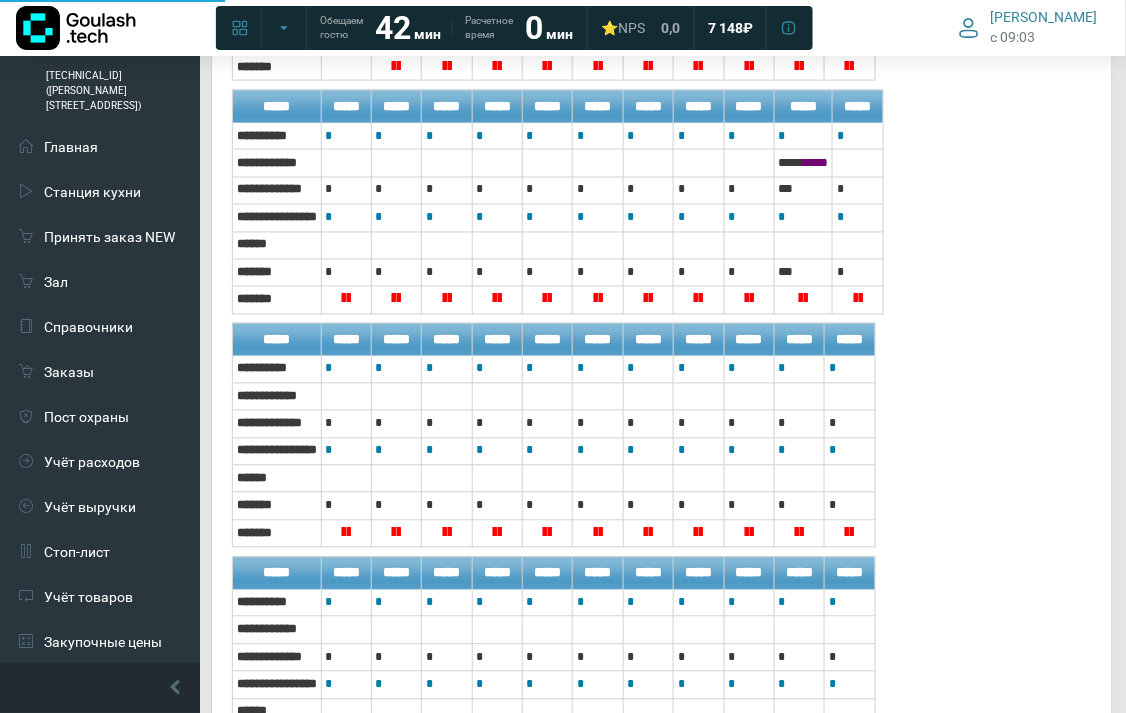 type on "**********" 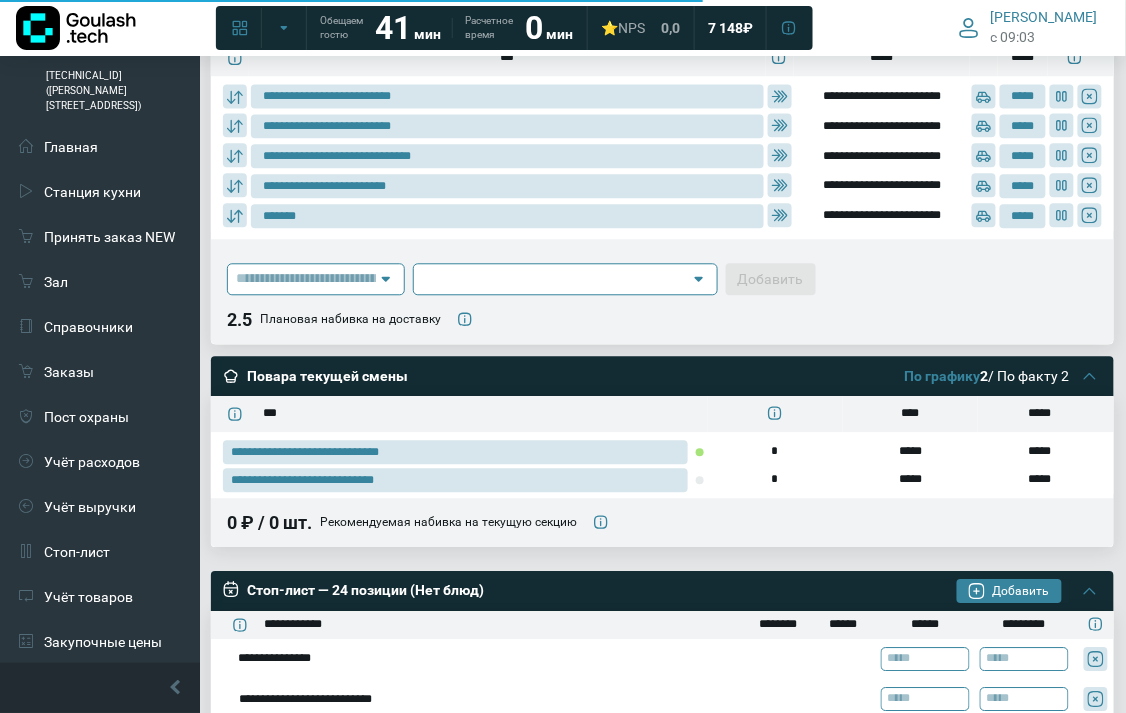 scroll, scrollTop: 712, scrollLeft: 0, axis: vertical 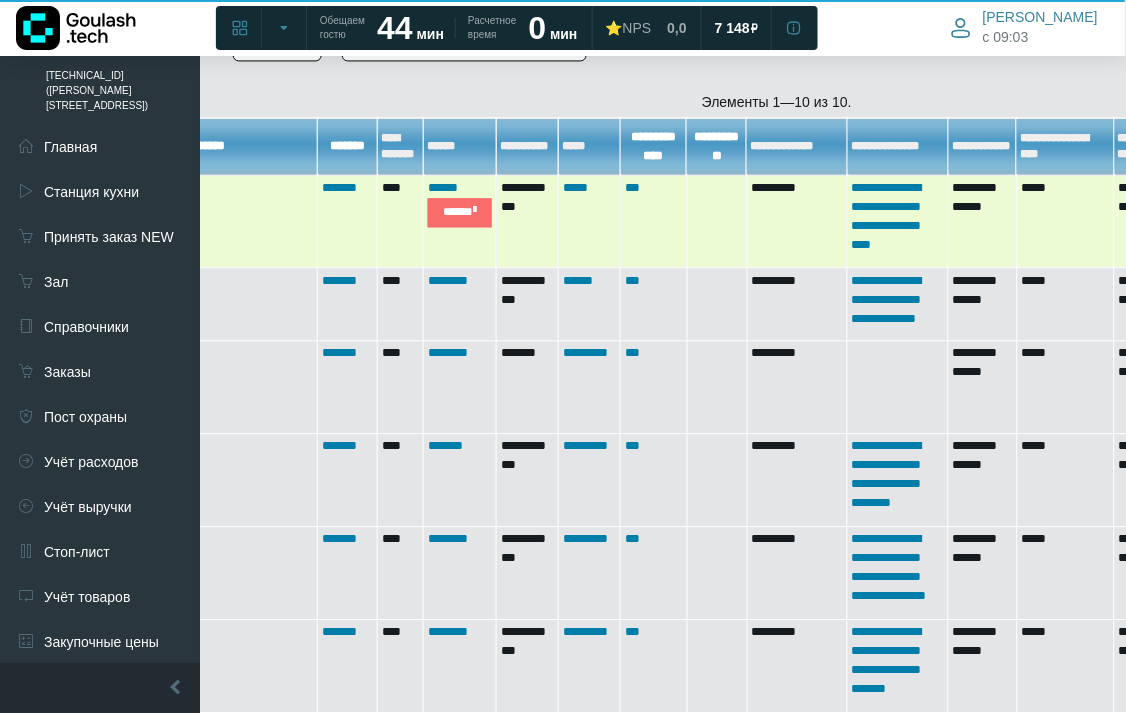 click on "*******" at bounding box center (348, 221) 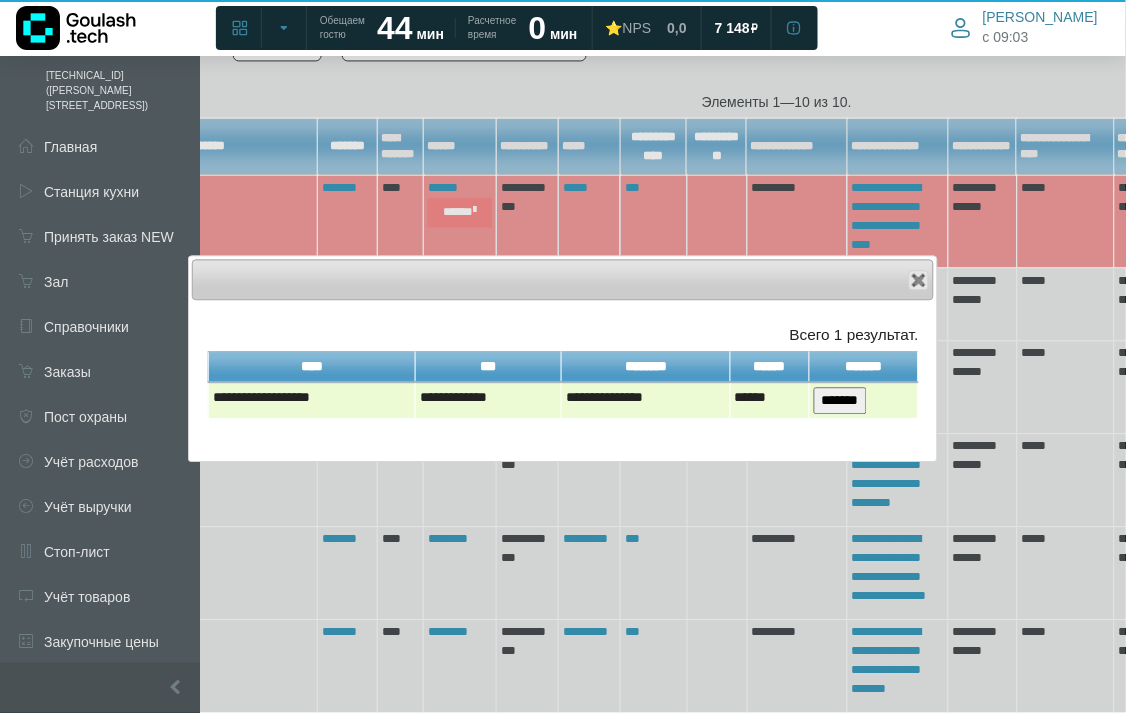 click on "*******" at bounding box center [840, 400] 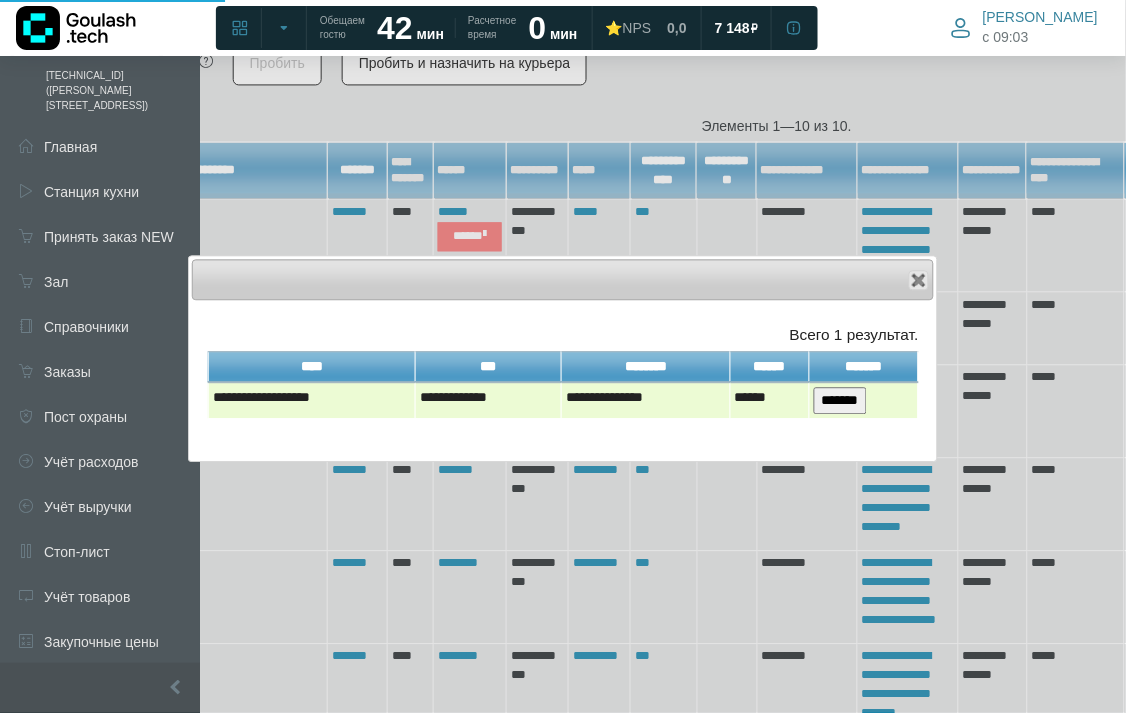 scroll, scrollTop: 941, scrollLeft: 243, axis: both 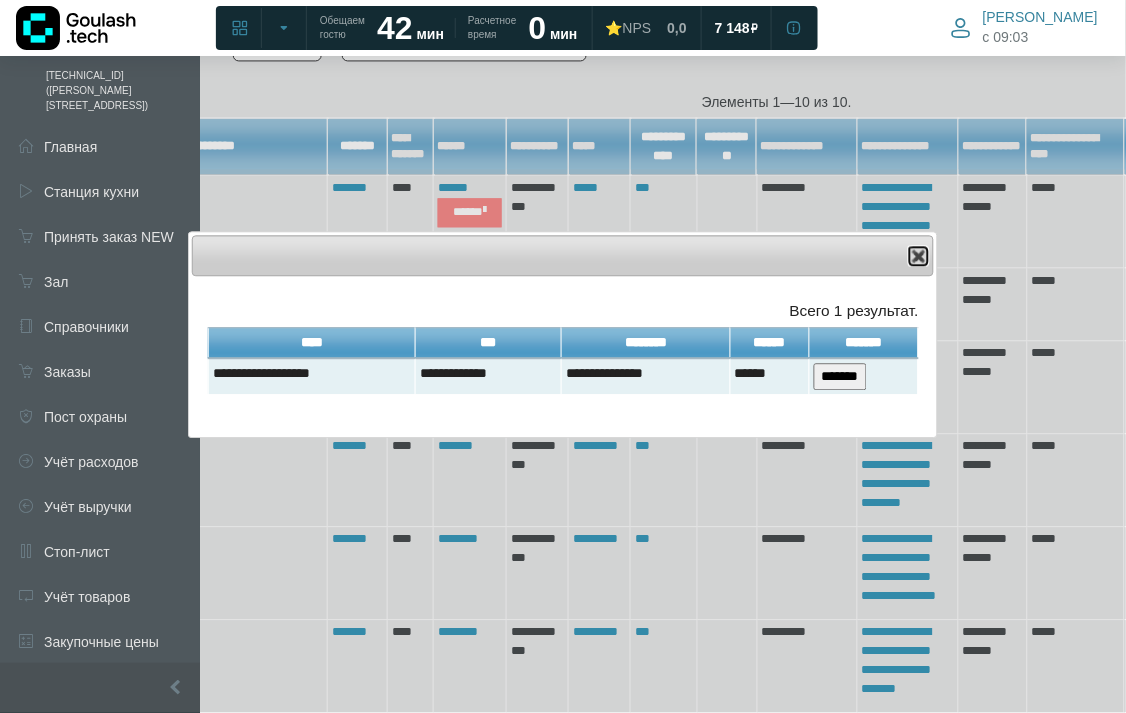 click on "Close" at bounding box center [919, 256] 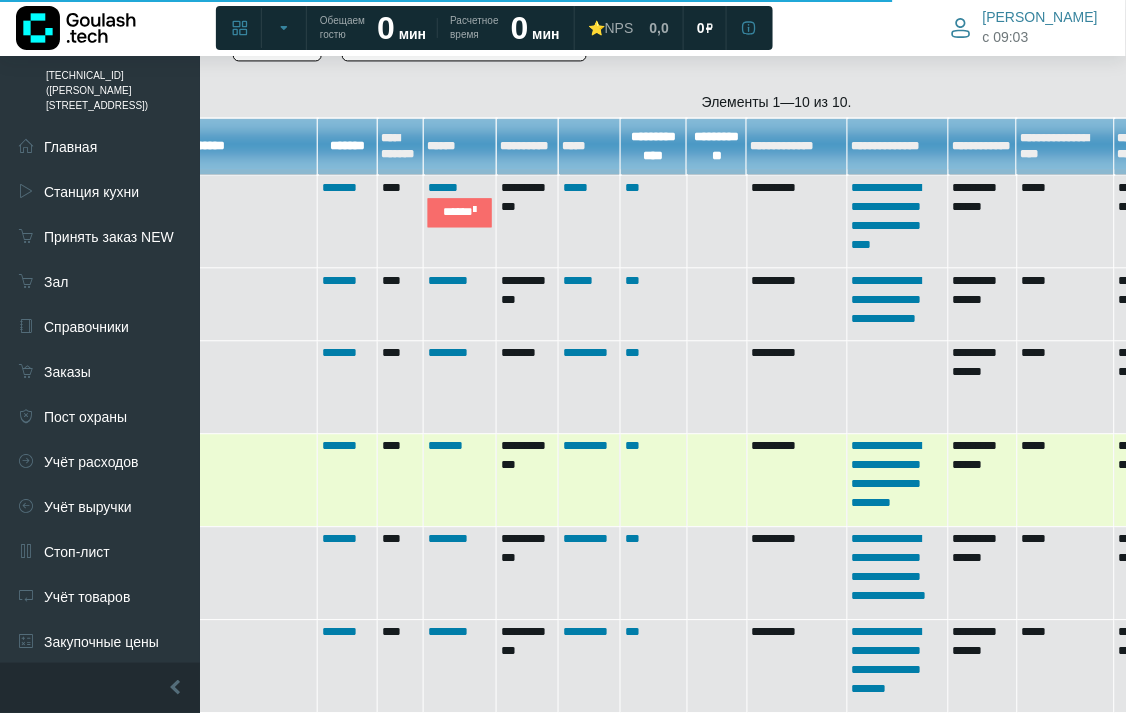 scroll, scrollTop: 917, scrollLeft: 243, axis: both 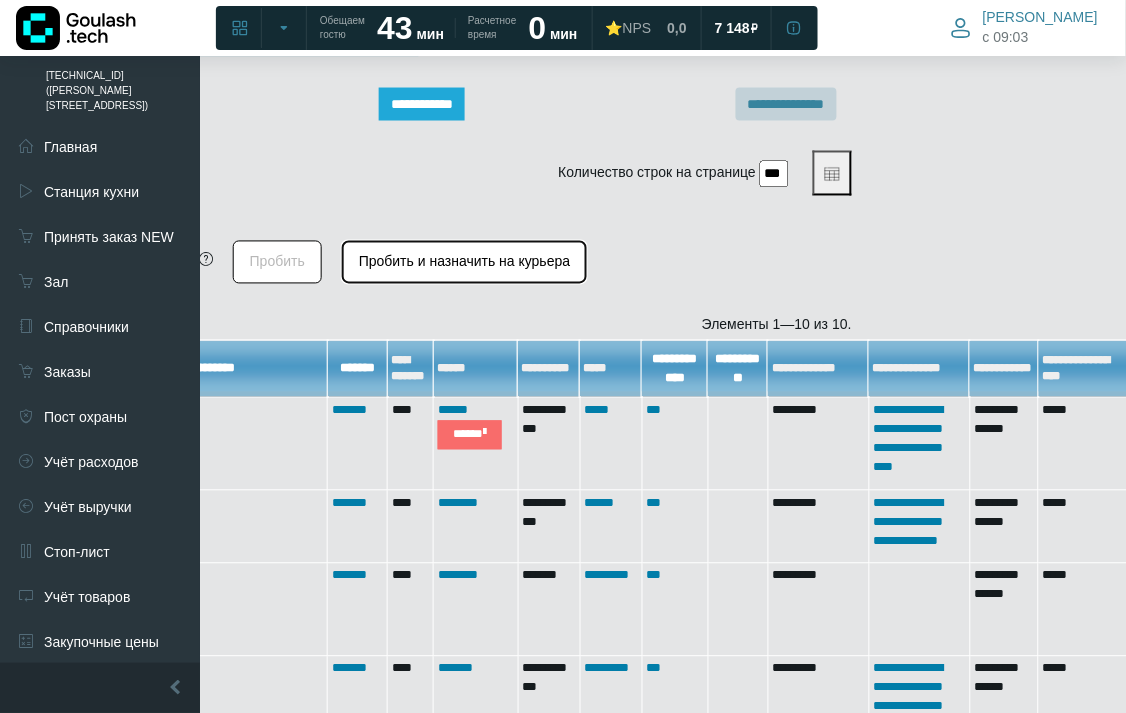 click on "Пробить и назначить на курьера" at bounding box center (464, 262) 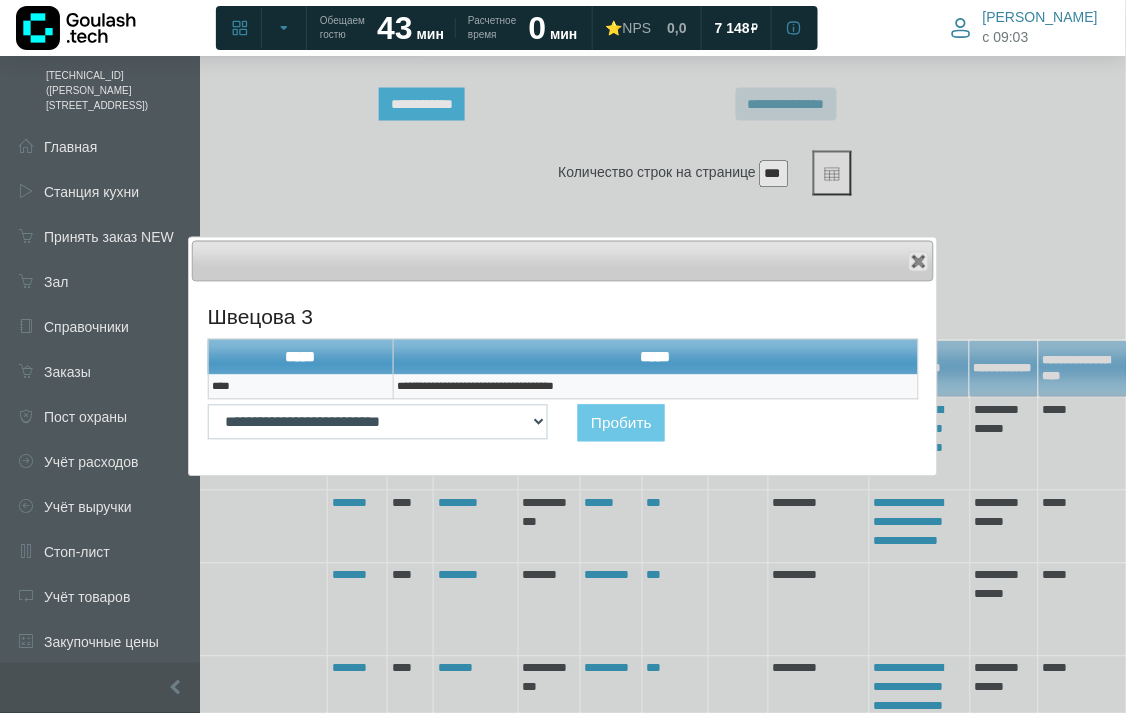 click on "**********" at bounding box center (655, 387) 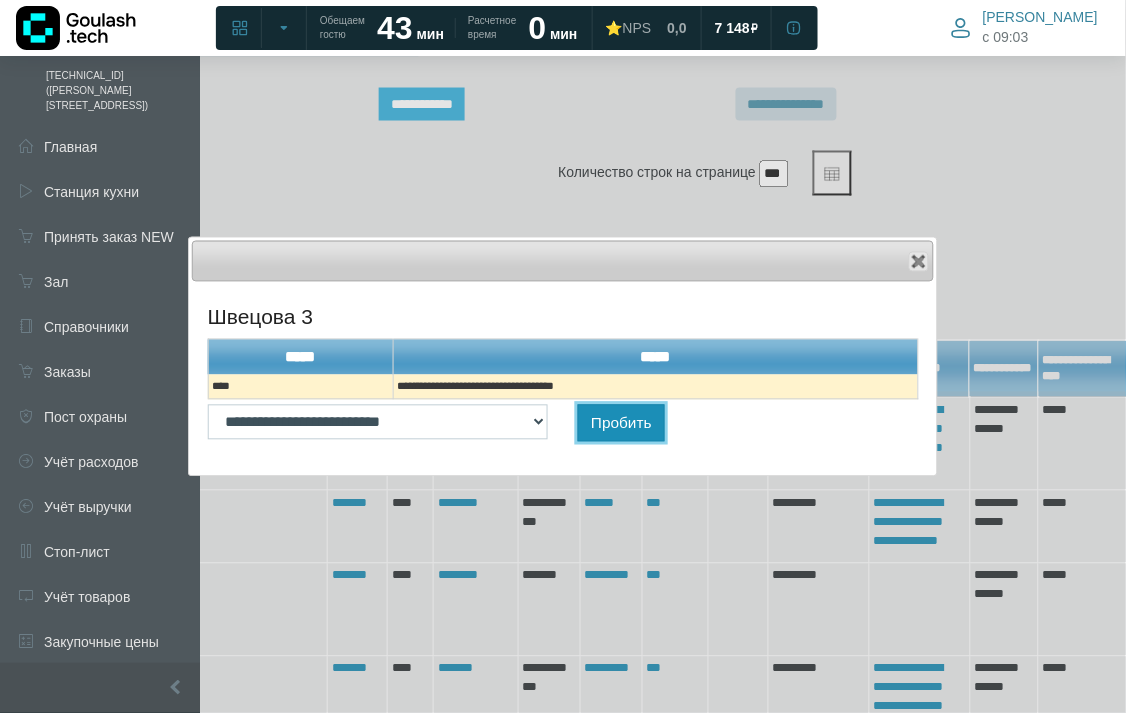 click on "Пробить" at bounding box center [621, 423] 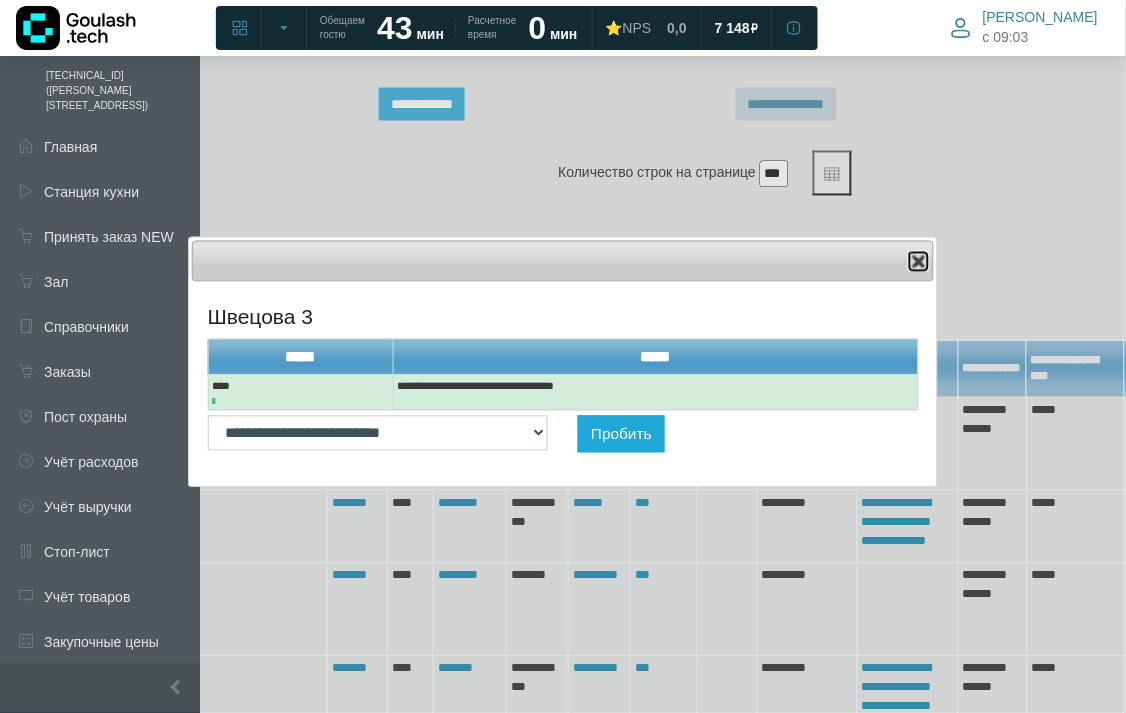 click at bounding box center [919, 262] 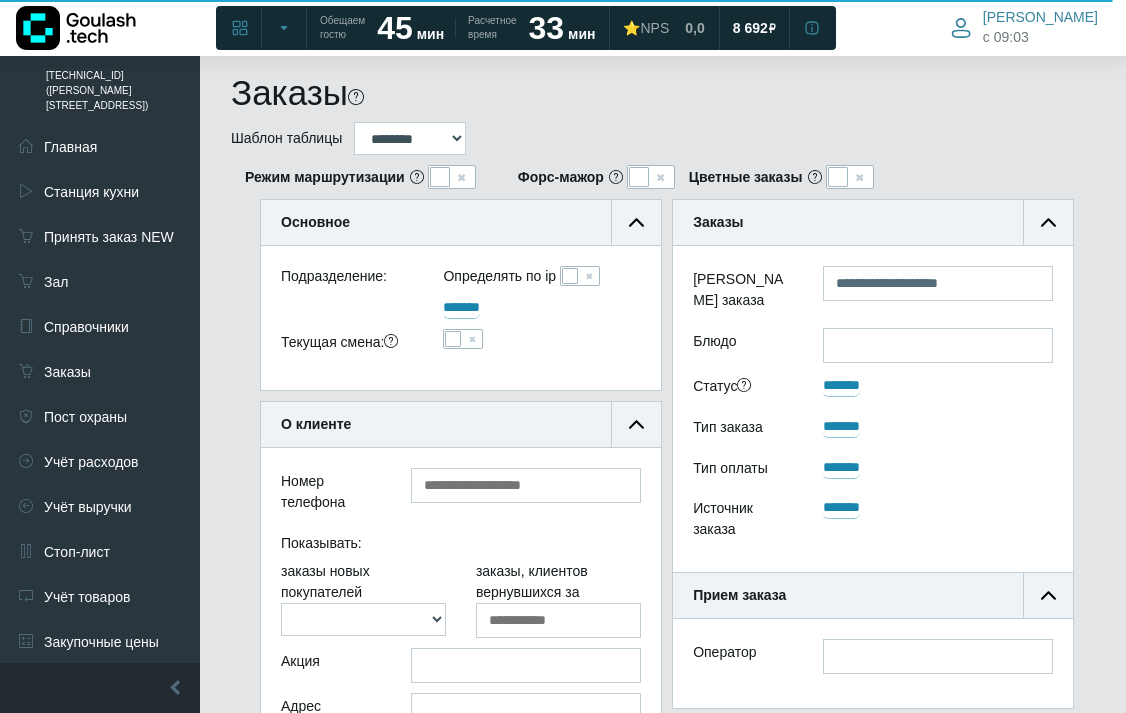 scroll, scrollTop: 862, scrollLeft: 243, axis: both 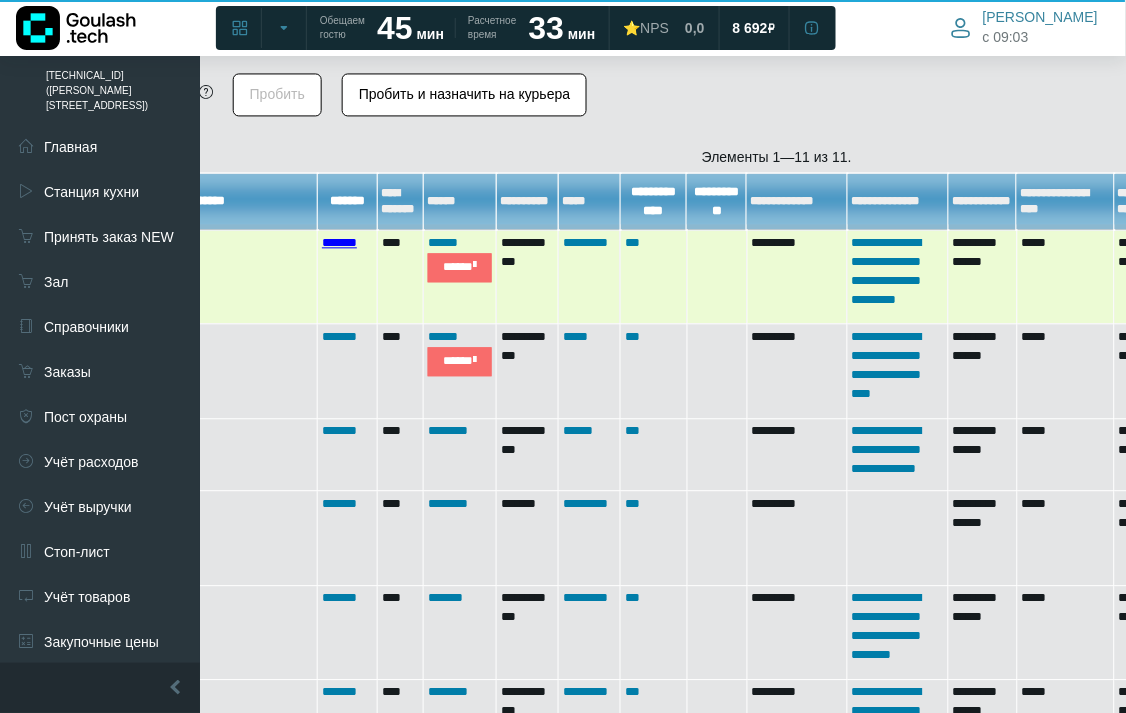 click on "*******" at bounding box center (339, 242) 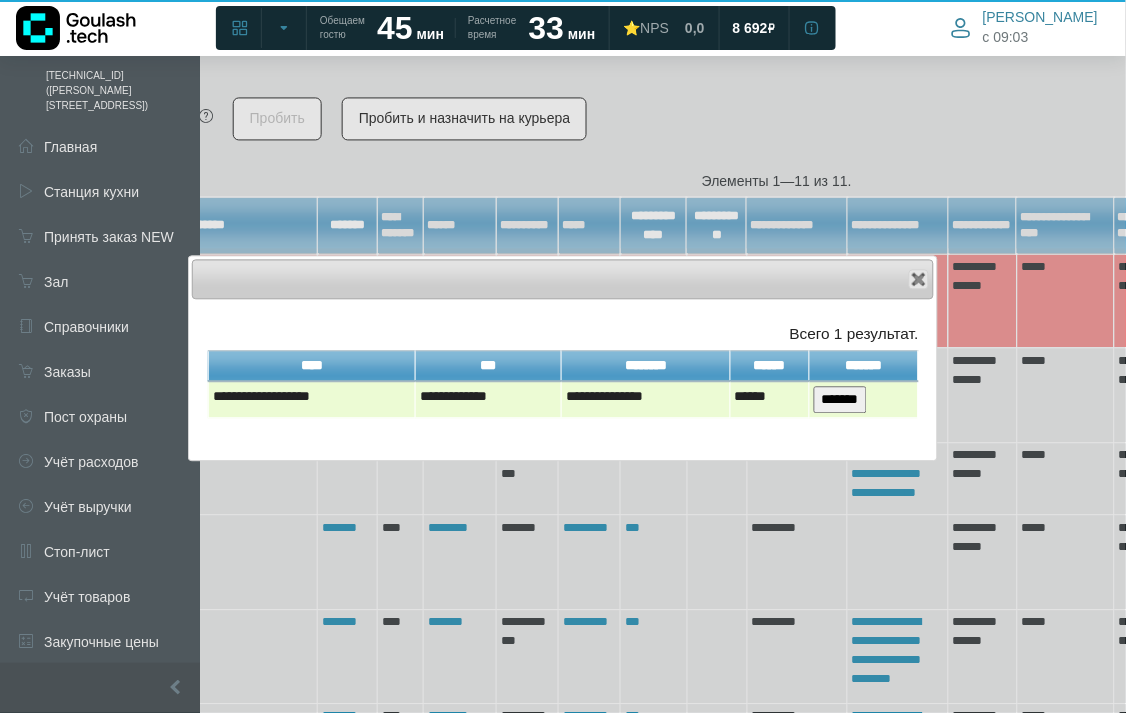 click on "*******" at bounding box center [840, 399] 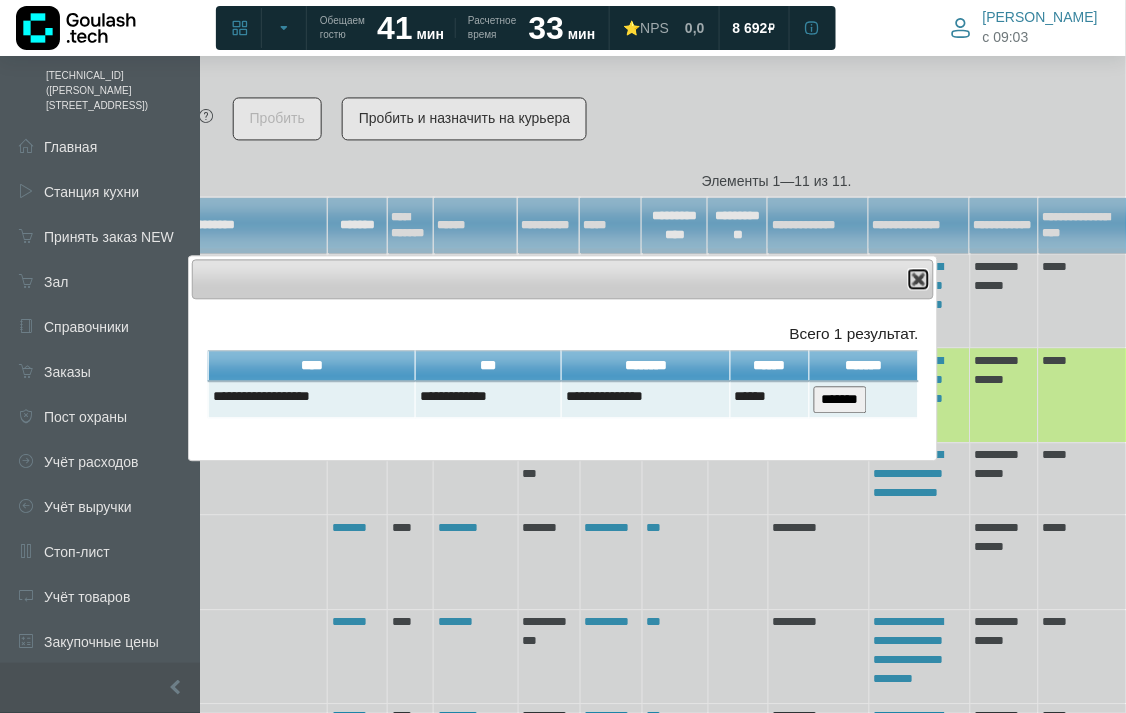 click at bounding box center (919, 279) 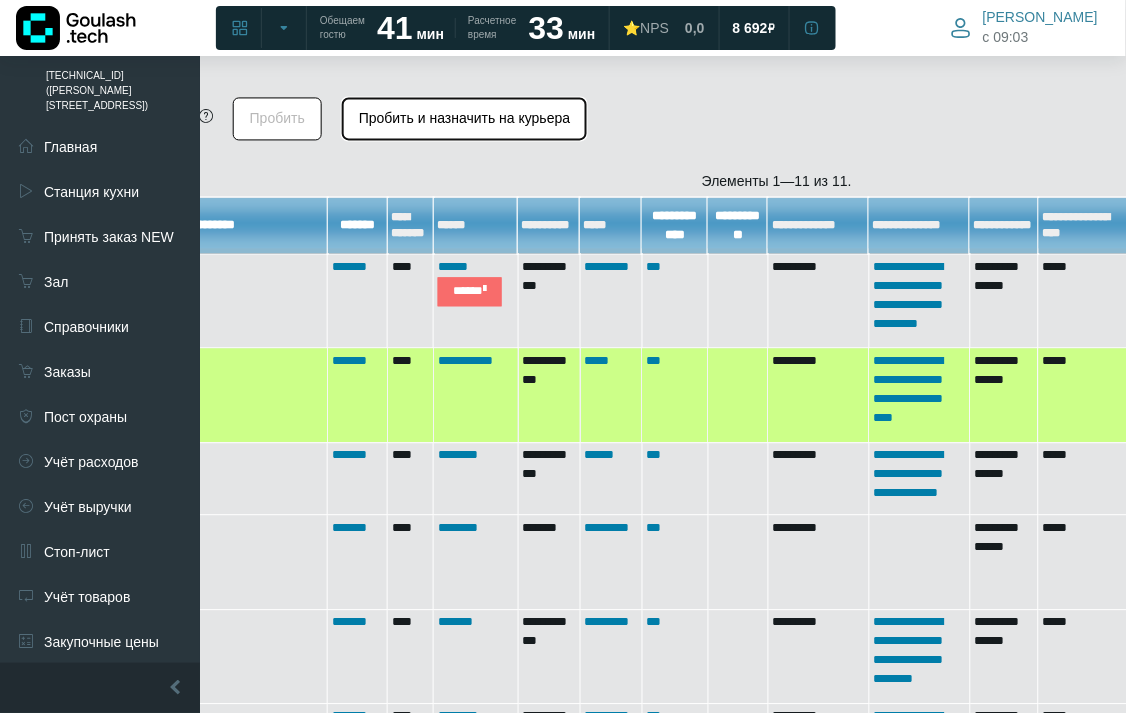 click on "Пробить и назначить на курьера" at bounding box center [464, 118] 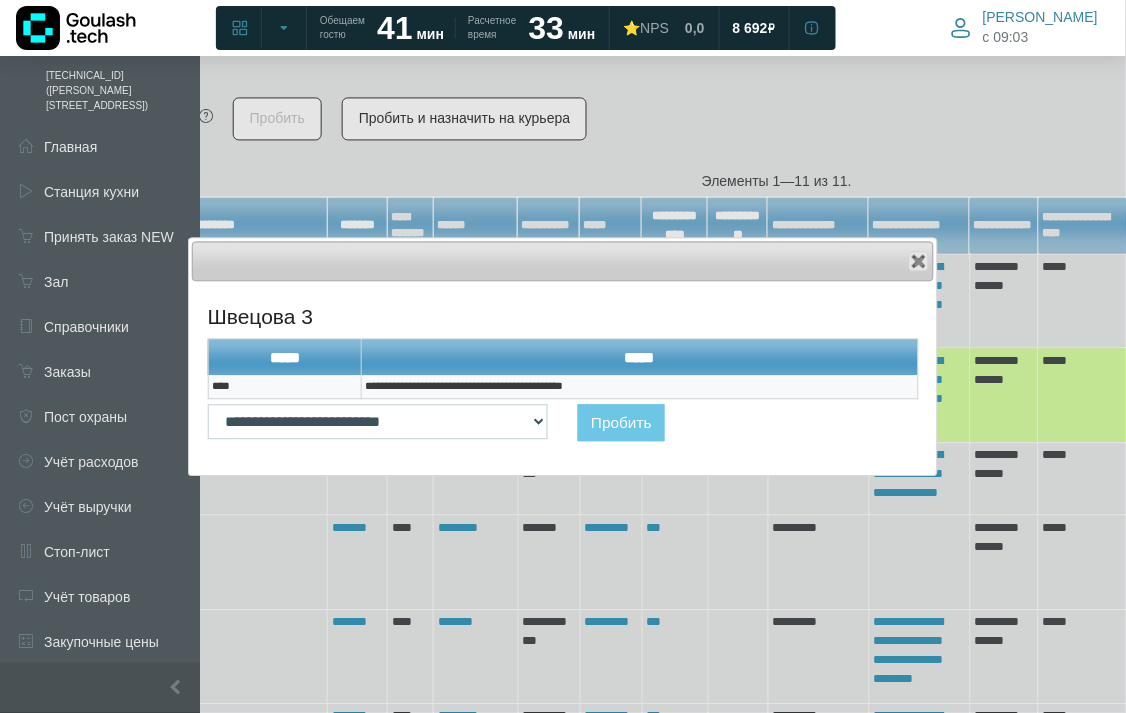 click on "**********" at bounding box center [640, 387] 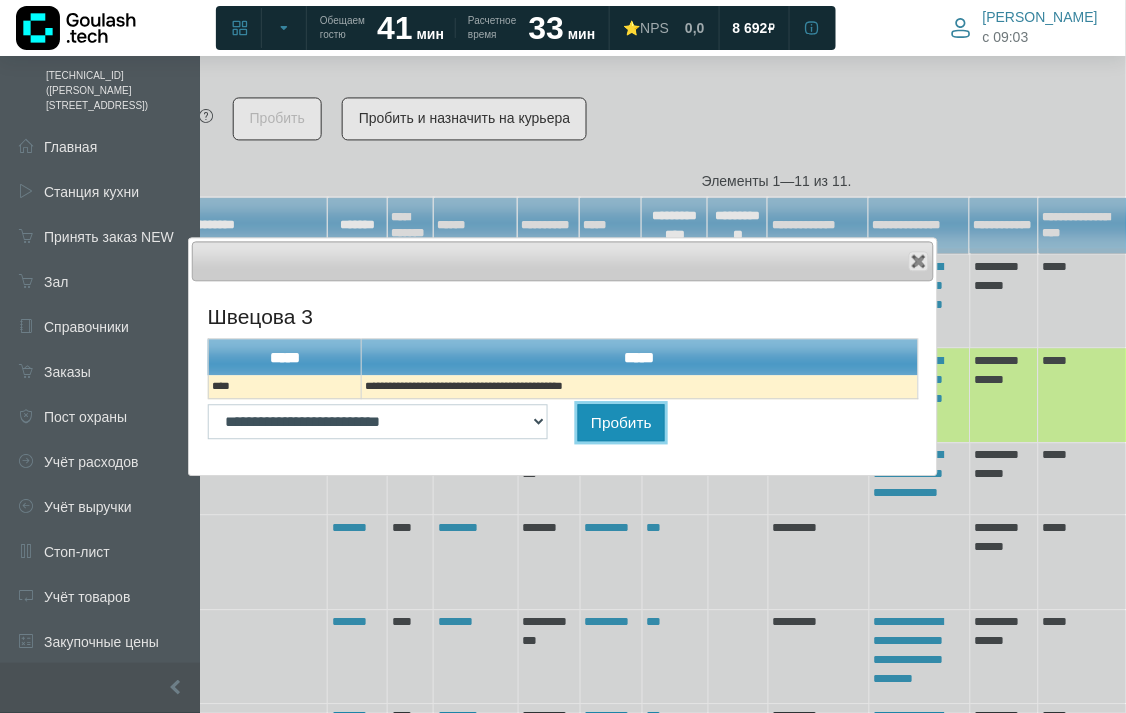 click on "Пробить" at bounding box center (621, 422) 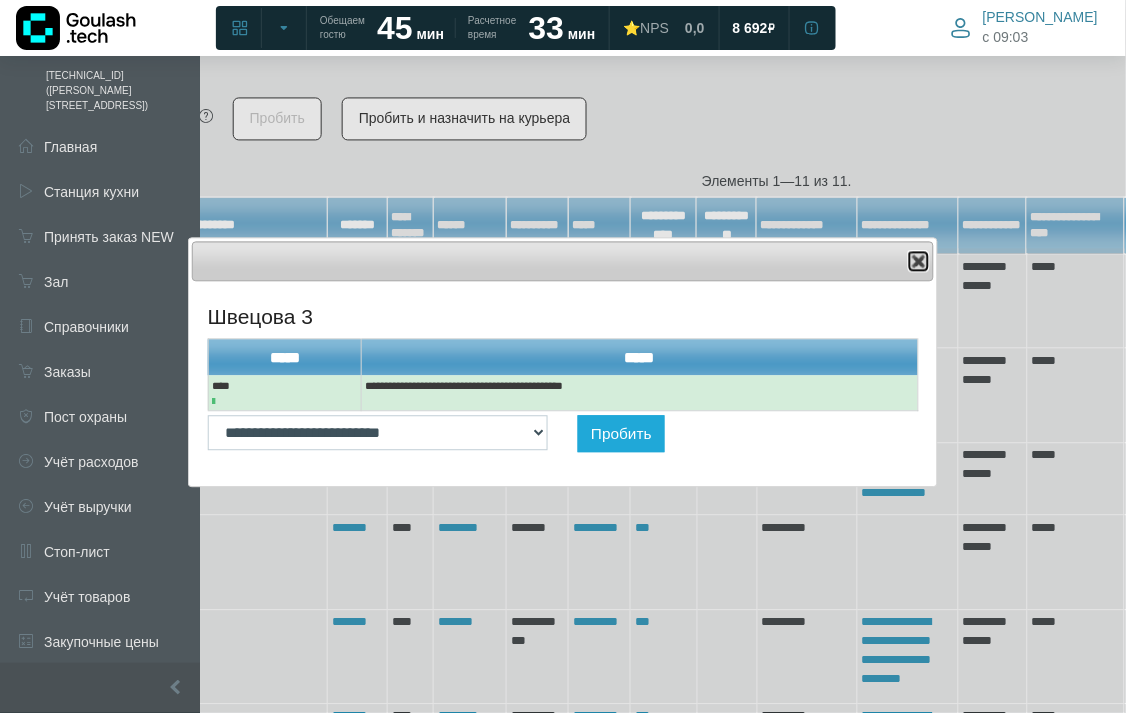 click at bounding box center (919, 261) 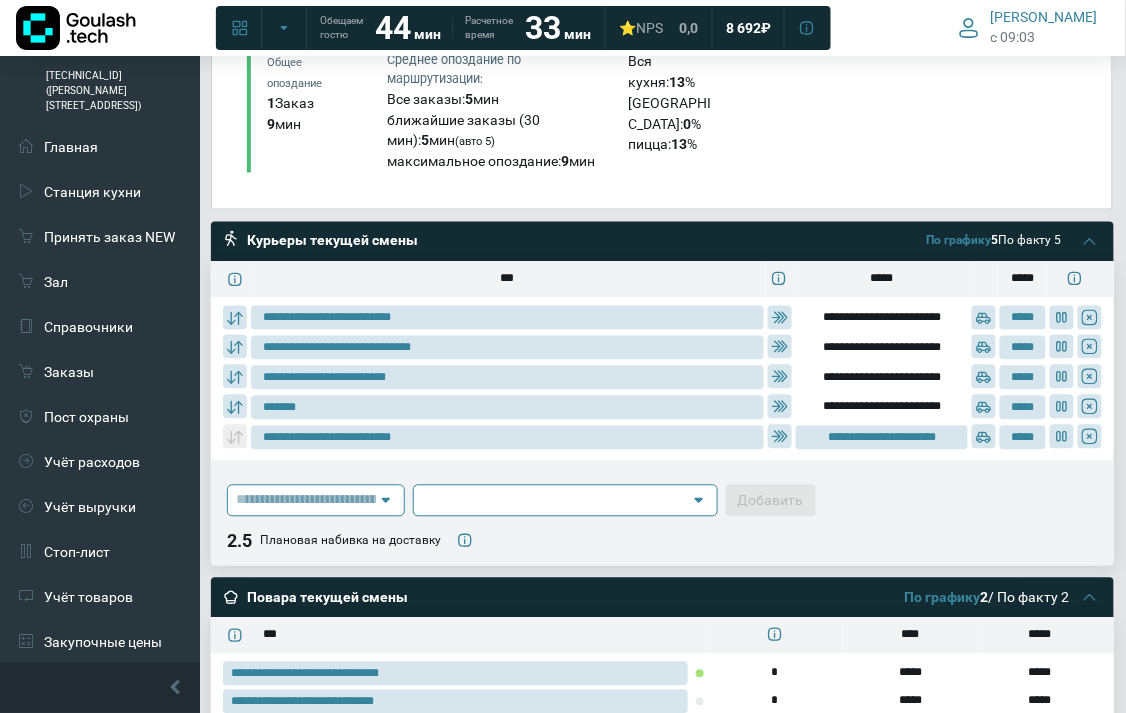 scroll, scrollTop: 712, scrollLeft: 0, axis: vertical 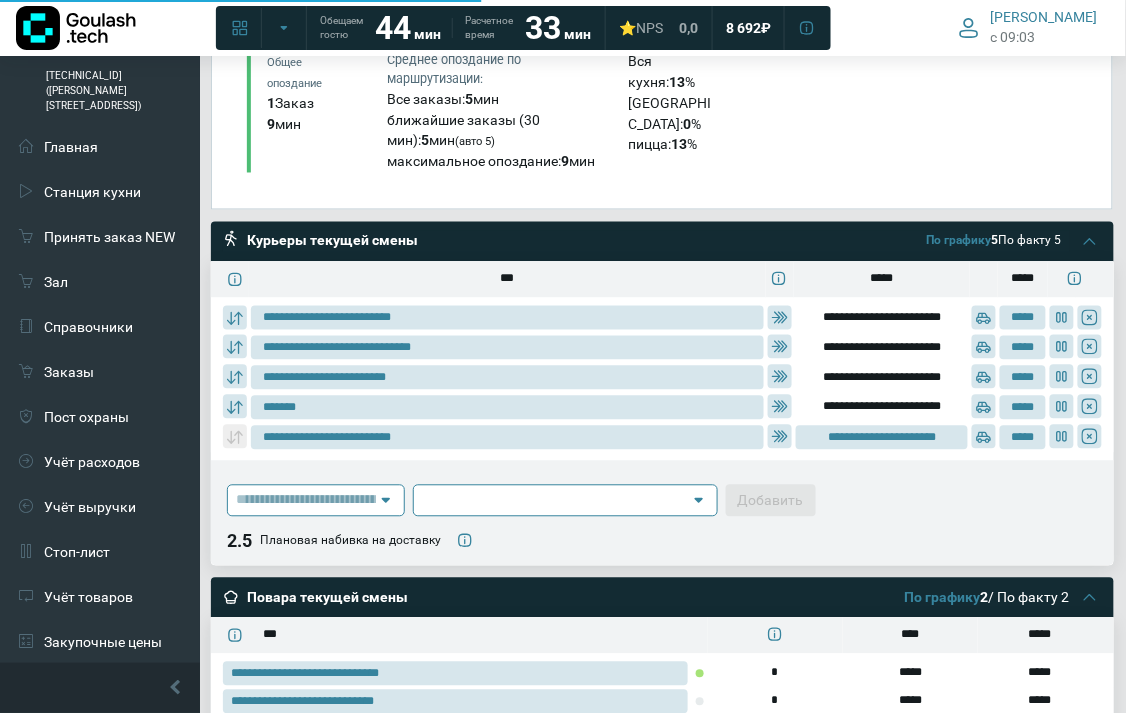 type on "**********" 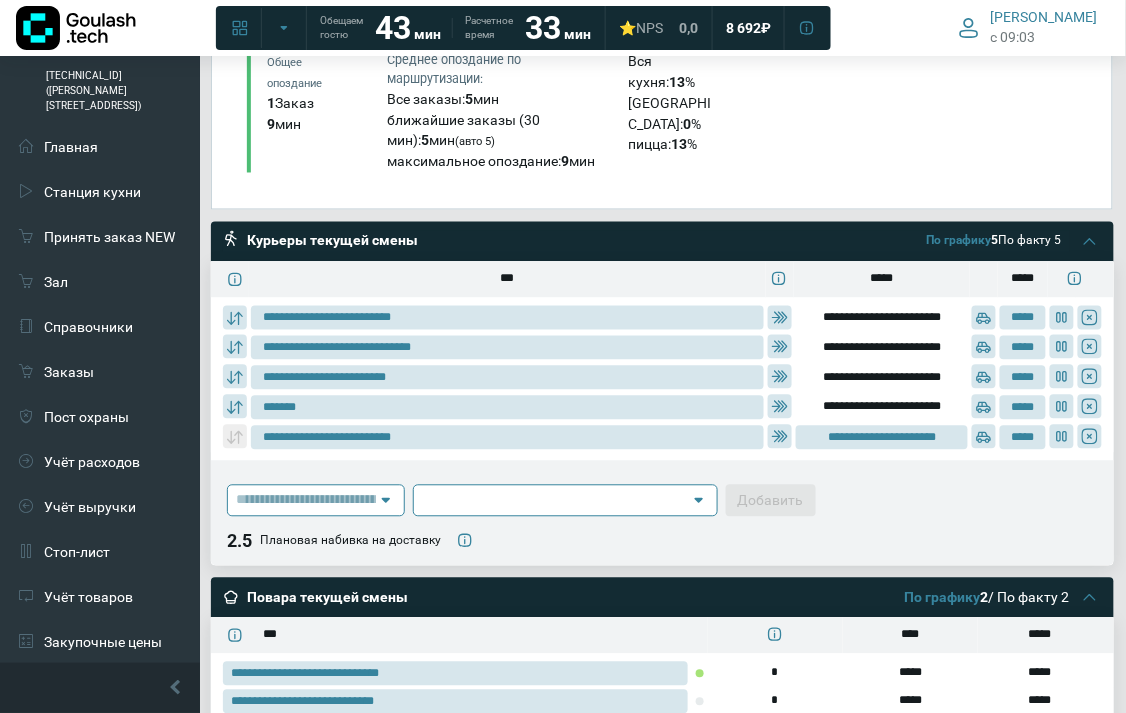 type on "**********" 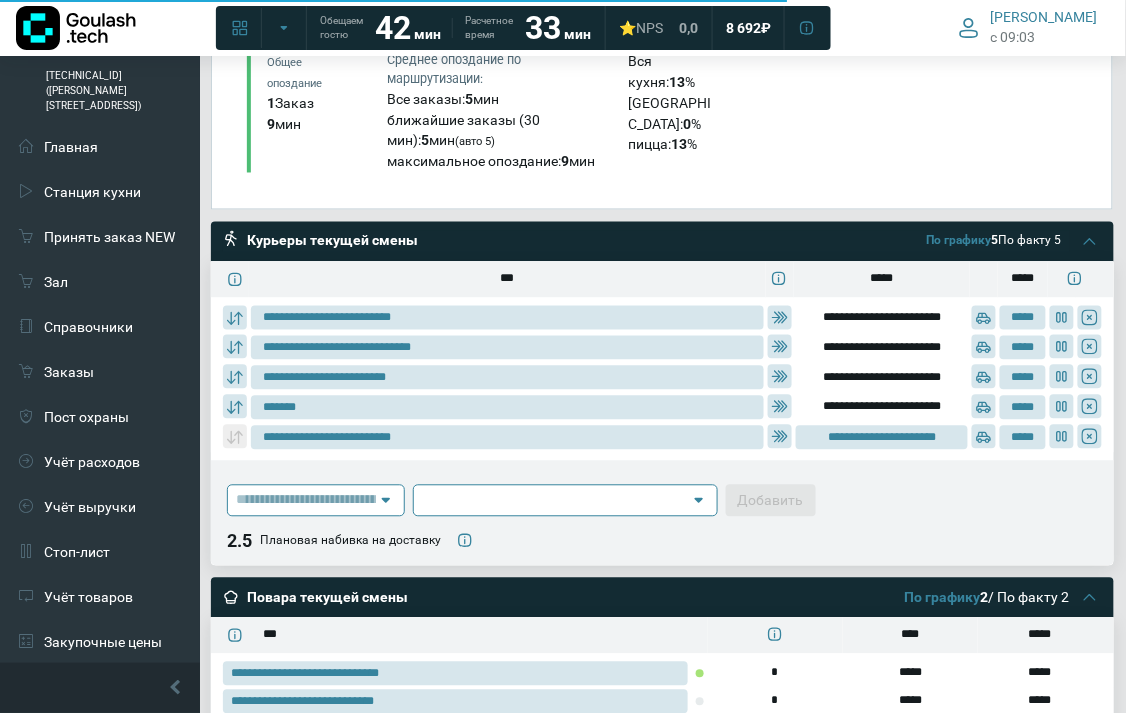 type on "**********" 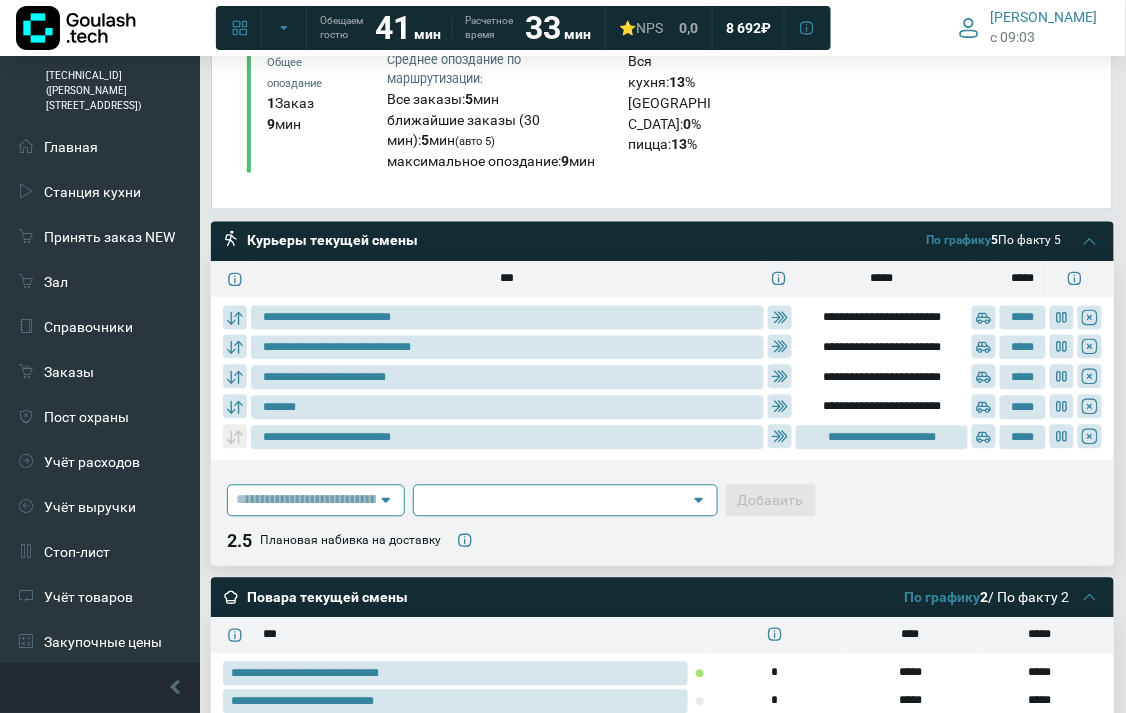 type on "**********" 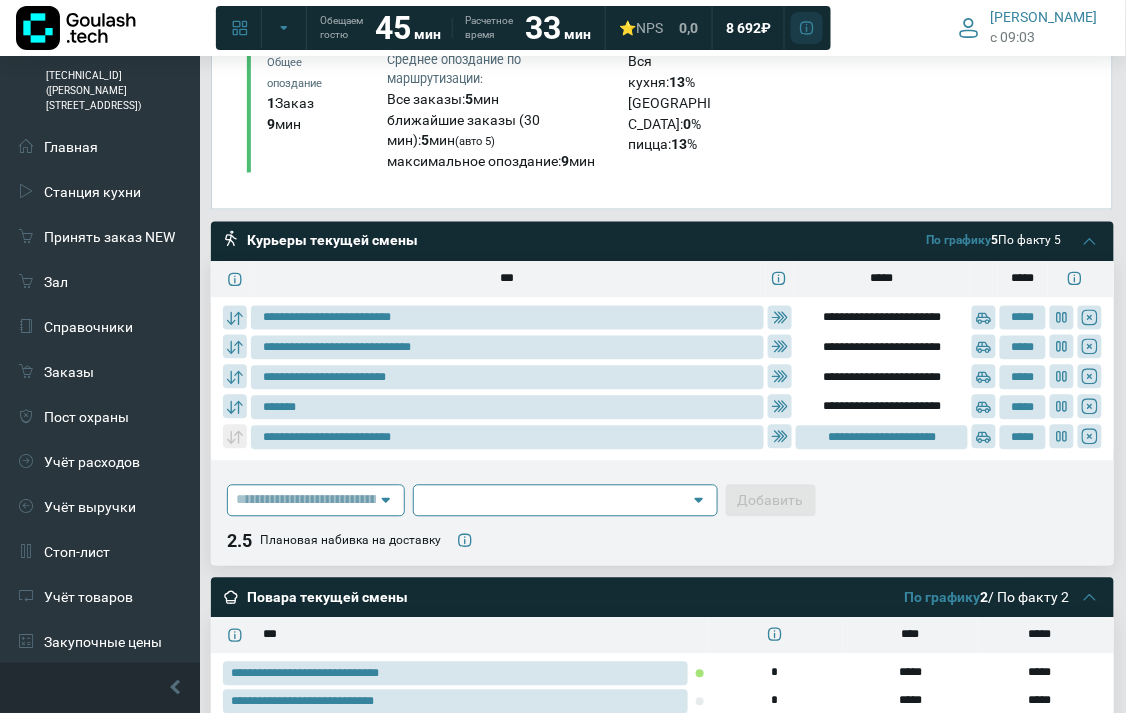 type on "**********" 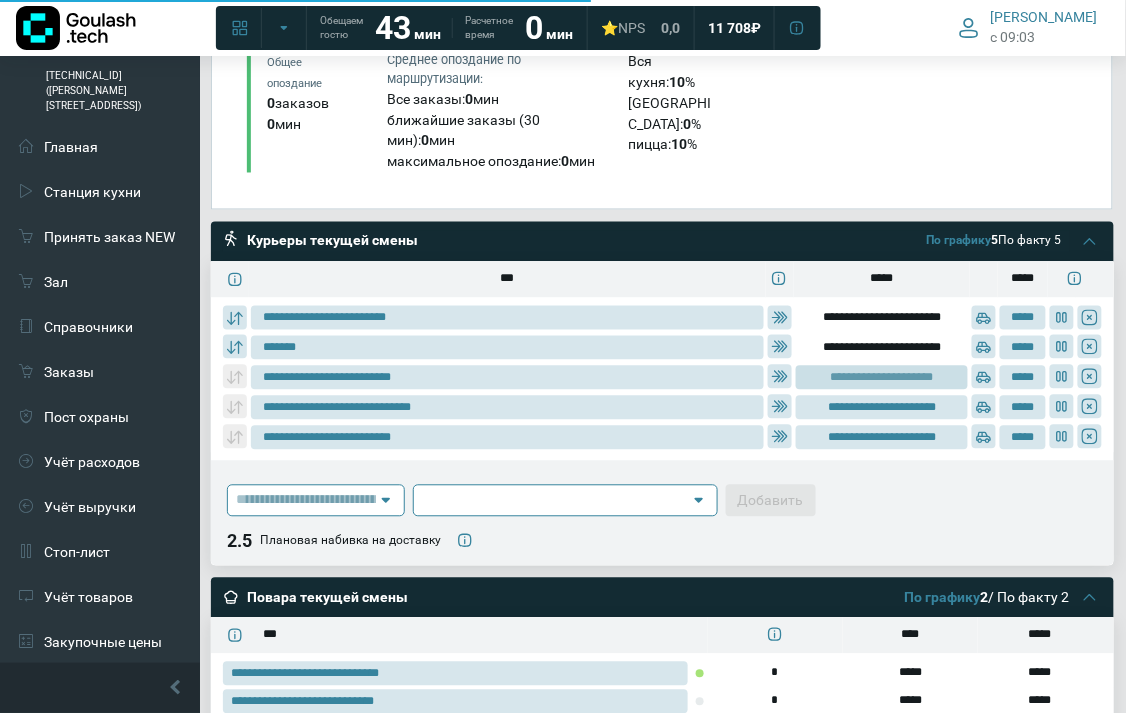 click on "**********" at bounding box center [882, 378] 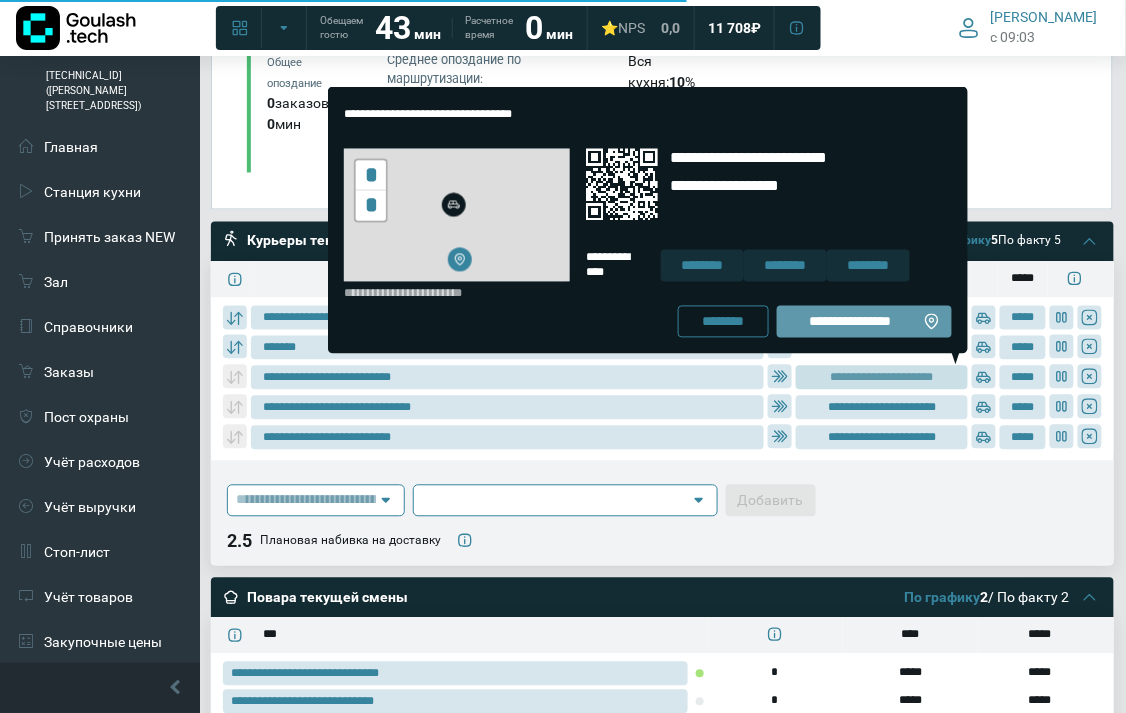 click on "**********" at bounding box center (850, 322) 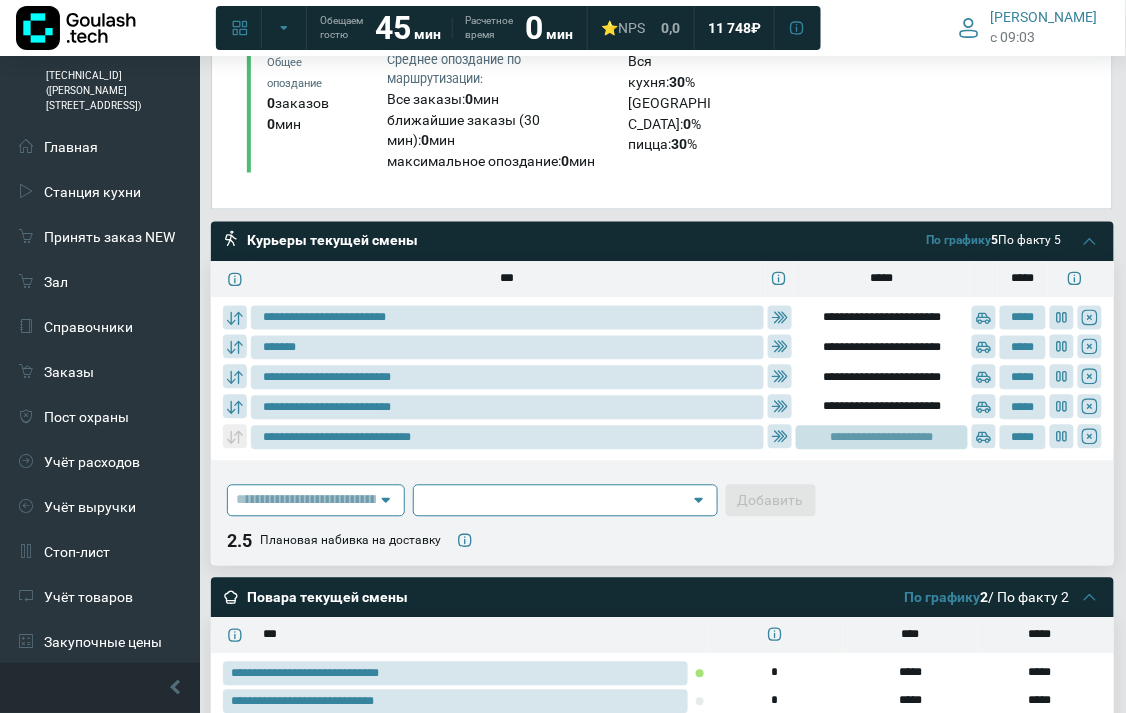 click on "**********" at bounding box center [882, 438] 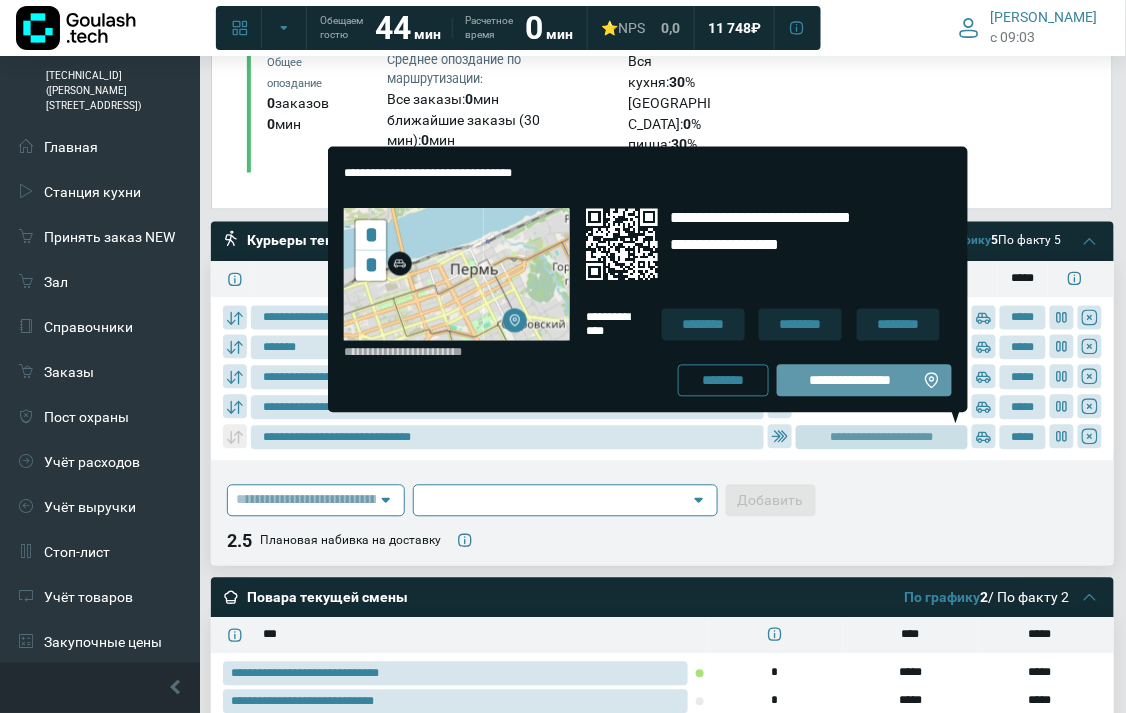 click on "**********" at bounding box center (864, 381) 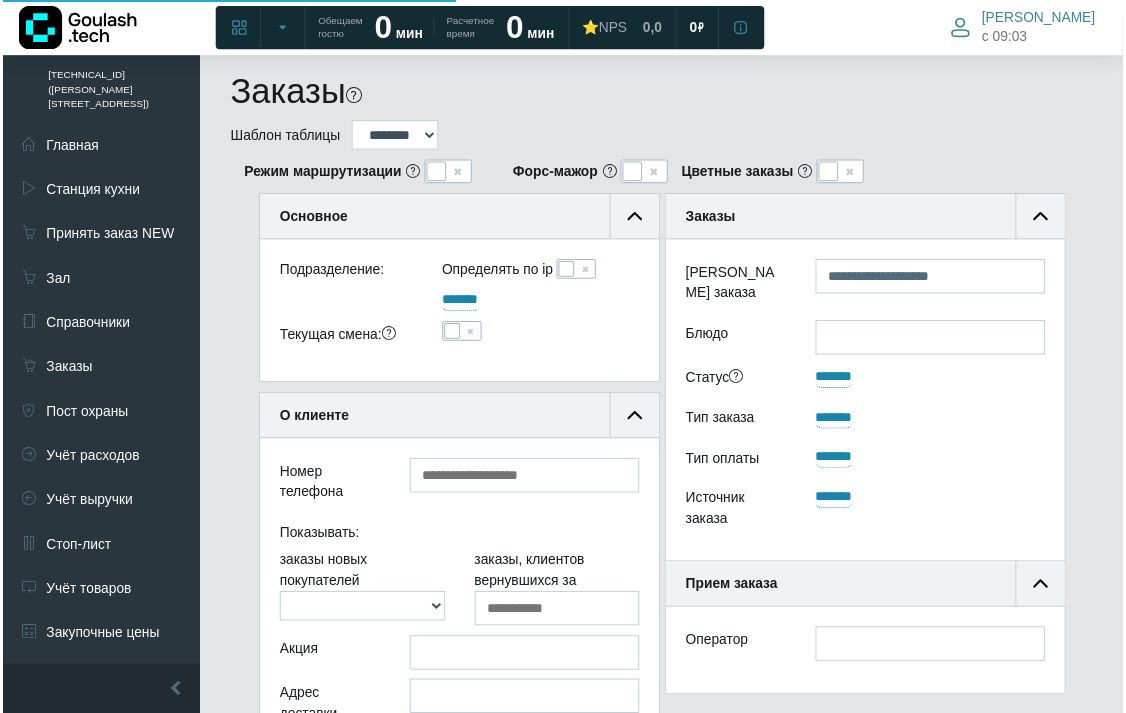 scroll, scrollTop: 862, scrollLeft: 243, axis: both 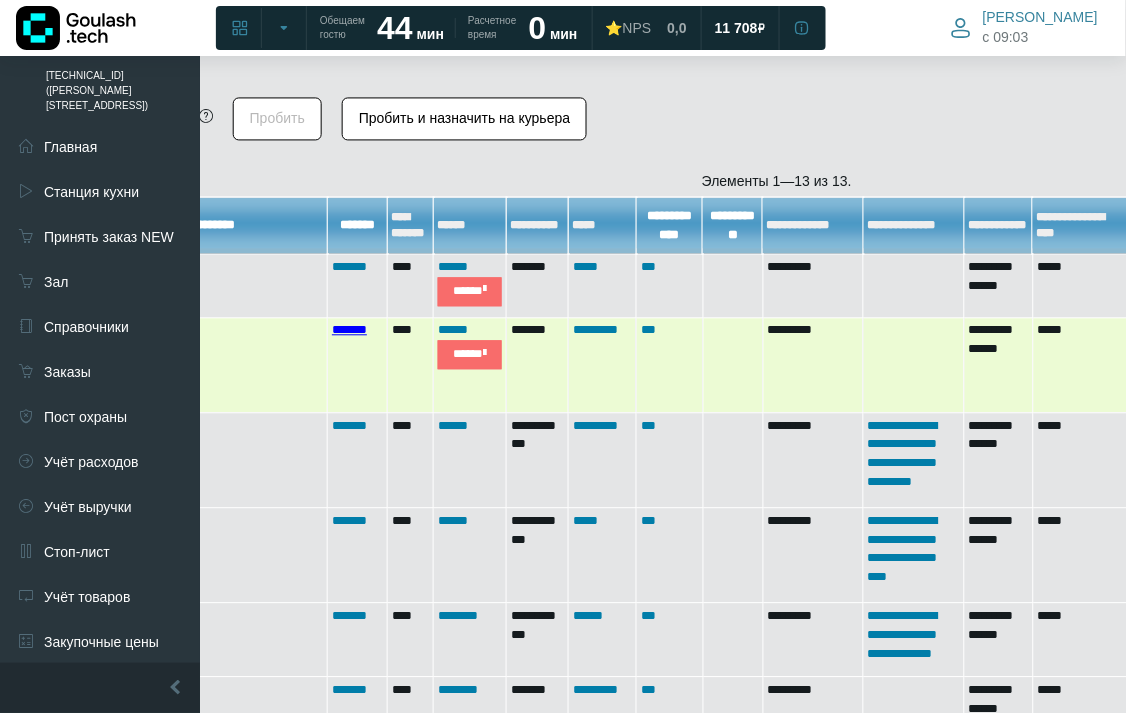 click on "*******" at bounding box center [349, 329] 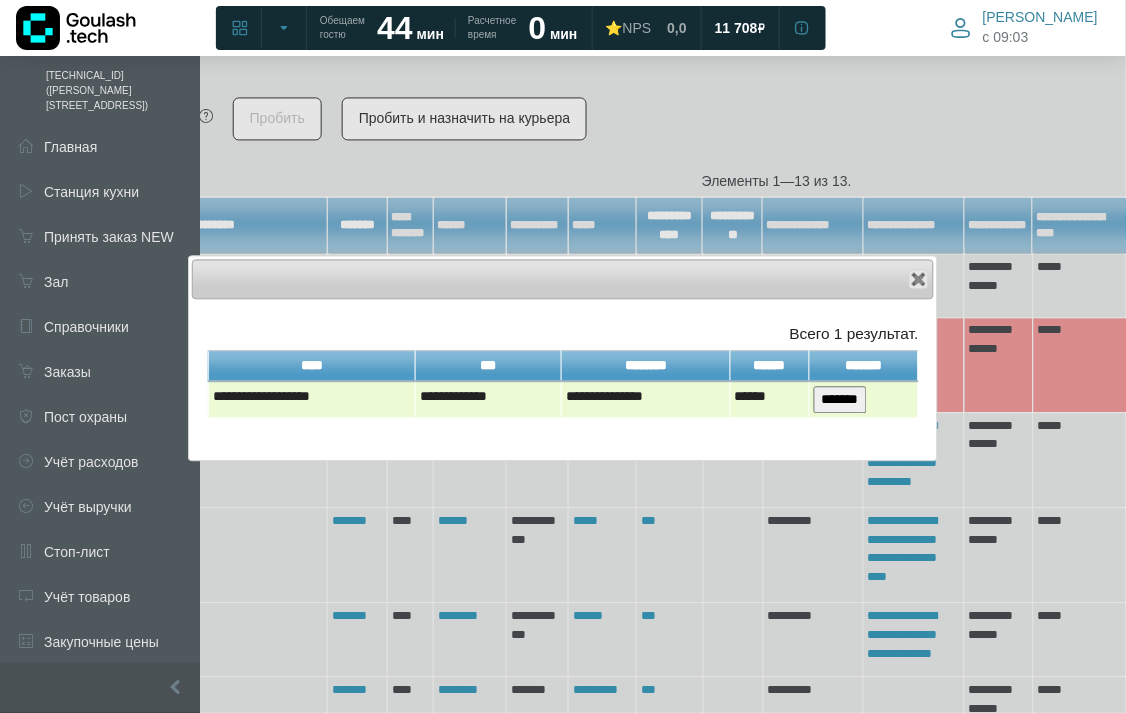 click on "*******" at bounding box center (840, 399) 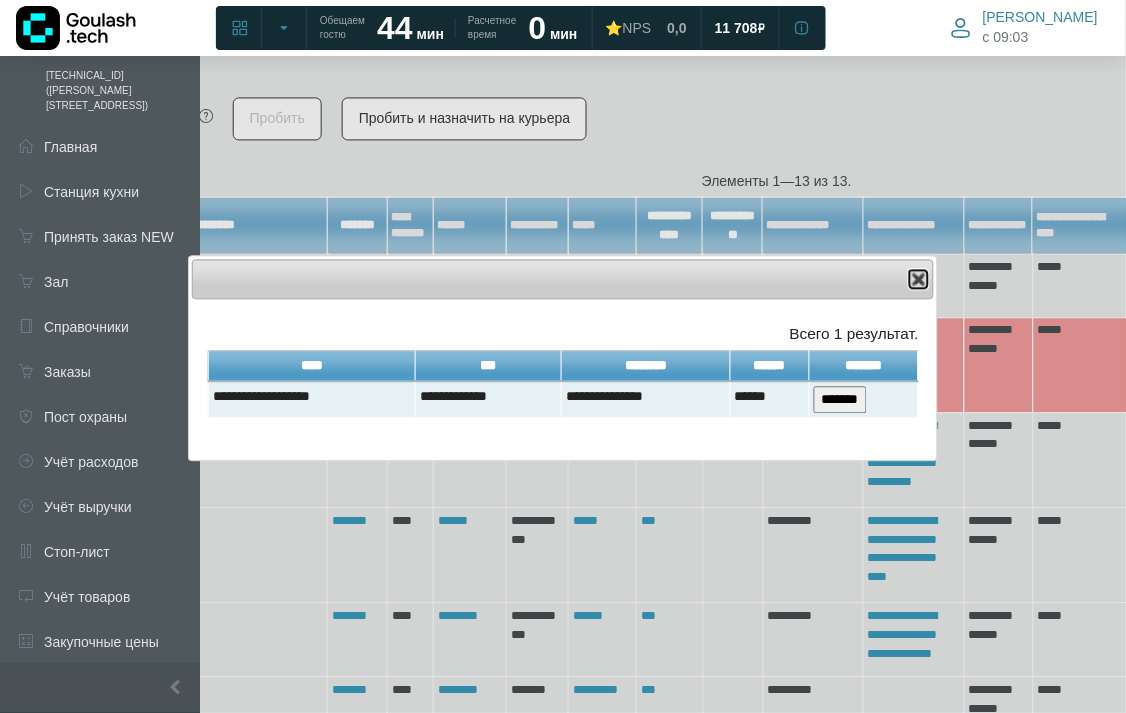 click at bounding box center [919, 279] 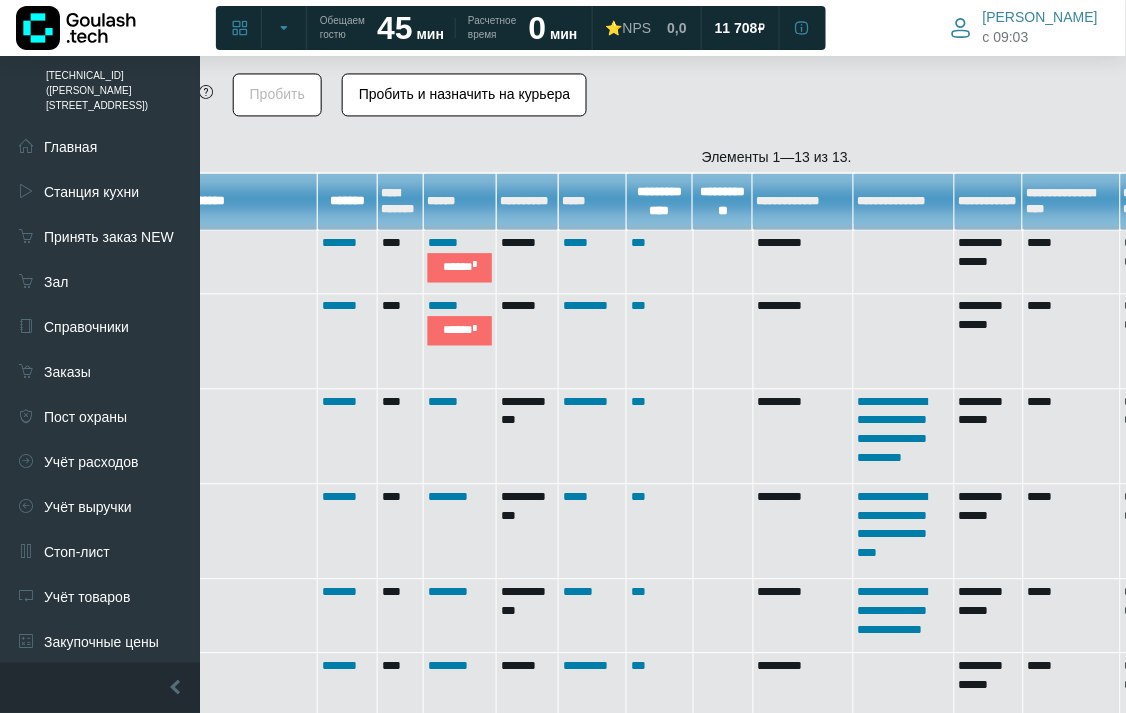 scroll, scrollTop: 862, scrollLeft: 243, axis: both 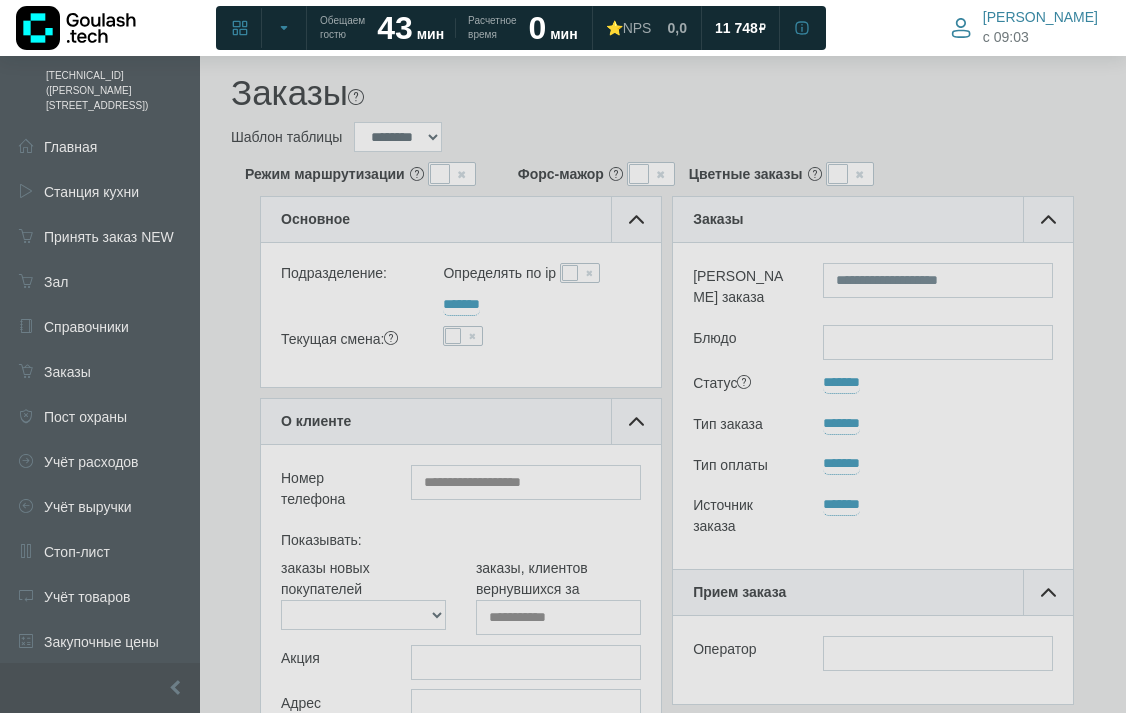 click on "*******" at bounding box center [1078, 1280] 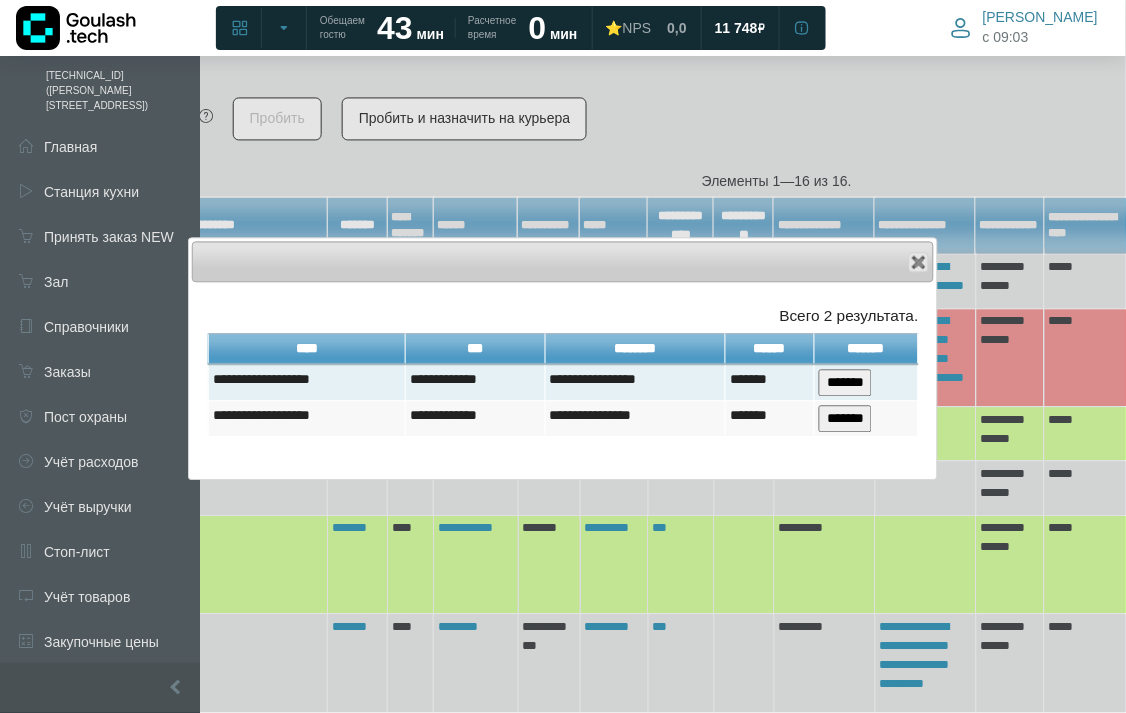 scroll, scrollTop: 862, scrollLeft: 243, axis: both 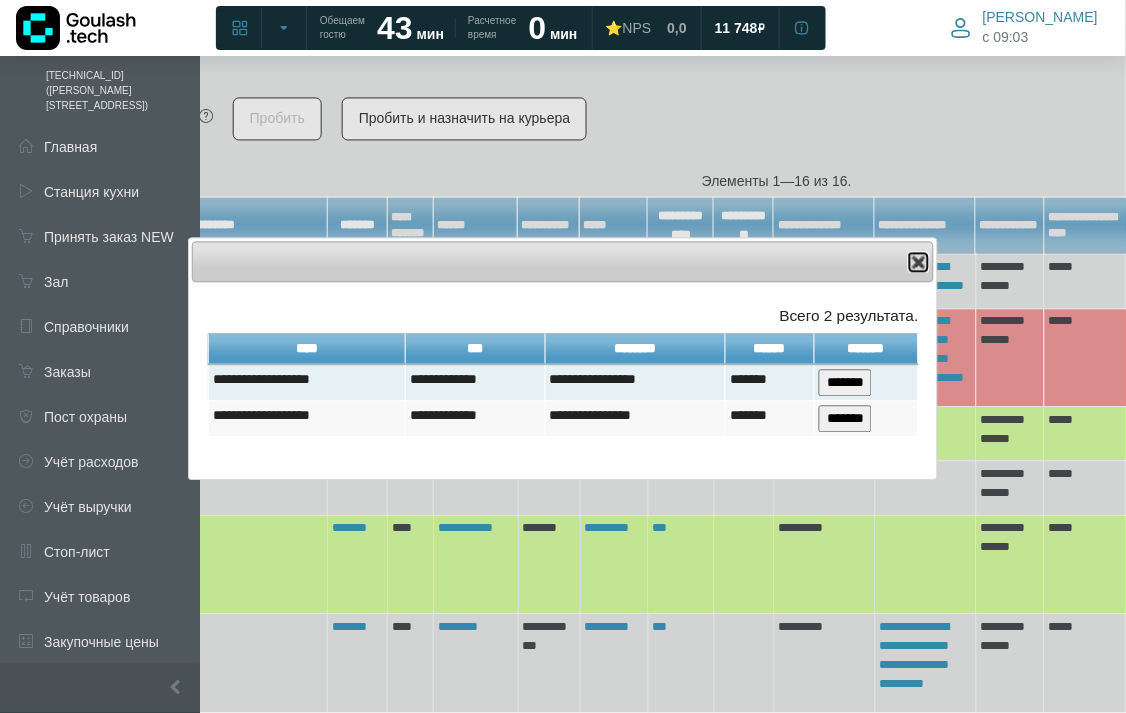 click at bounding box center [919, 262] 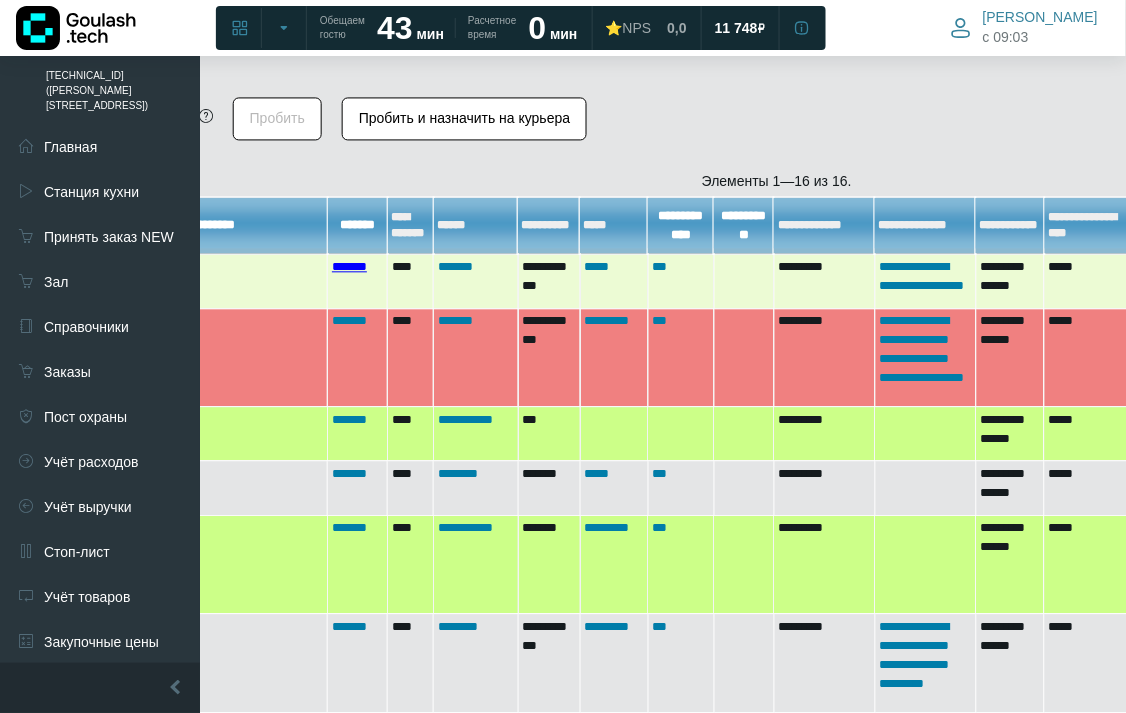 click on "*******" at bounding box center (349, 266) 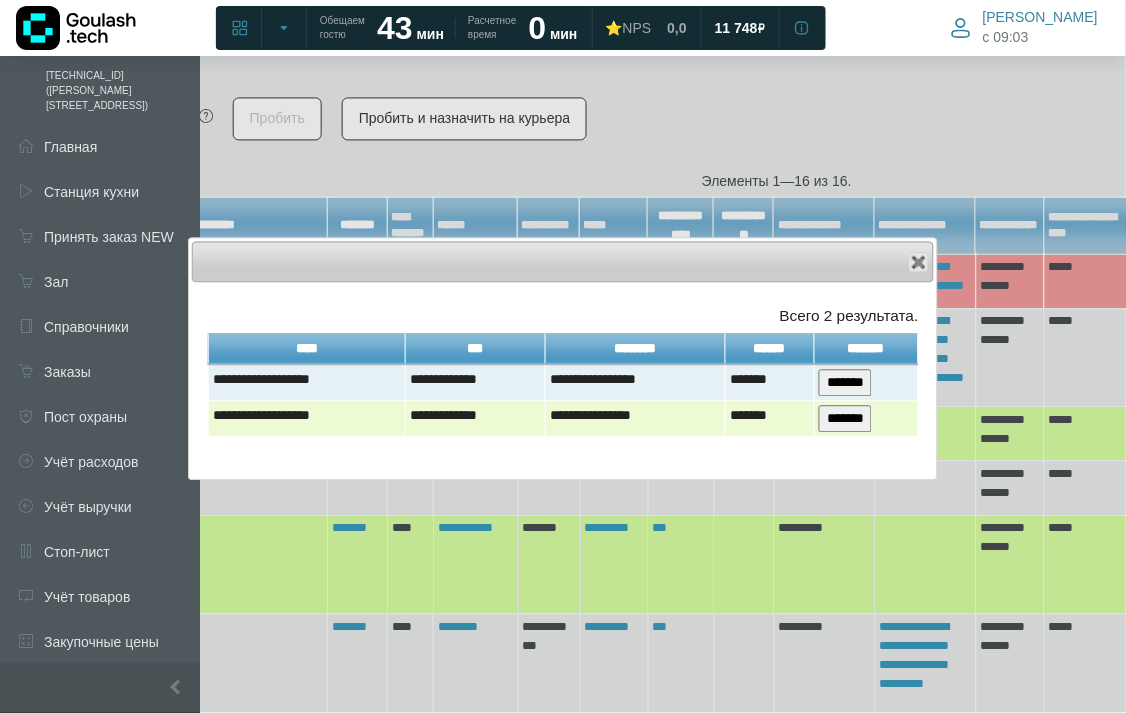 click on "*******" at bounding box center (845, 418) 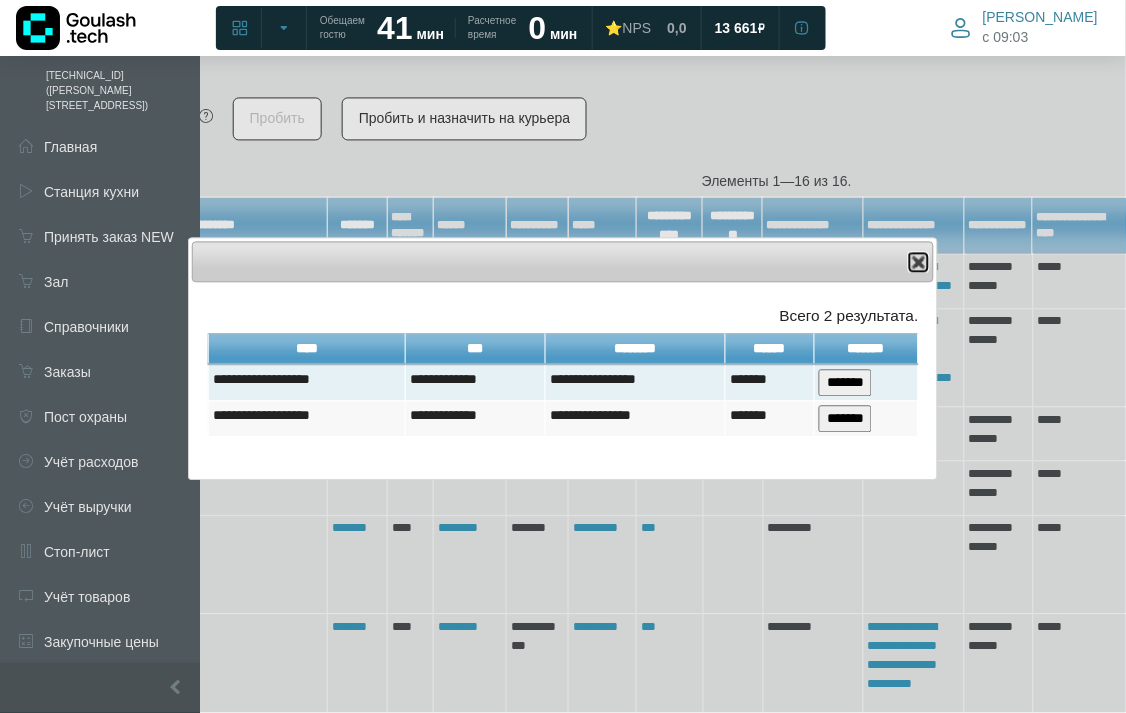 click at bounding box center (919, 262) 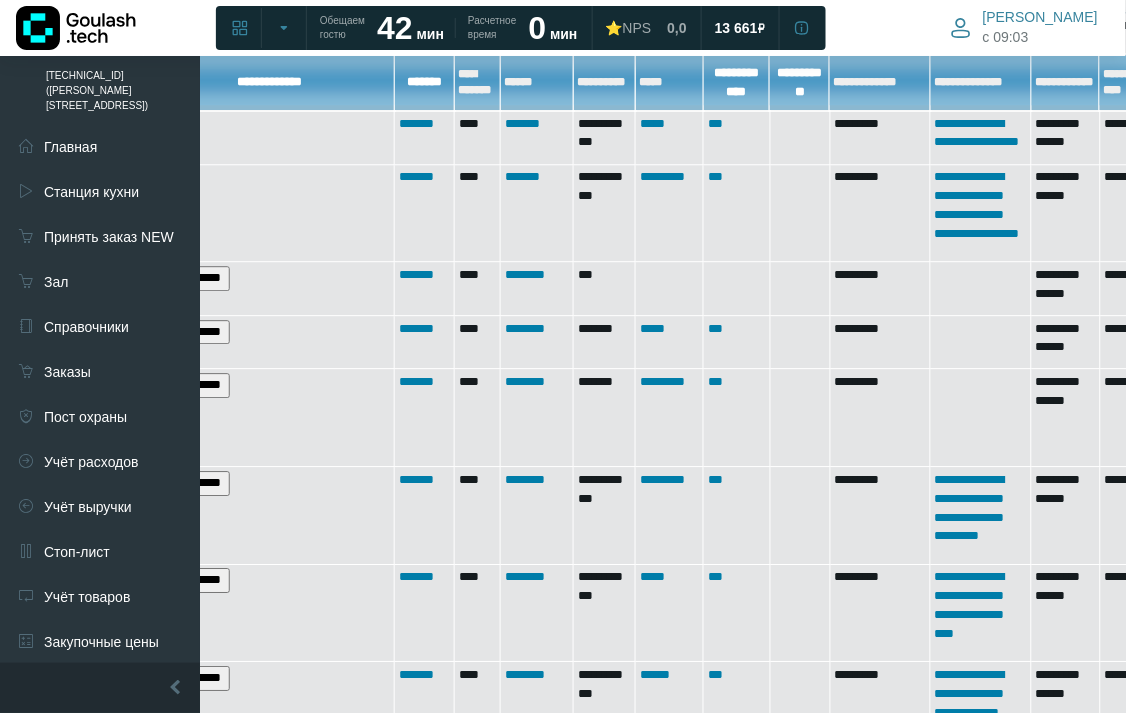 scroll, scrollTop: 922, scrollLeft: 176, axis: both 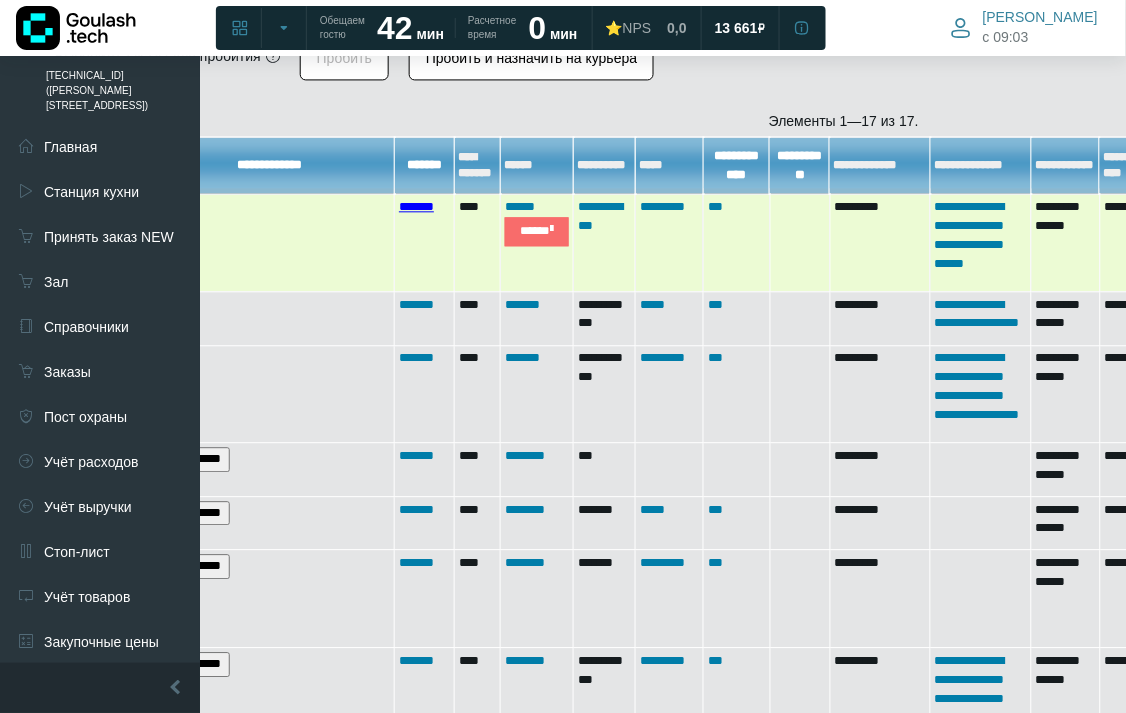click on "*******" at bounding box center (416, 206) 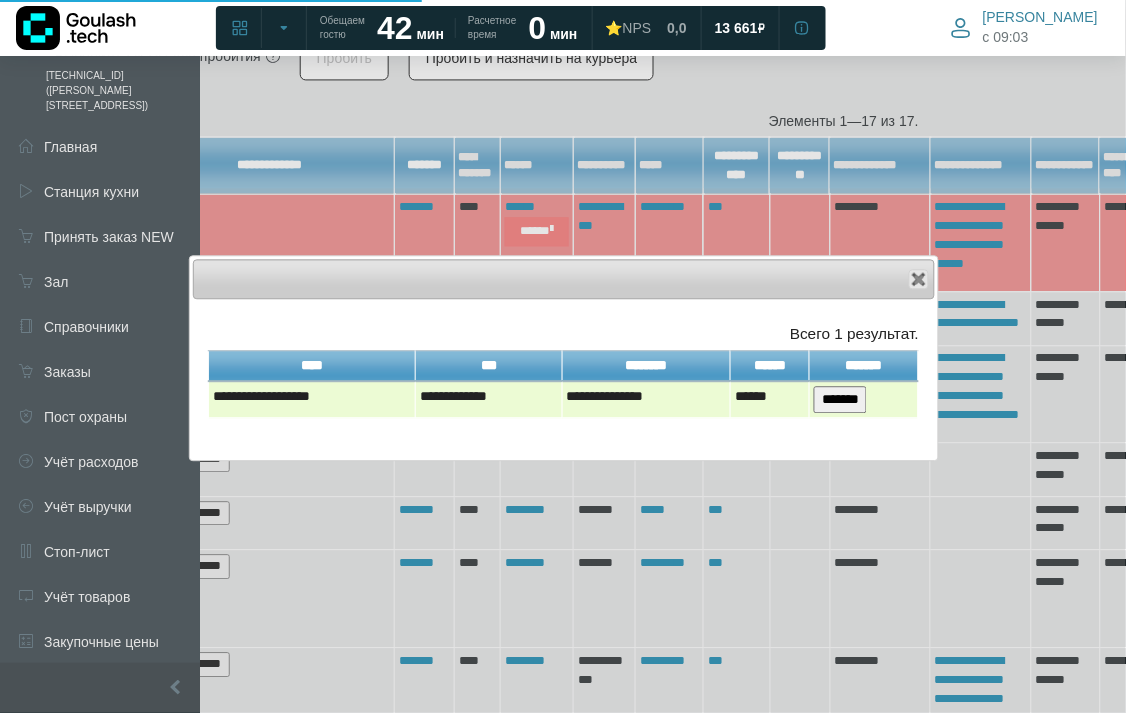 click on "*******" at bounding box center (840, 399) 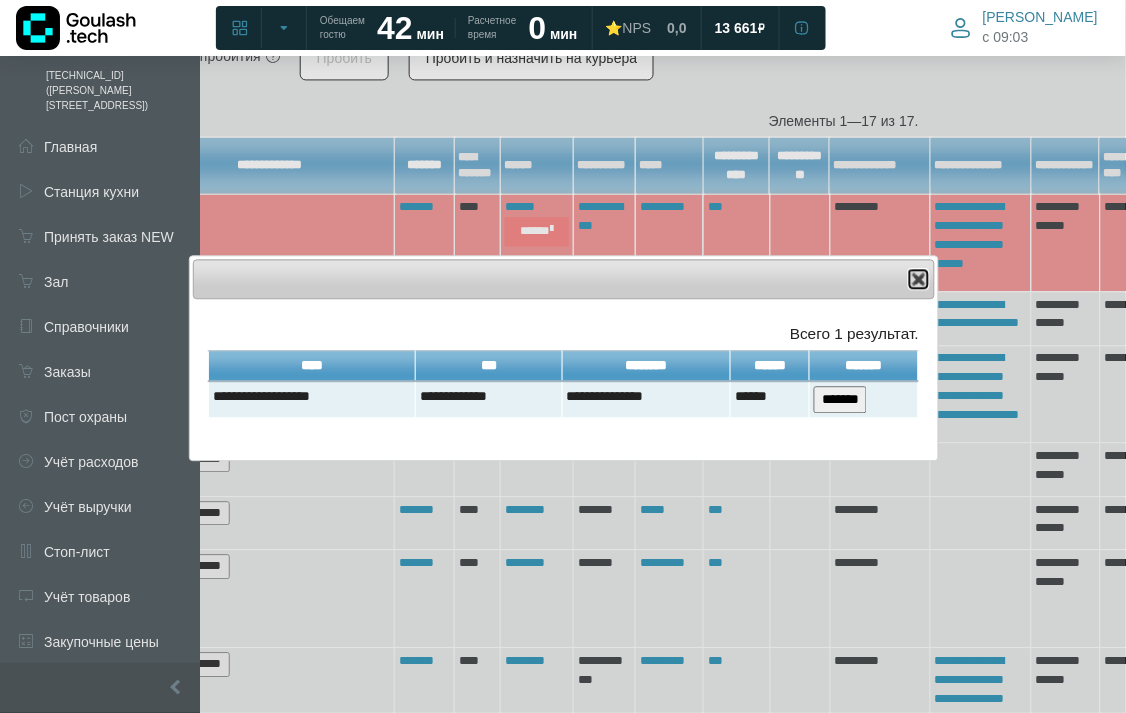 click at bounding box center (919, 279) 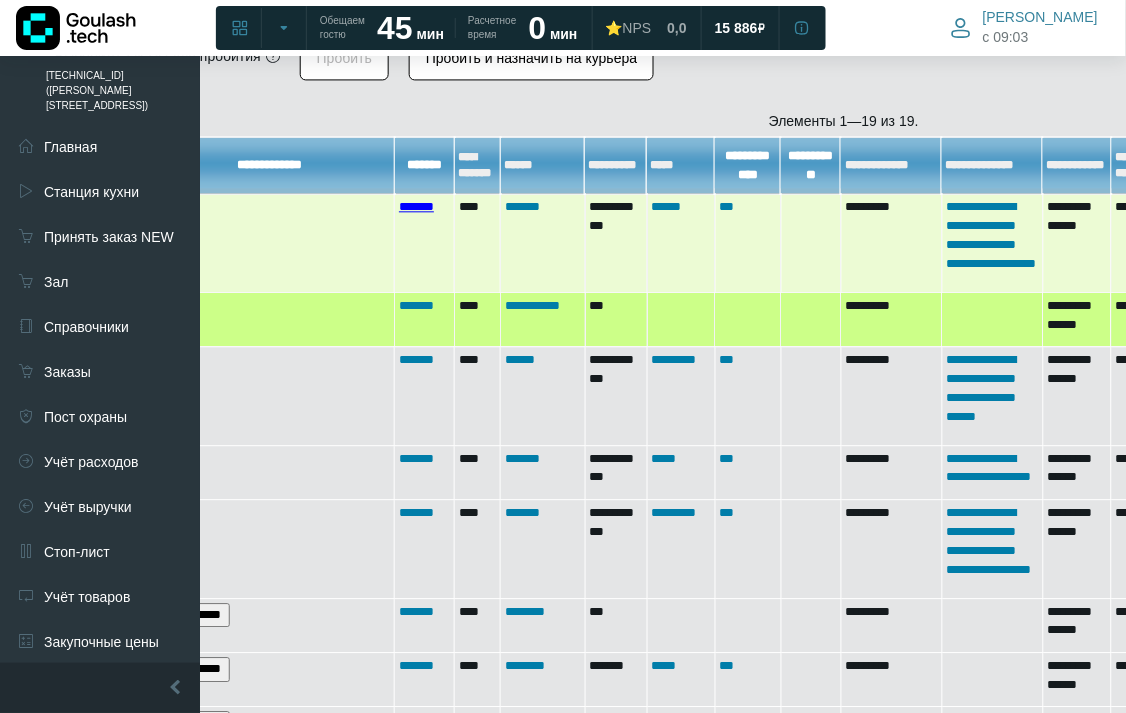 click on "*******" at bounding box center [416, 206] 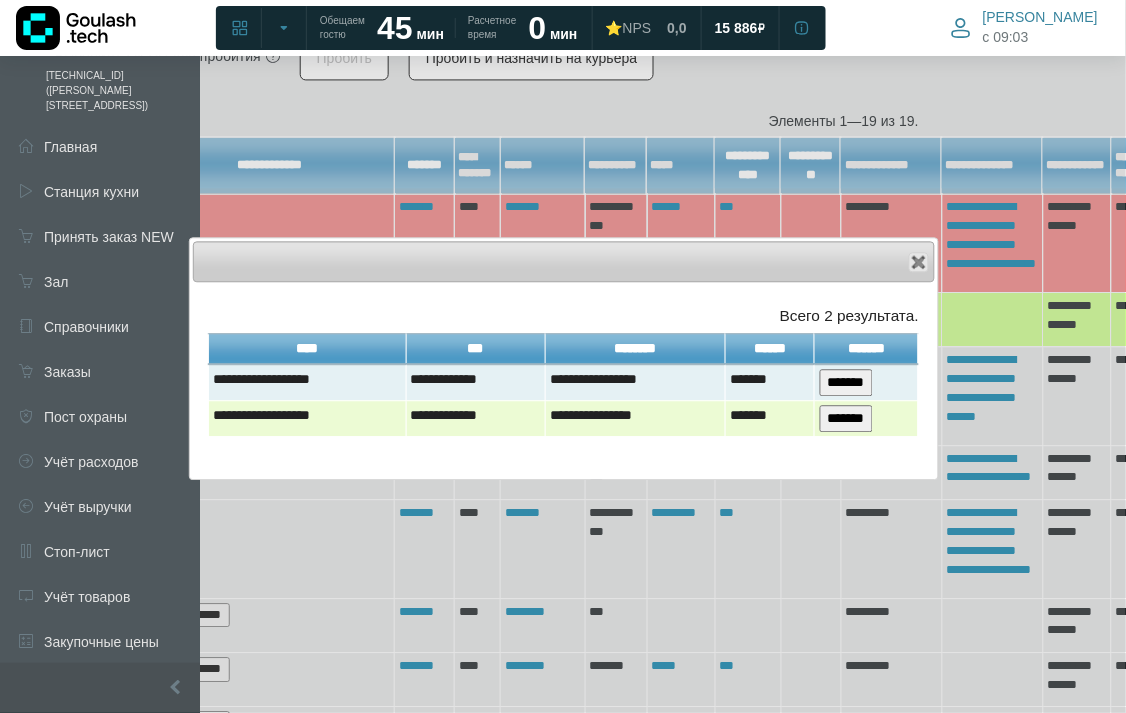 click on "*******" at bounding box center (846, 418) 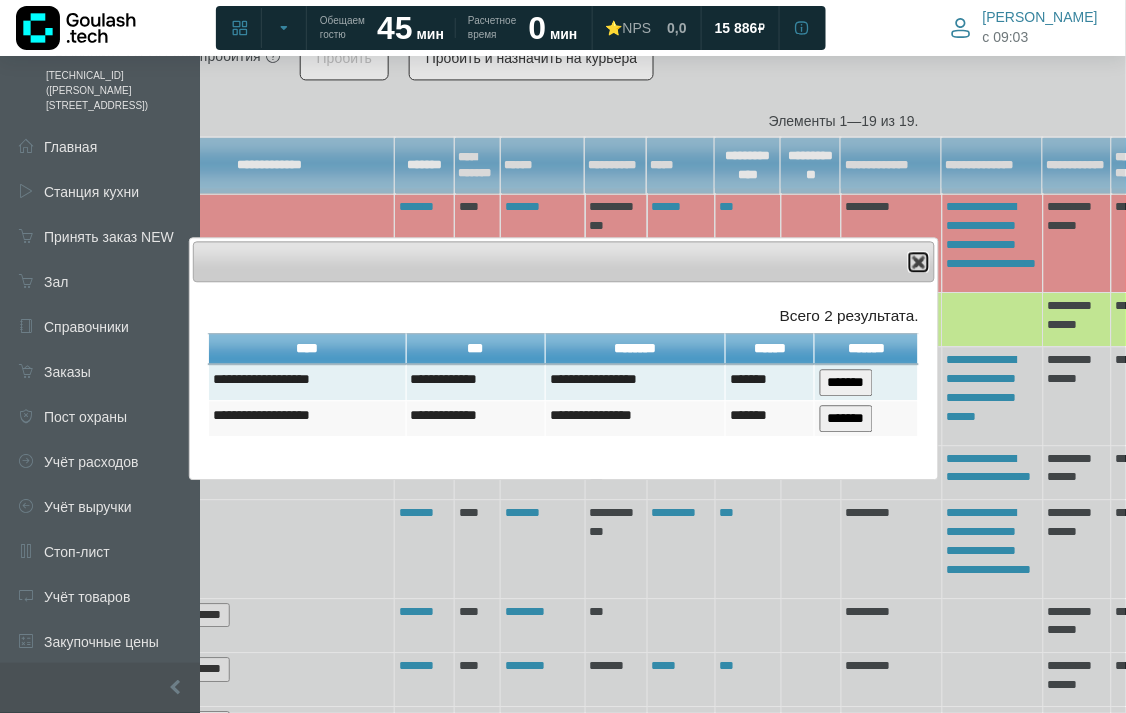 click on "Close" at bounding box center [919, 262] 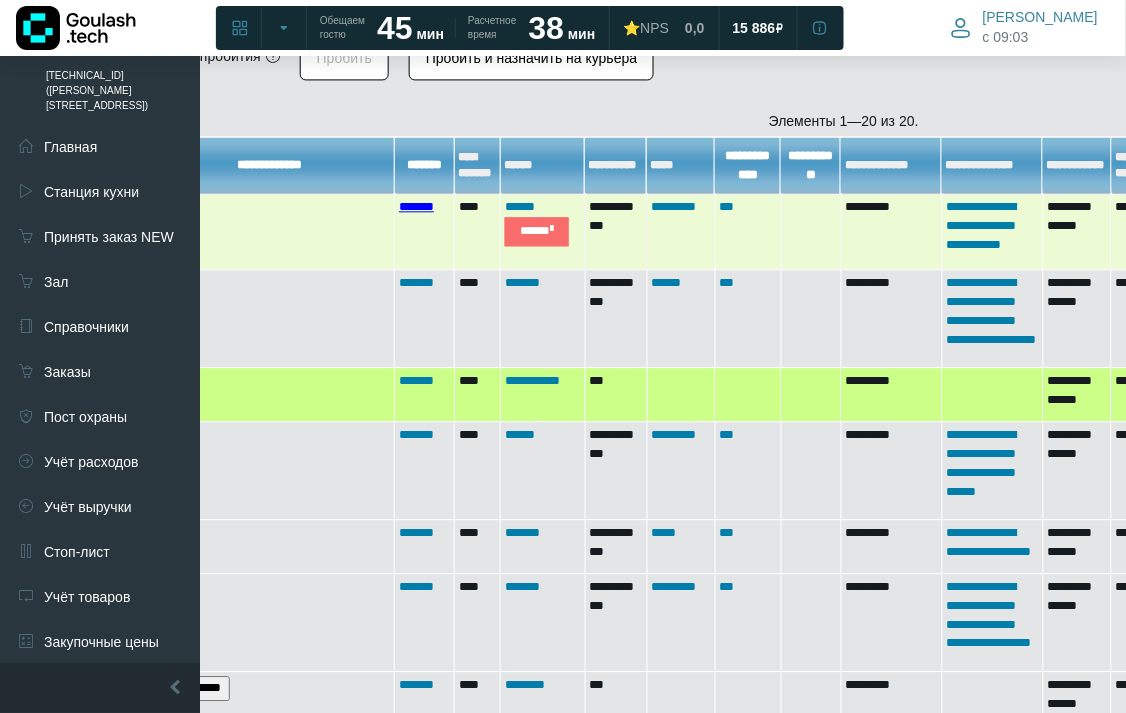 click on "*******" at bounding box center (416, 206) 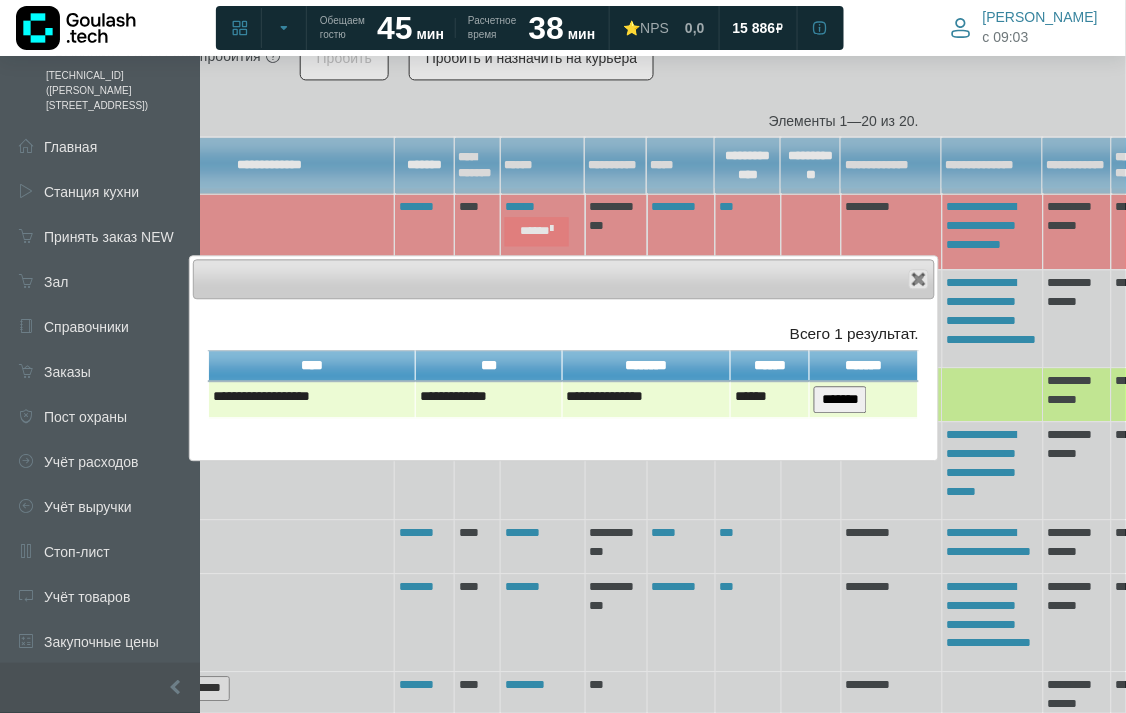 click on "*******" at bounding box center [840, 399] 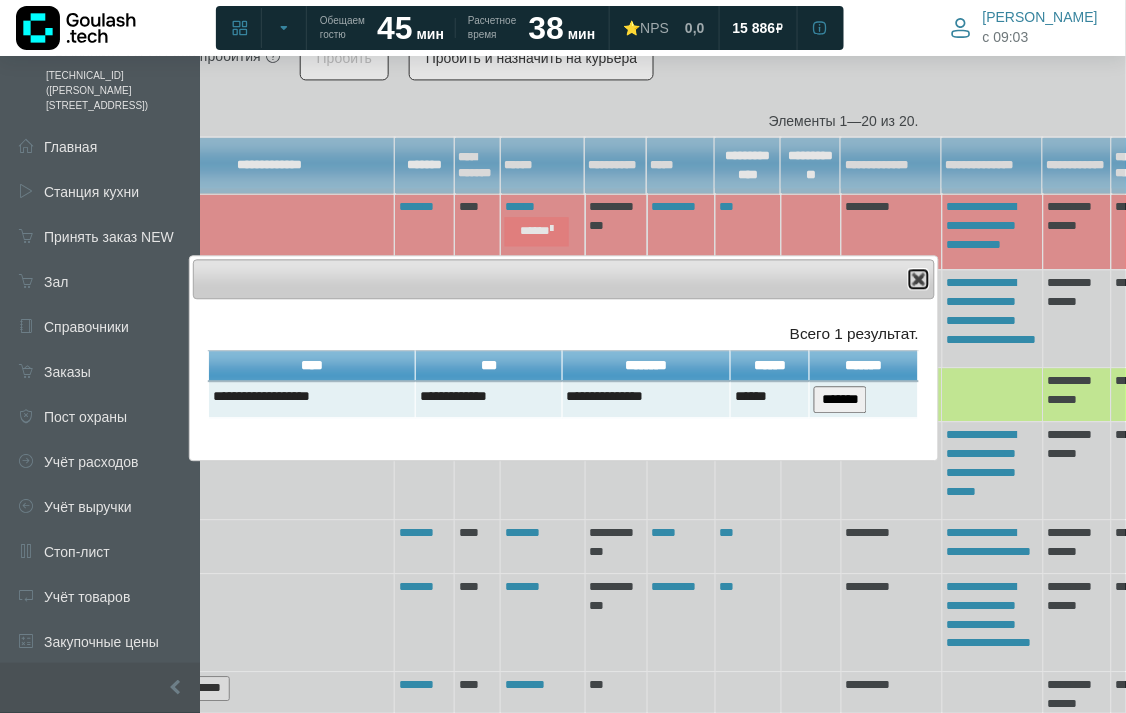 click at bounding box center (919, 279) 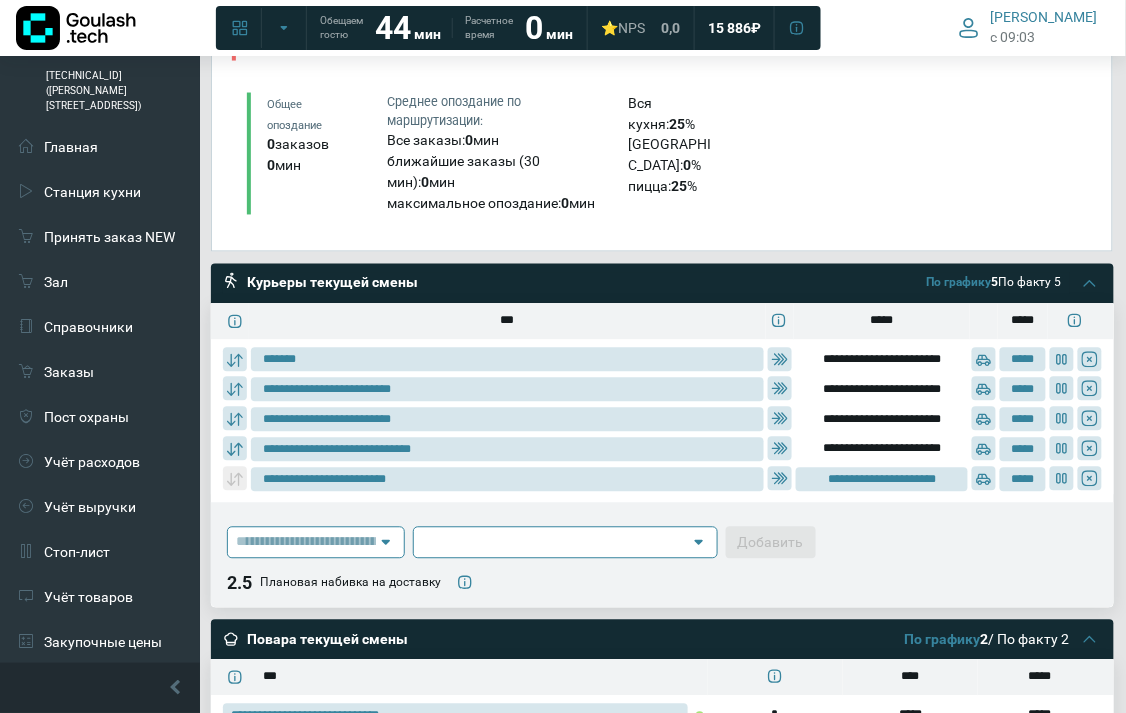 scroll, scrollTop: 712, scrollLeft: 0, axis: vertical 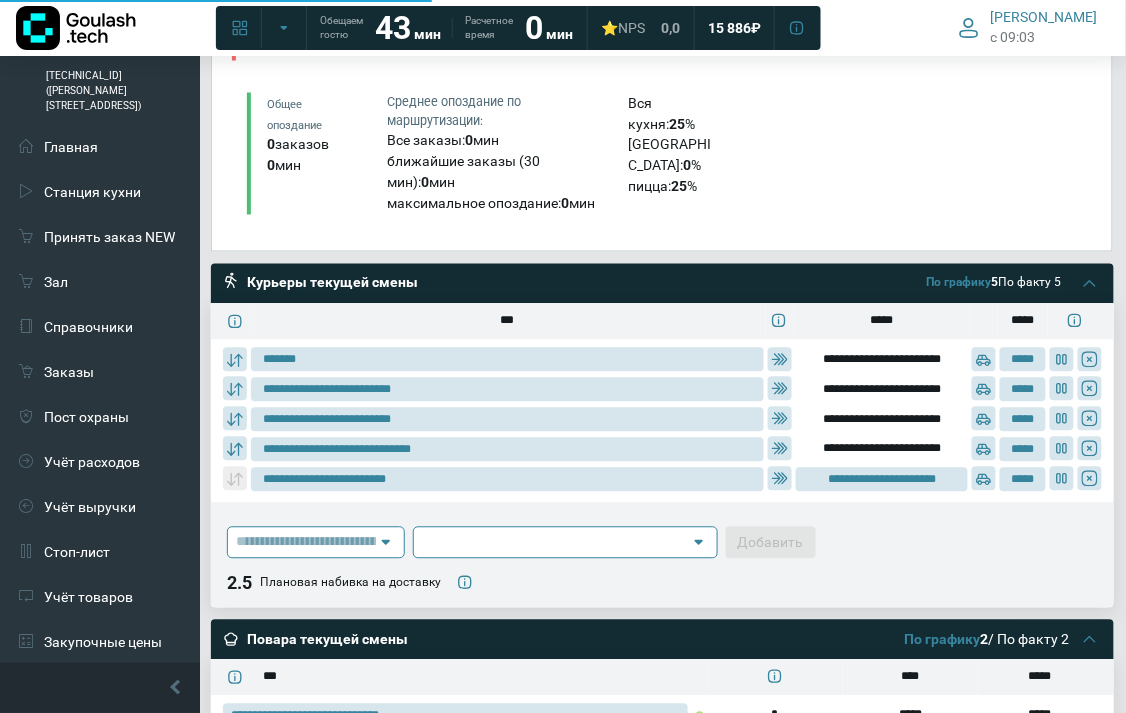 type on "**********" 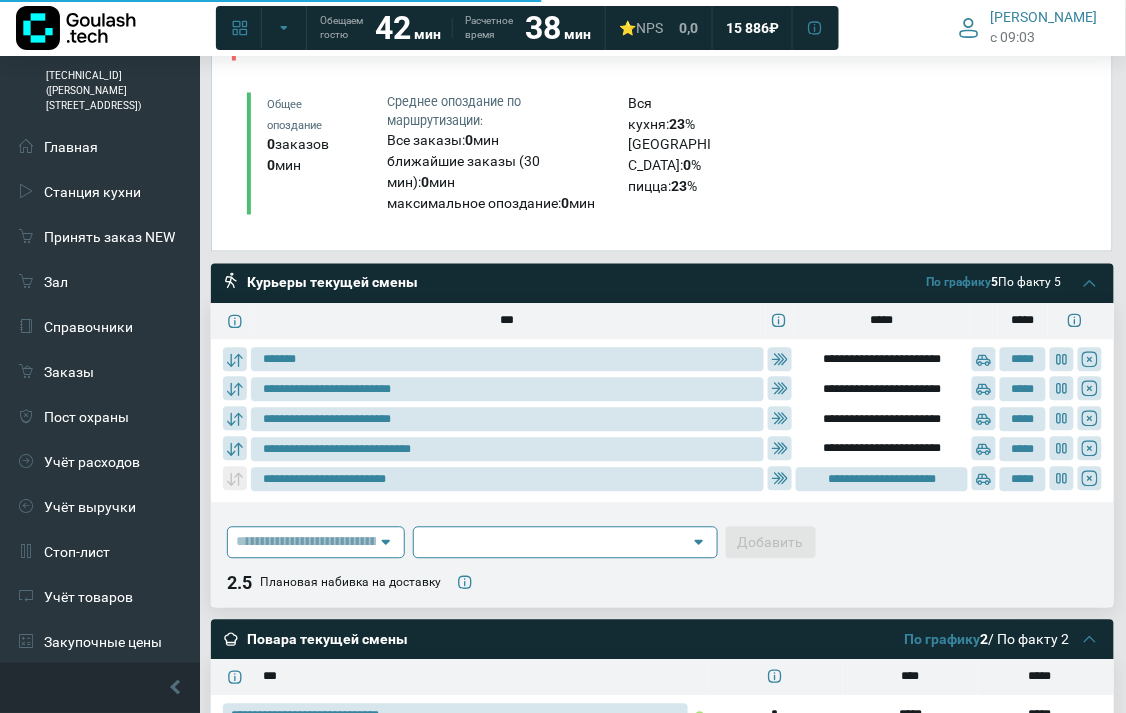 type on "**********" 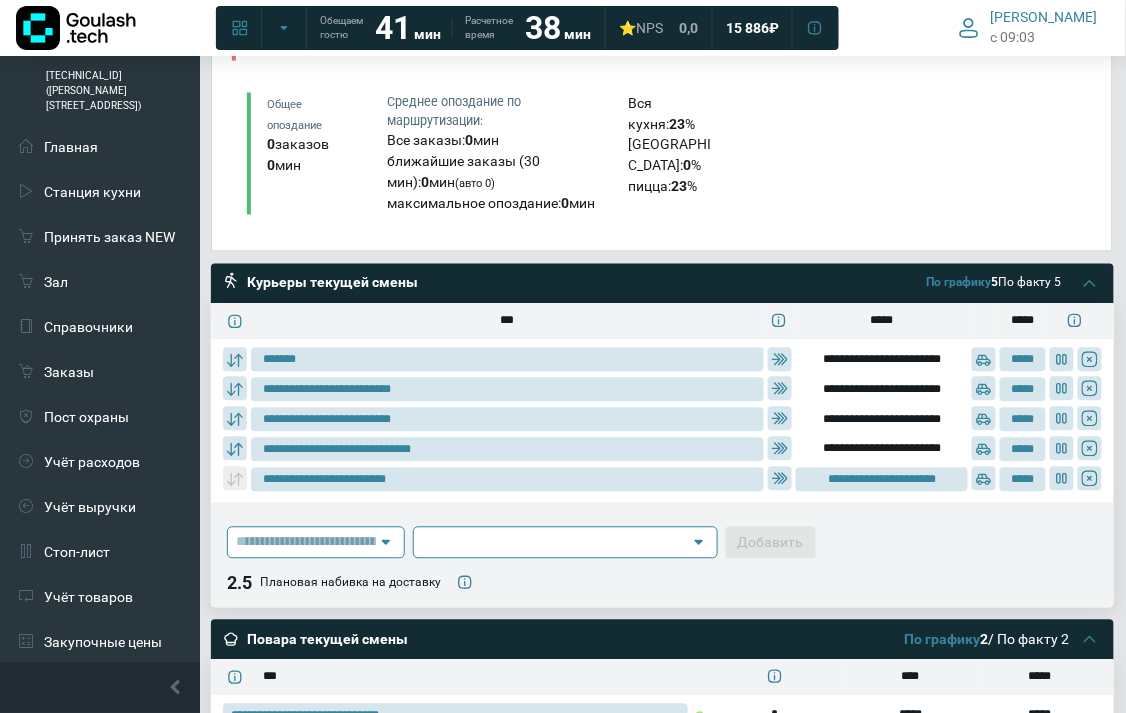 type on "**********" 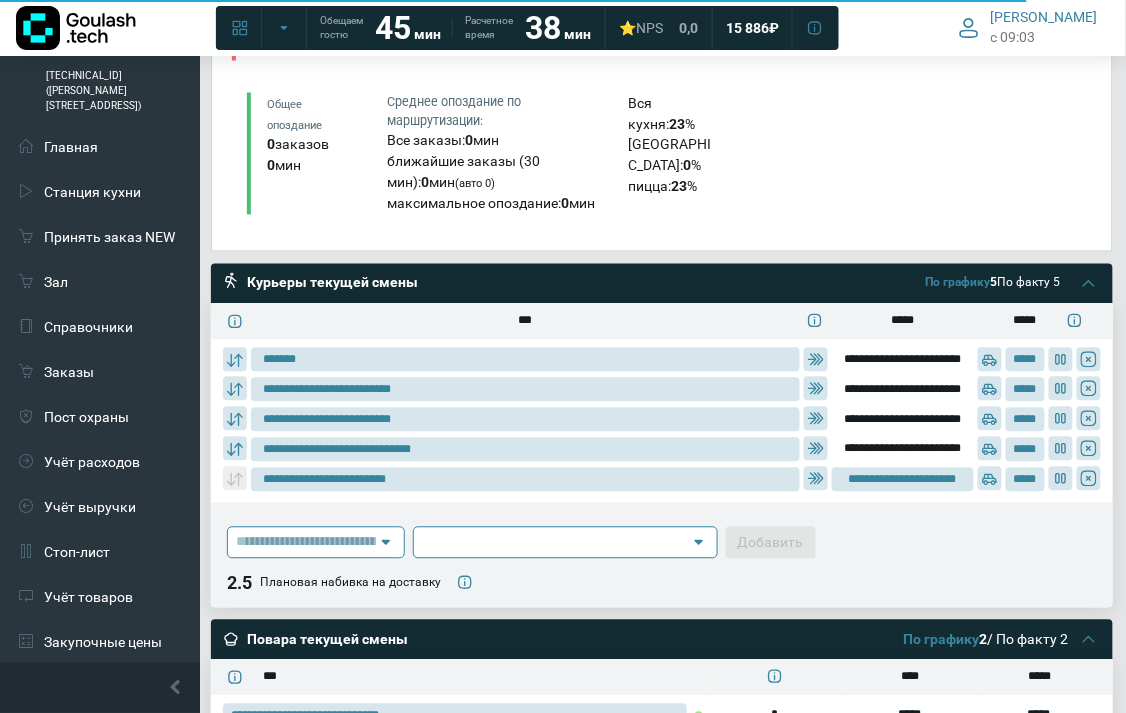 type on "**********" 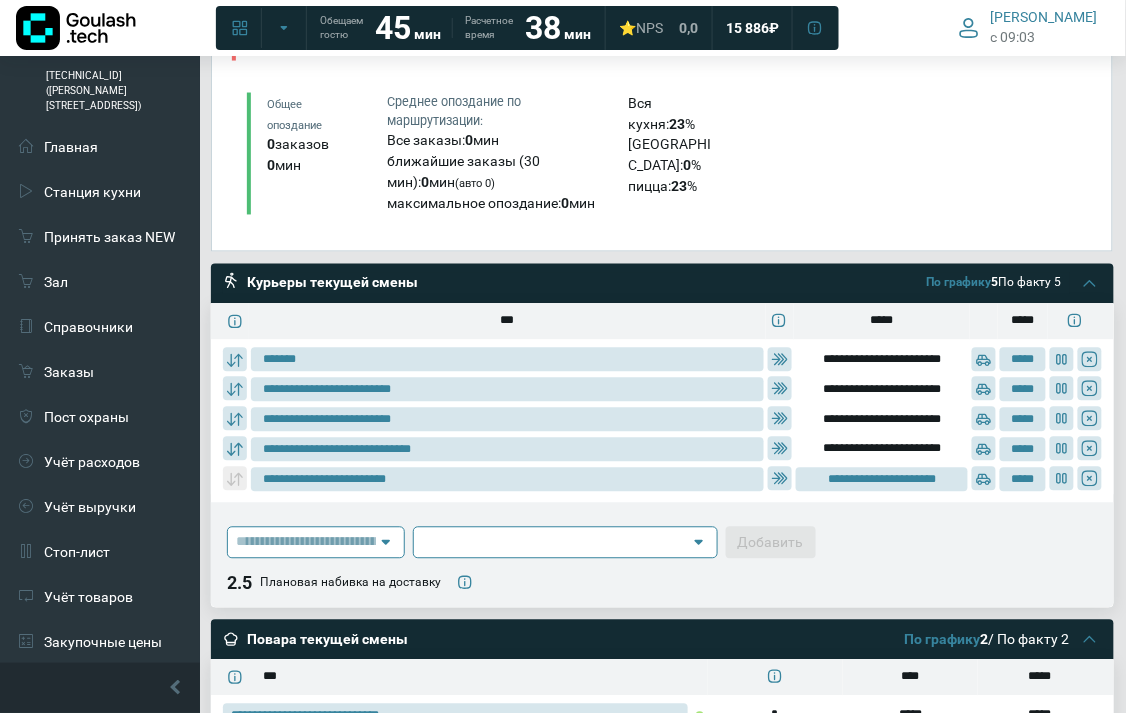 click on "максимальное опоздание:
0  мин" at bounding box center (492, 204) 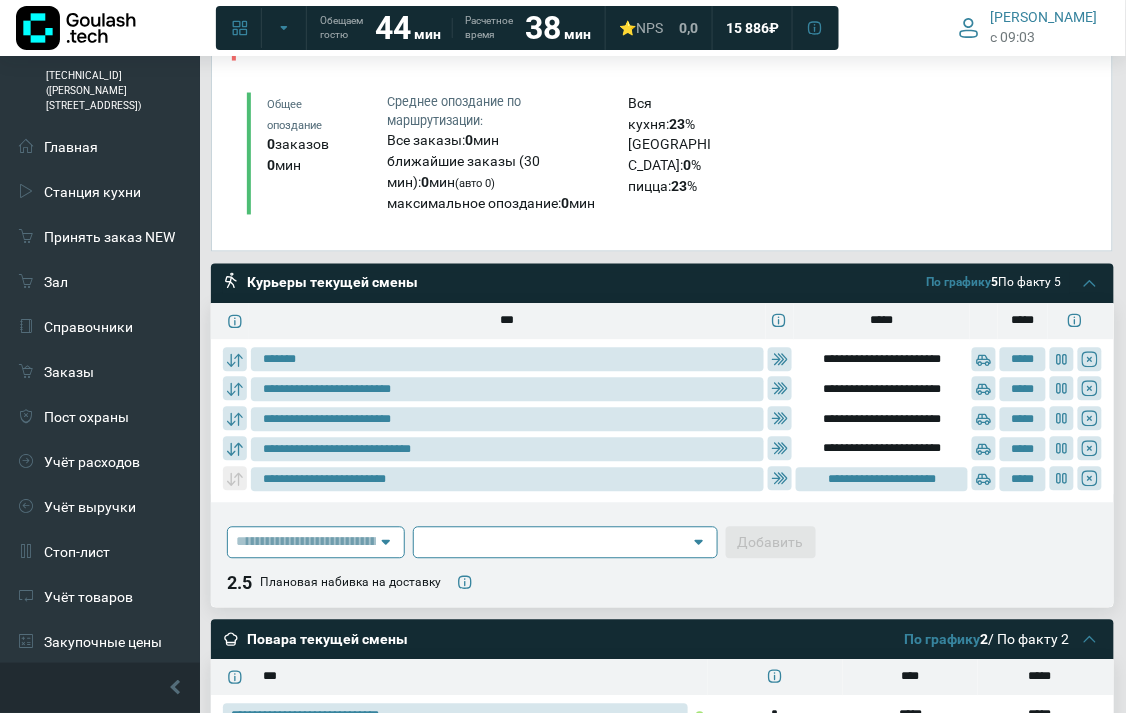 type on "**********" 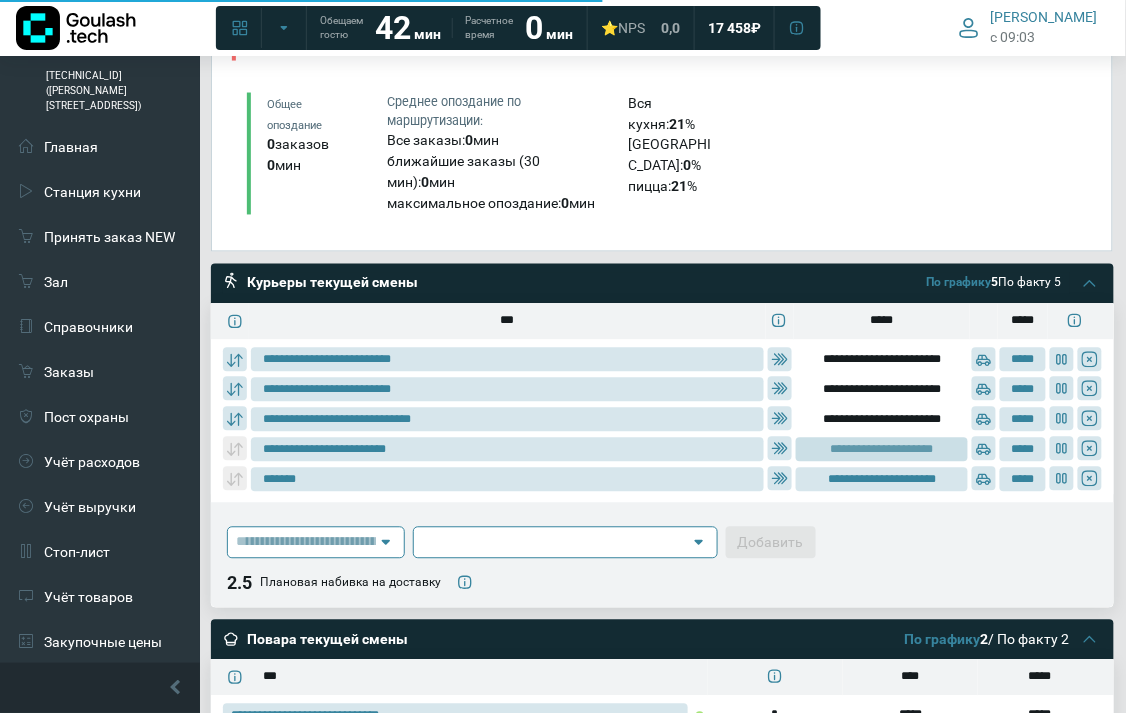 click on "**********" at bounding box center [882, 450] 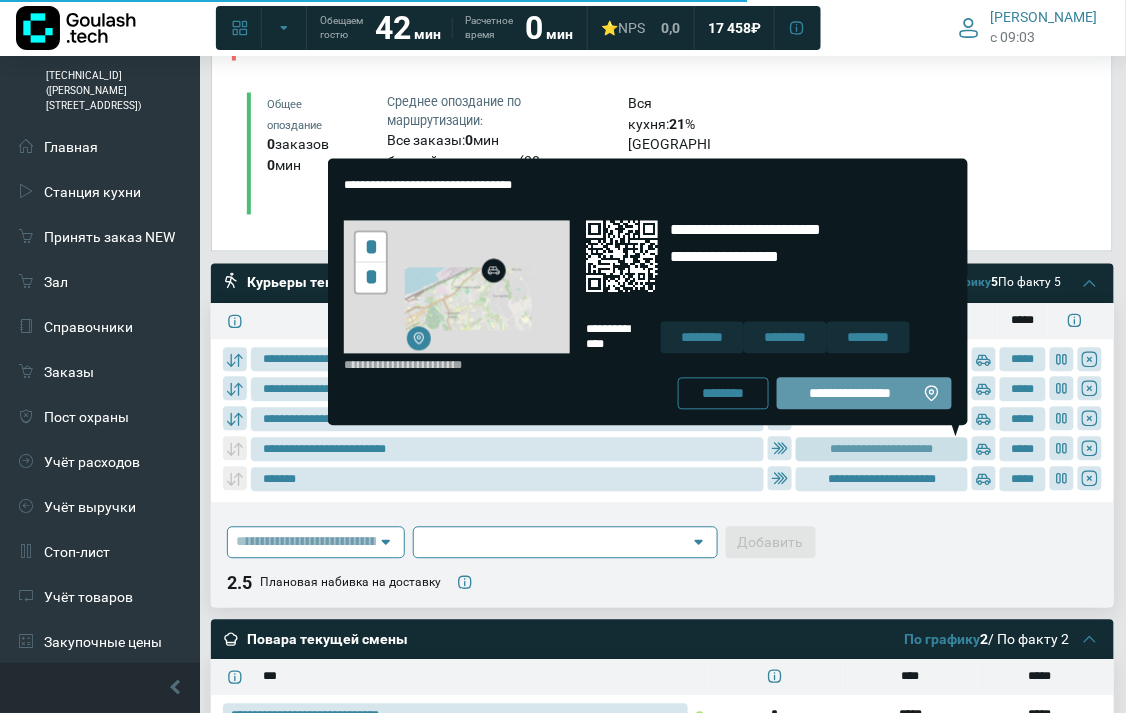 click on "**********" at bounding box center [850, 394] 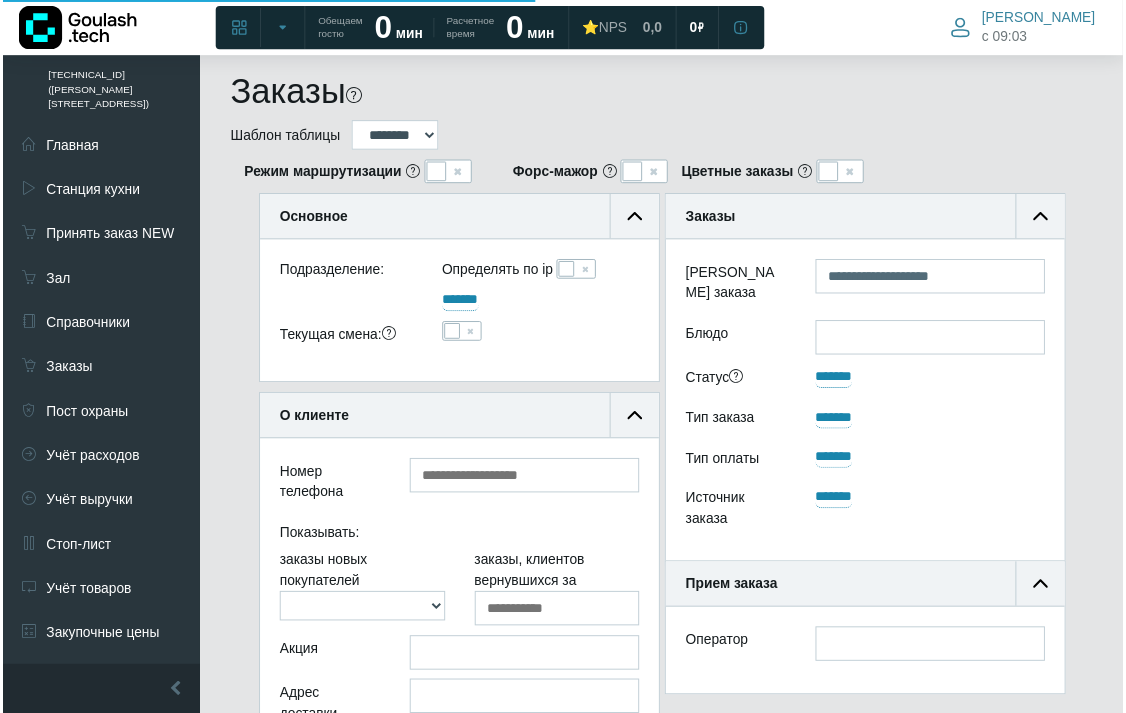 scroll, scrollTop: 922, scrollLeft: 176, axis: both 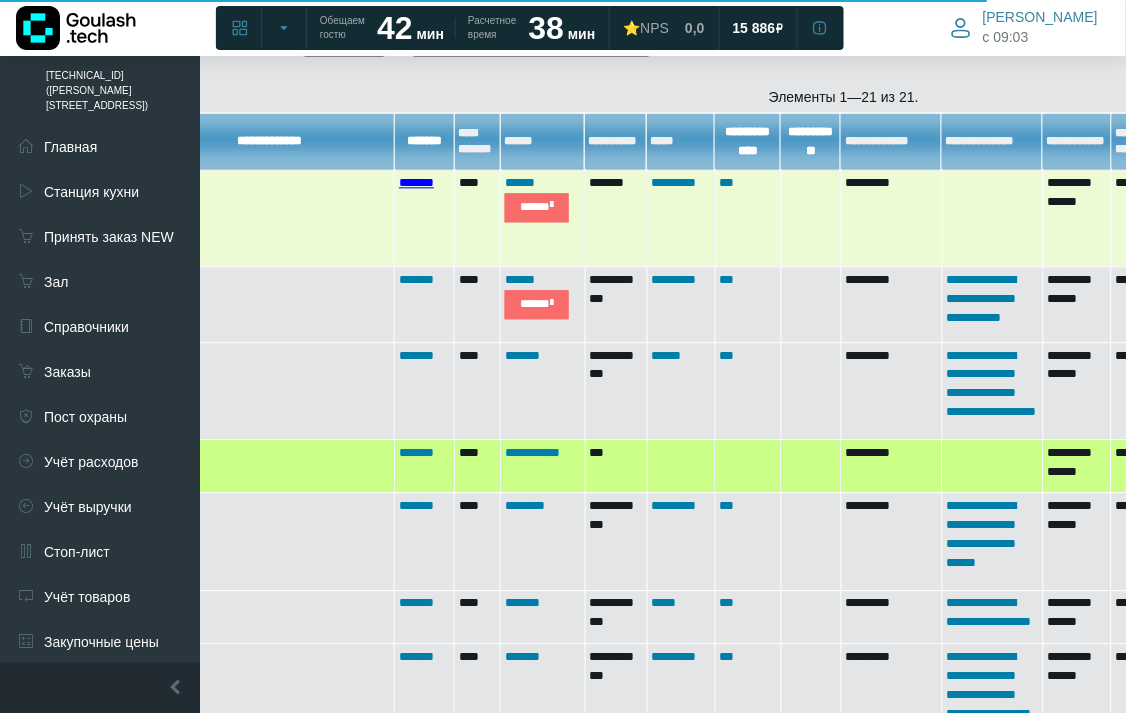 click on "*******" at bounding box center (416, 182) 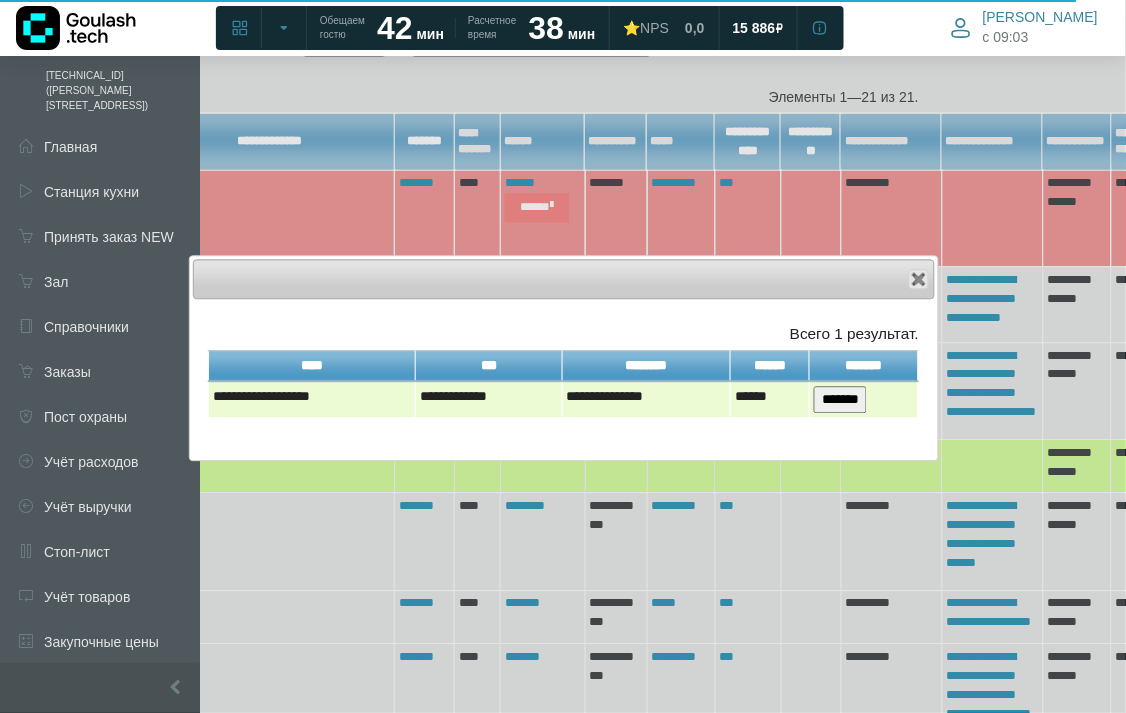 click on "*******" at bounding box center [840, 399] 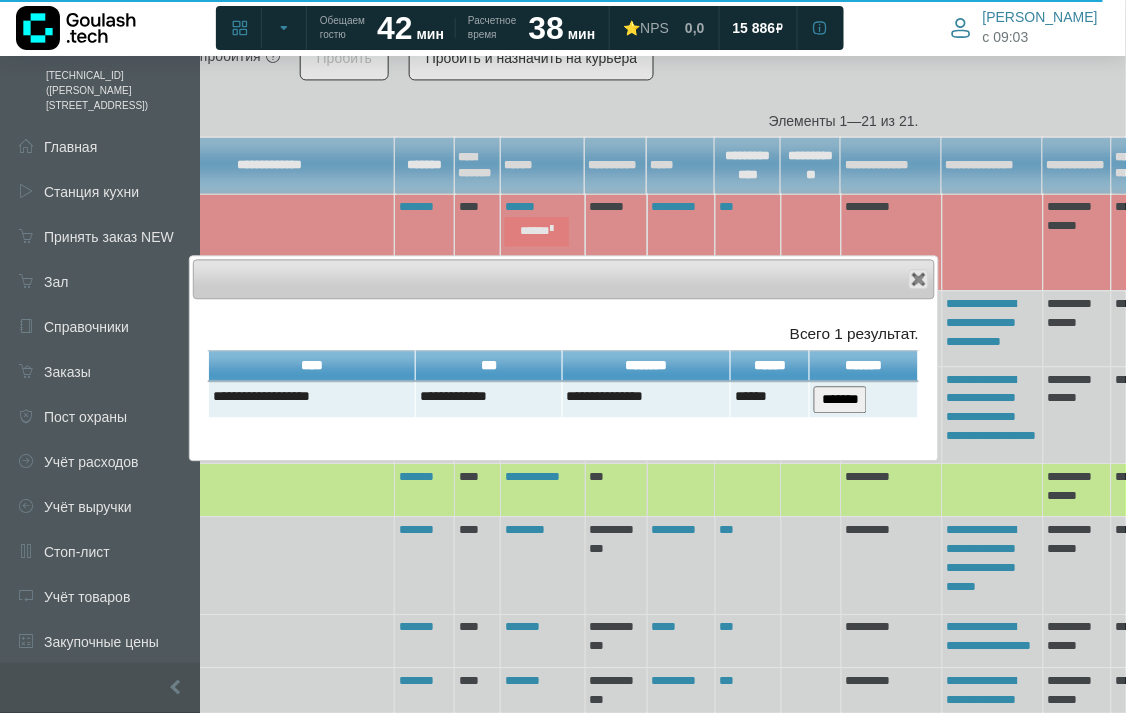scroll, scrollTop: 945, scrollLeft: 176, axis: both 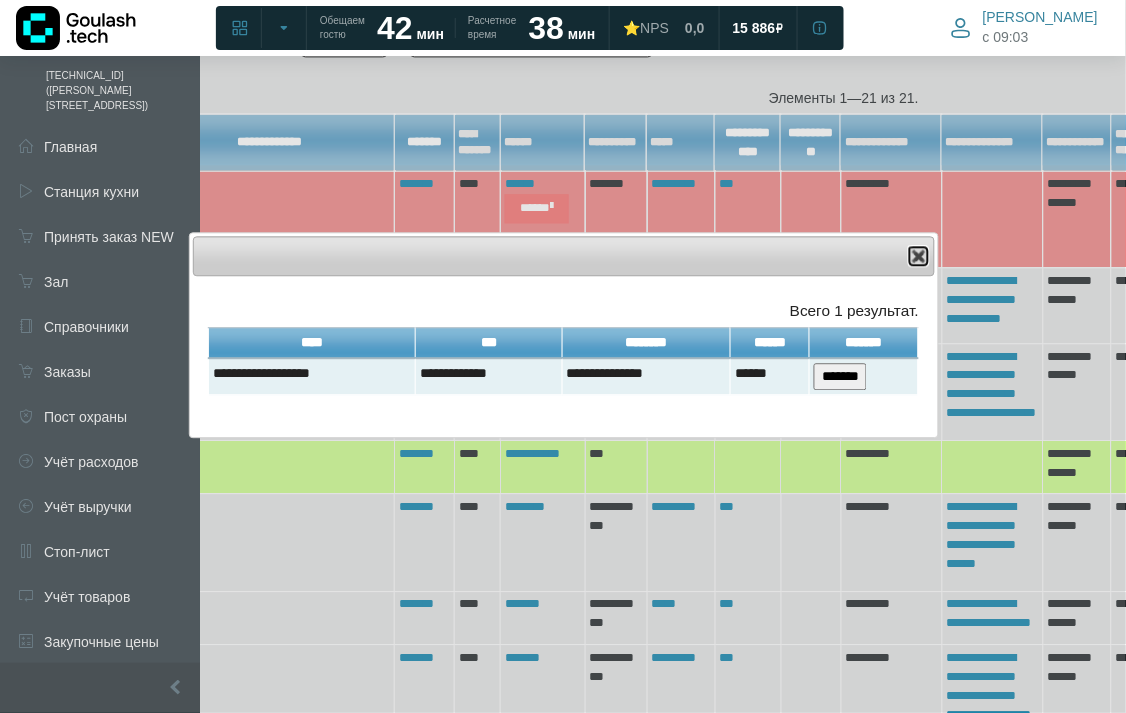 click on "Close" at bounding box center [919, 256] 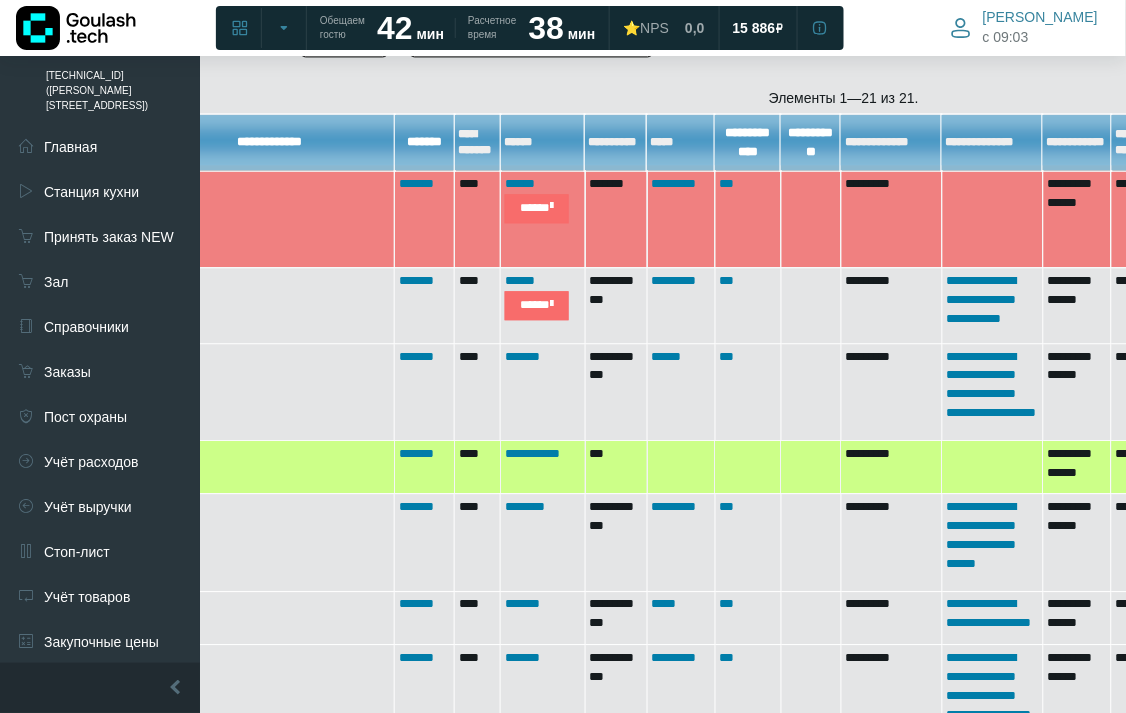scroll, scrollTop: 922, scrollLeft: 176, axis: both 